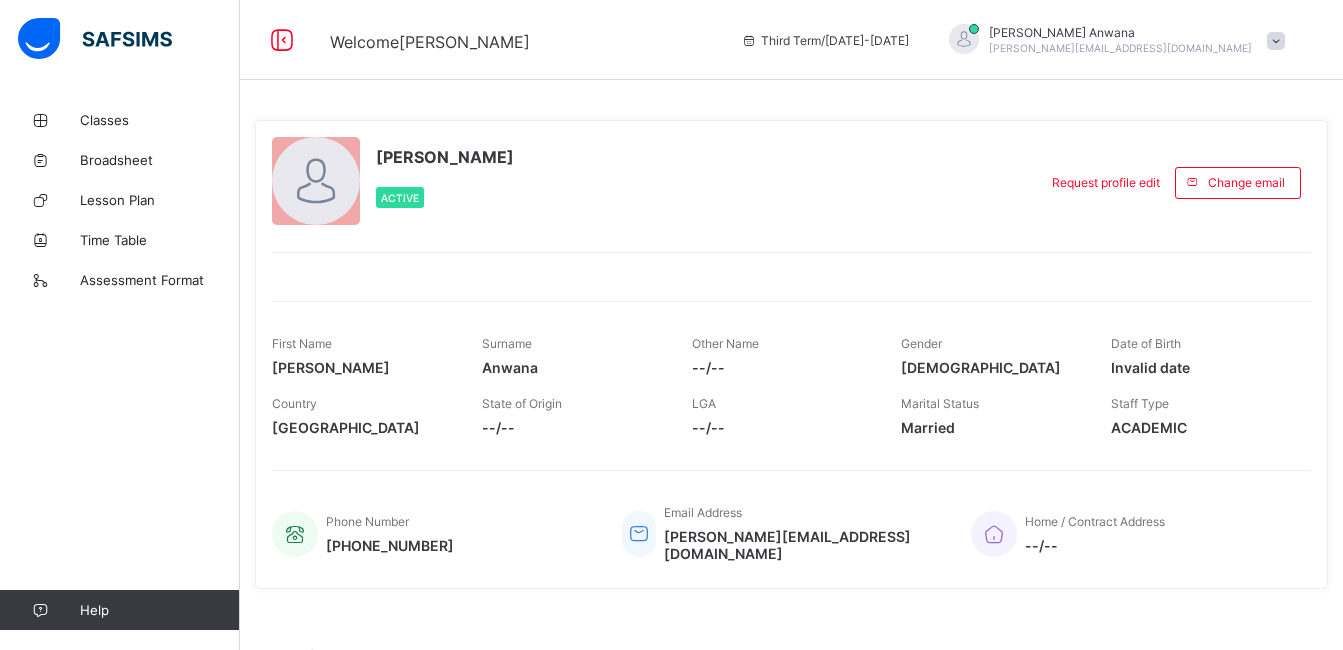 scroll, scrollTop: 0, scrollLeft: 0, axis: both 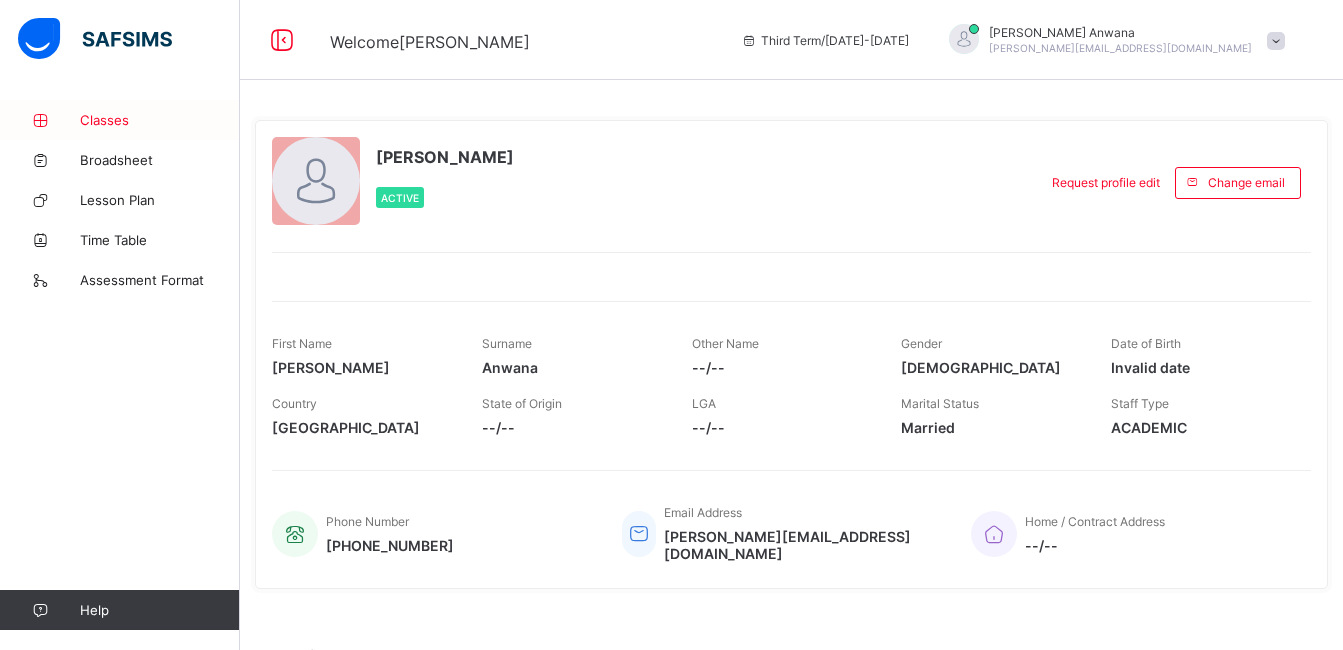 click on "Classes" at bounding box center [160, 120] 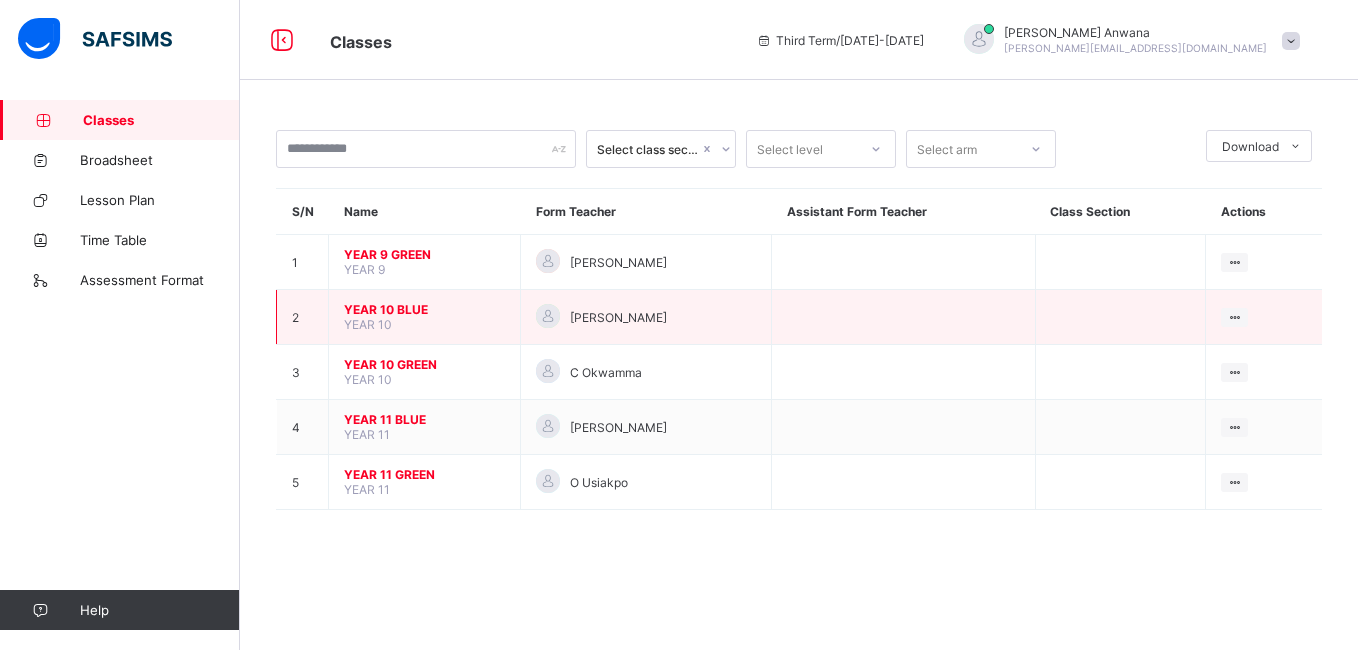 click on "YEAR 10   BLUE" at bounding box center [424, 309] 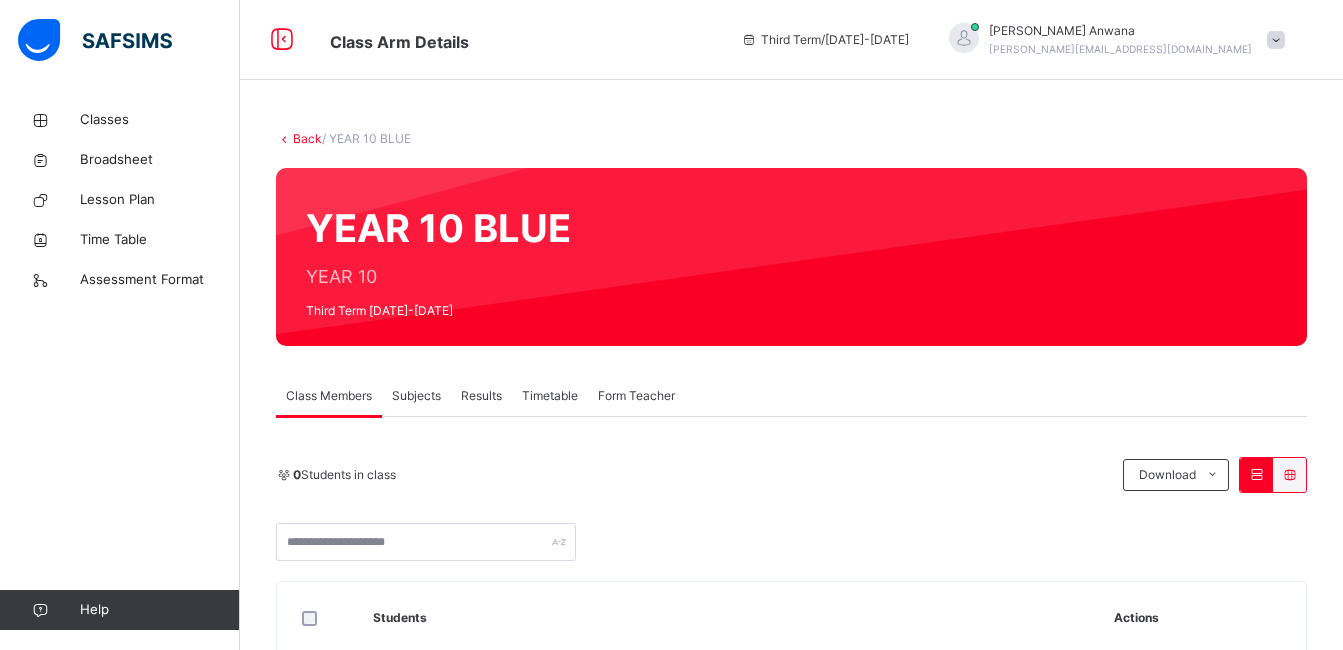 click on "Subjects" at bounding box center (416, 396) 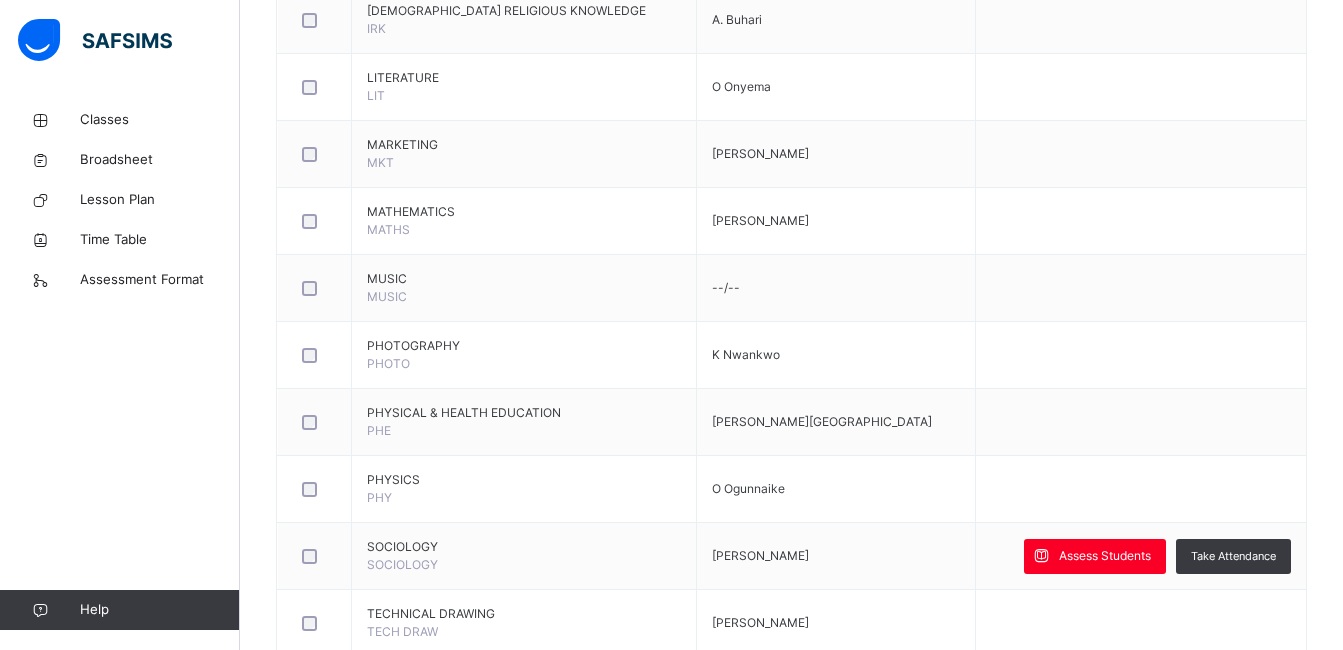 scroll, scrollTop: 1983, scrollLeft: 0, axis: vertical 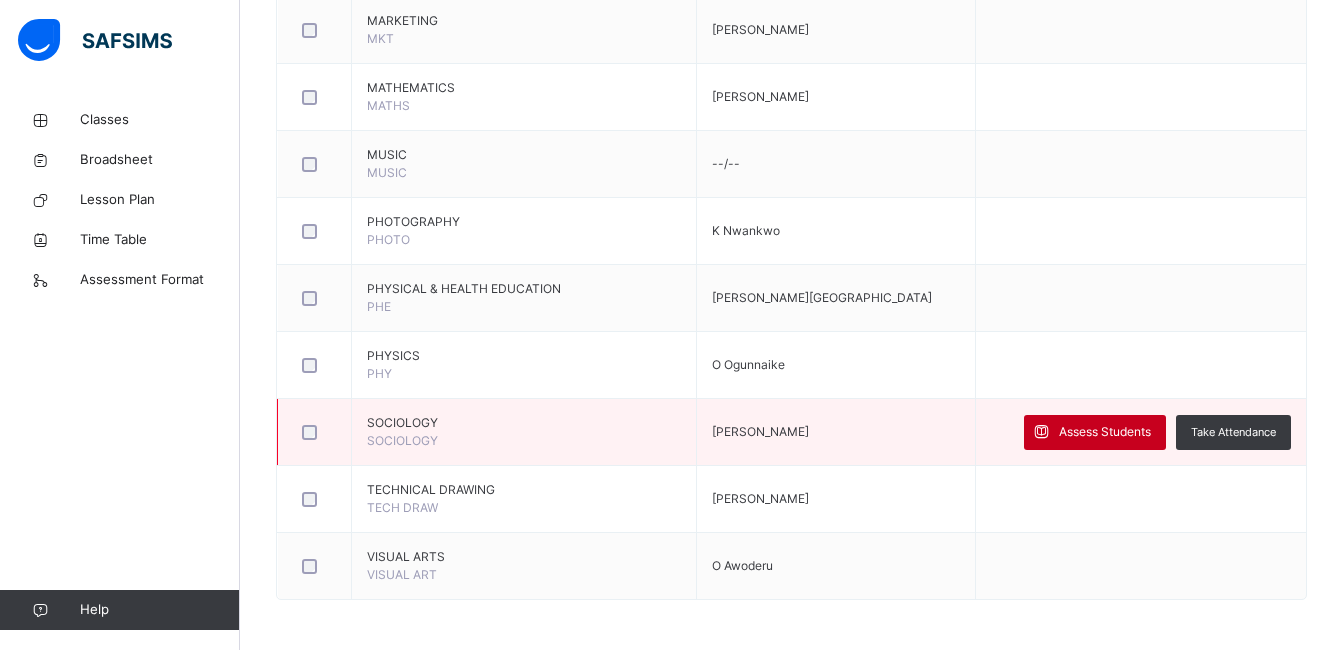click on "Assess Students" at bounding box center [1105, 432] 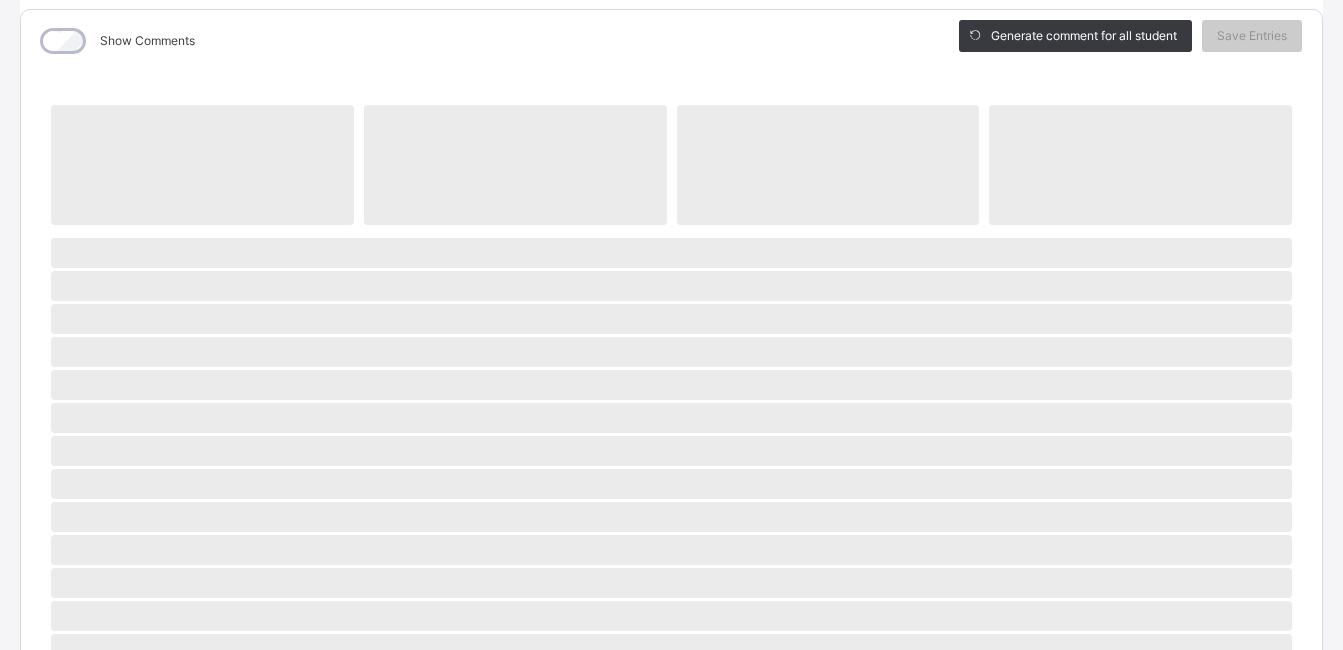scroll, scrollTop: 260, scrollLeft: 0, axis: vertical 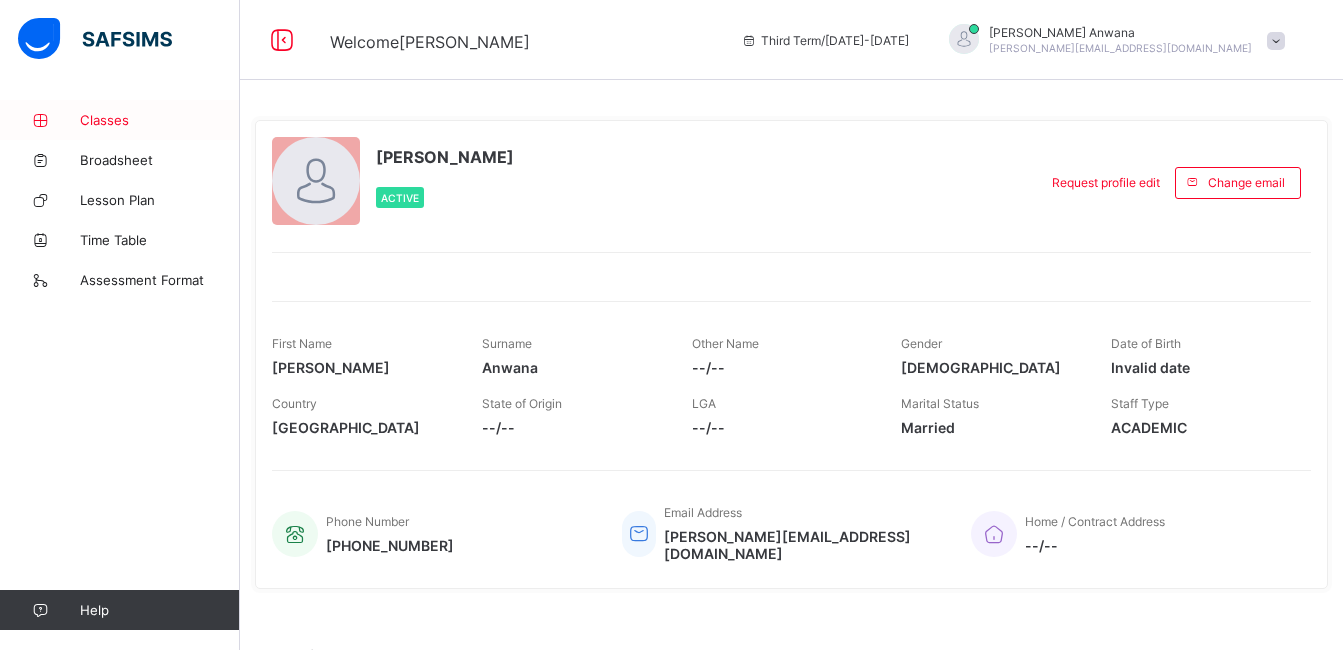 click on "Classes" at bounding box center (160, 120) 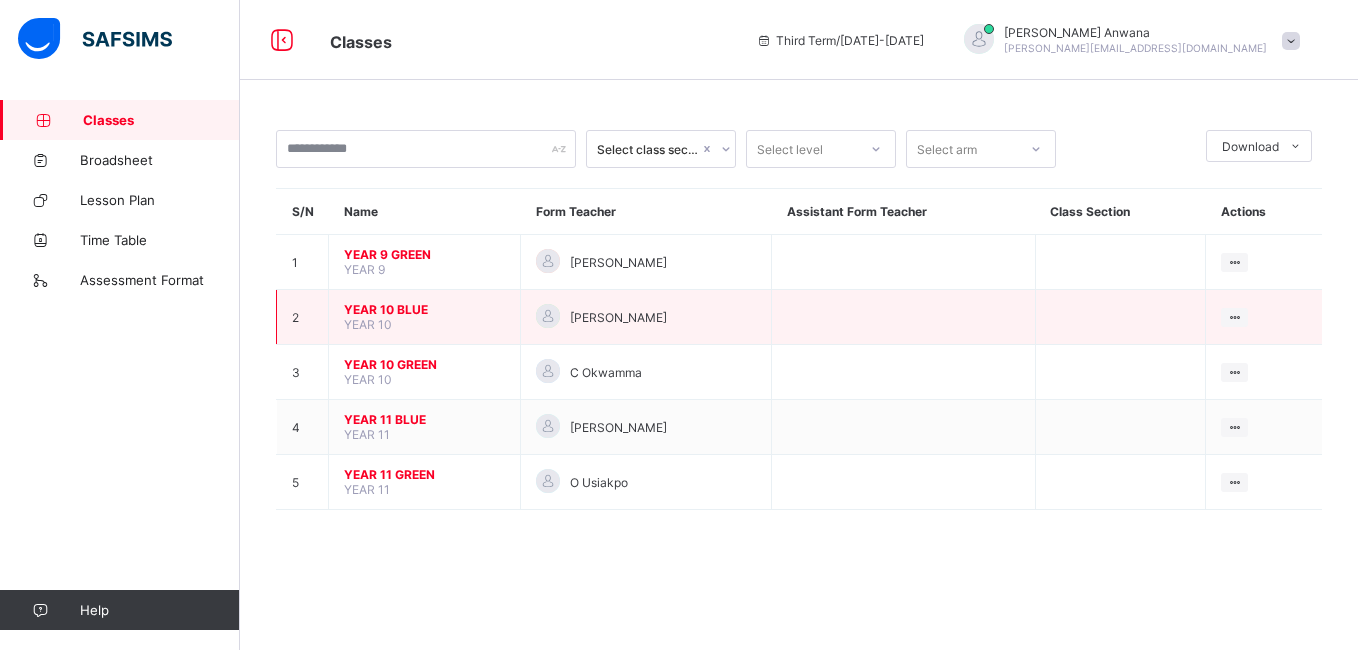 click on "YEAR 10   BLUE" at bounding box center (424, 309) 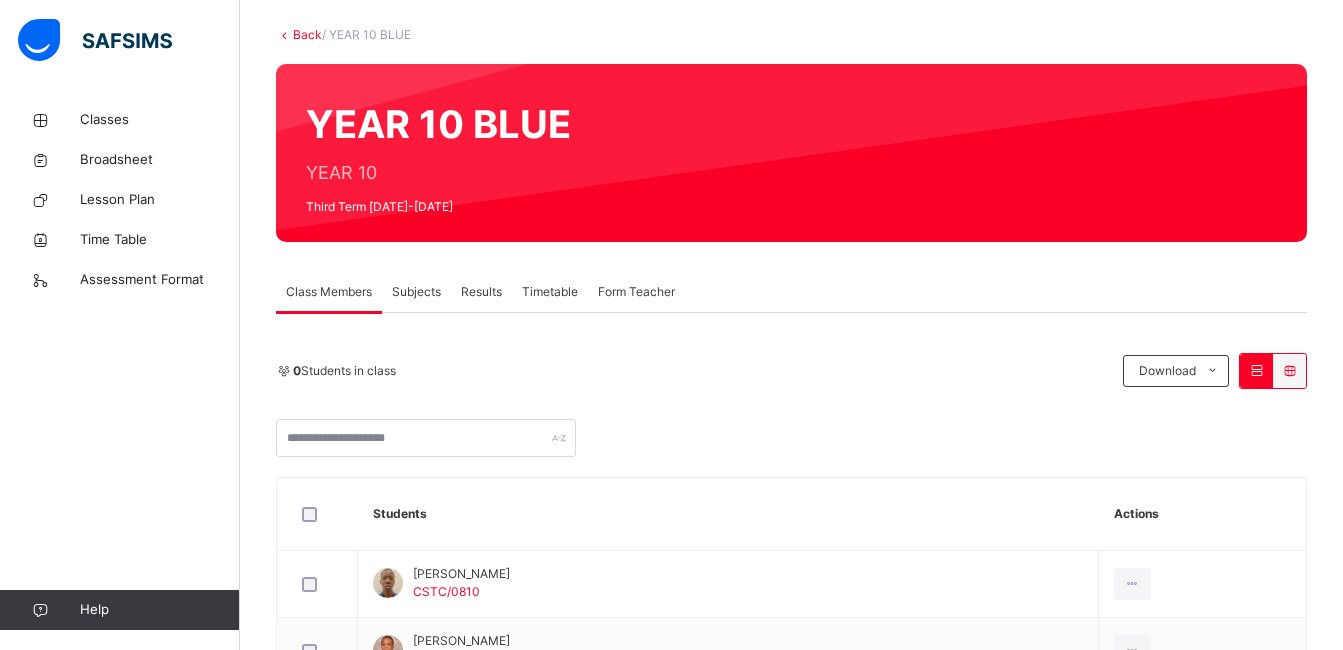 scroll, scrollTop: 103, scrollLeft: 0, axis: vertical 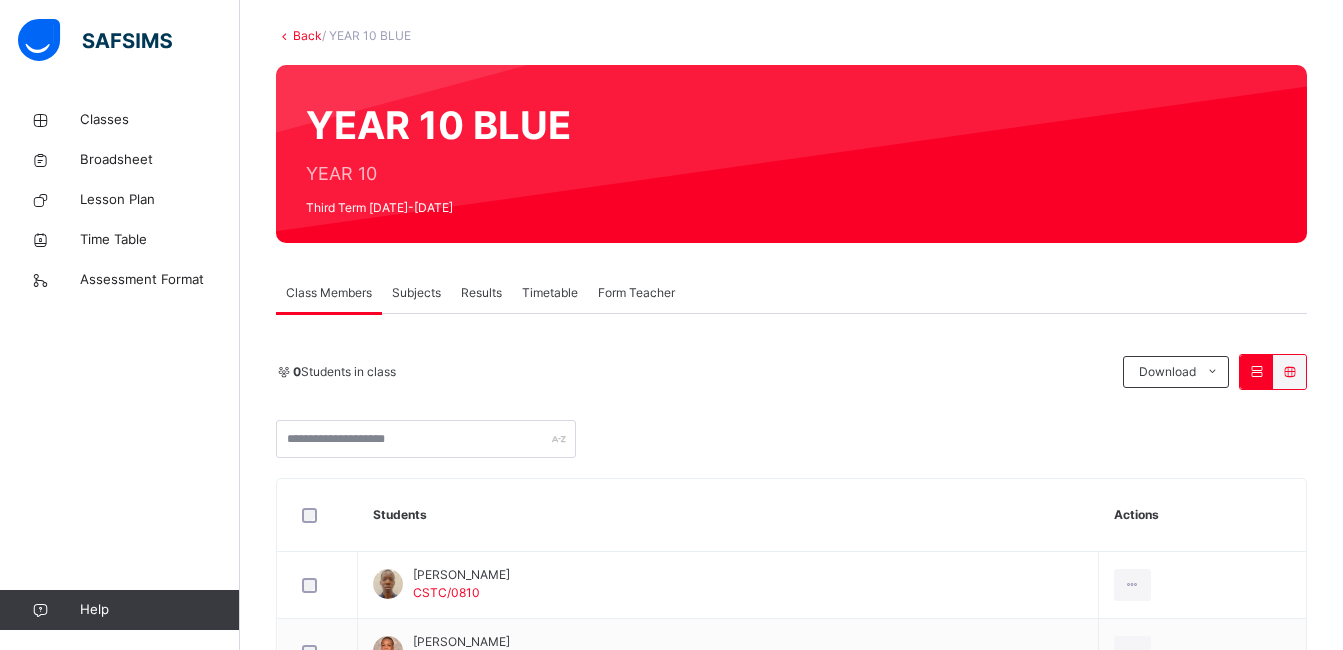 click on "Subjects" at bounding box center (416, 293) 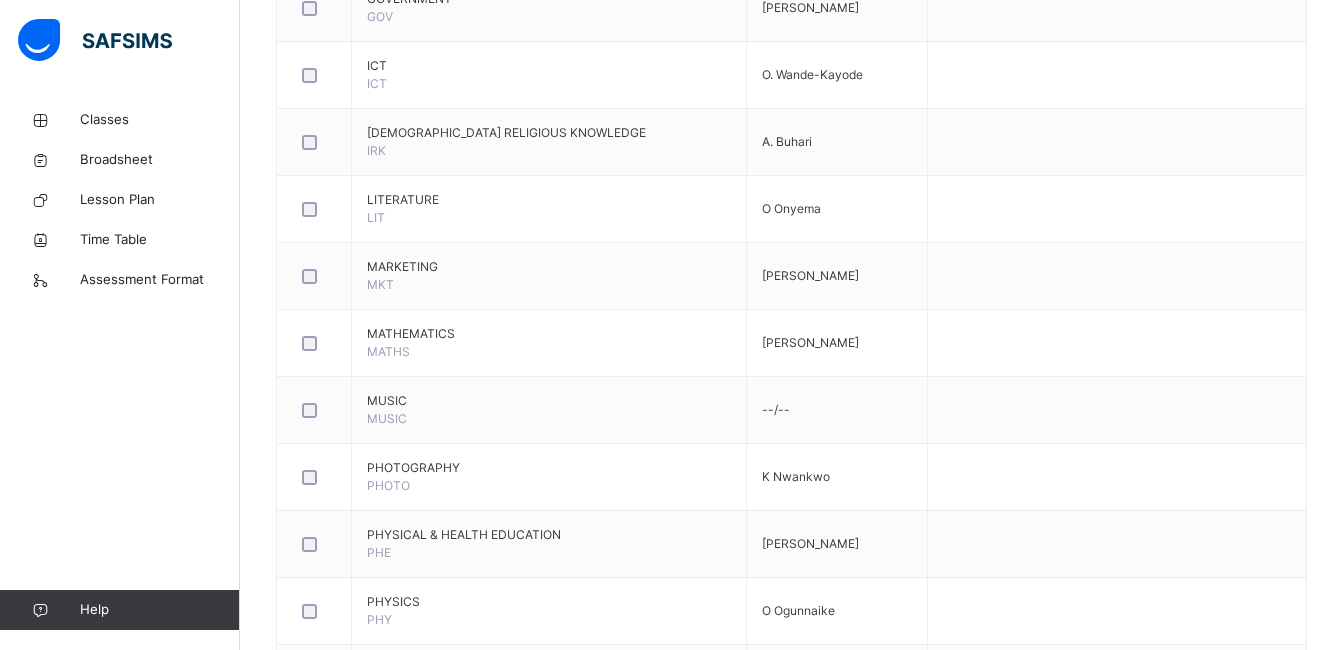 scroll, scrollTop: 1983, scrollLeft: 0, axis: vertical 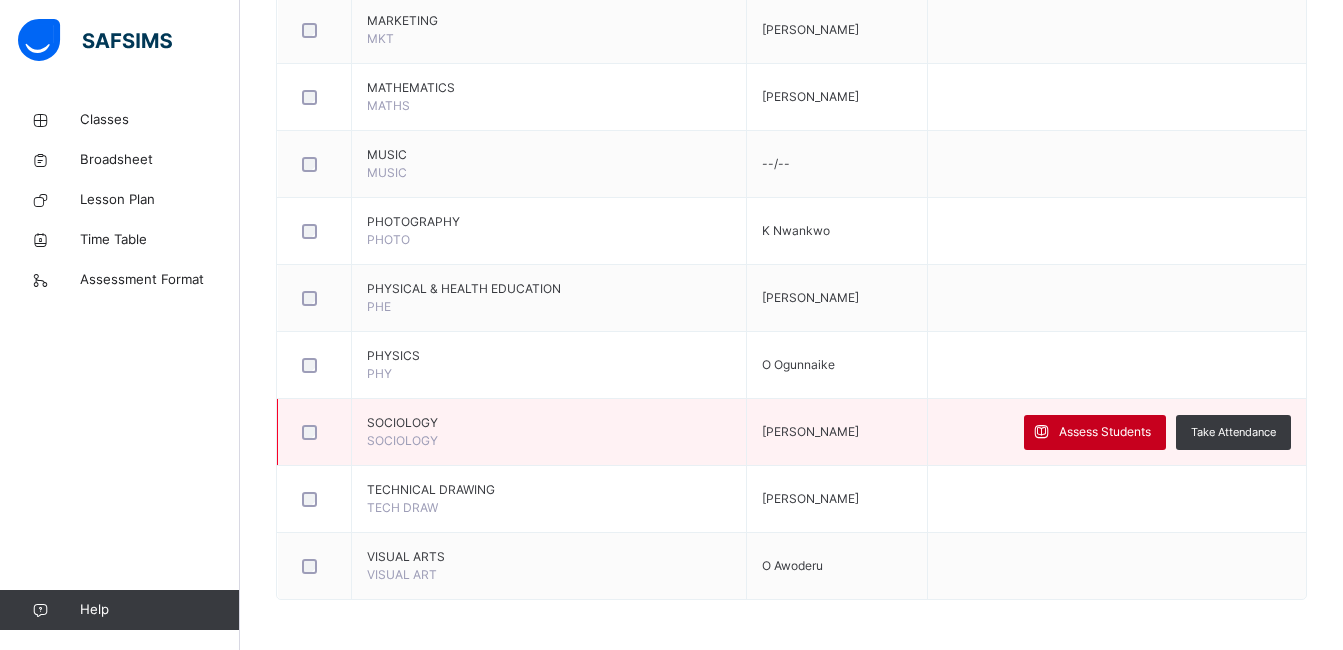 click on "Assess Students" at bounding box center (1105, 432) 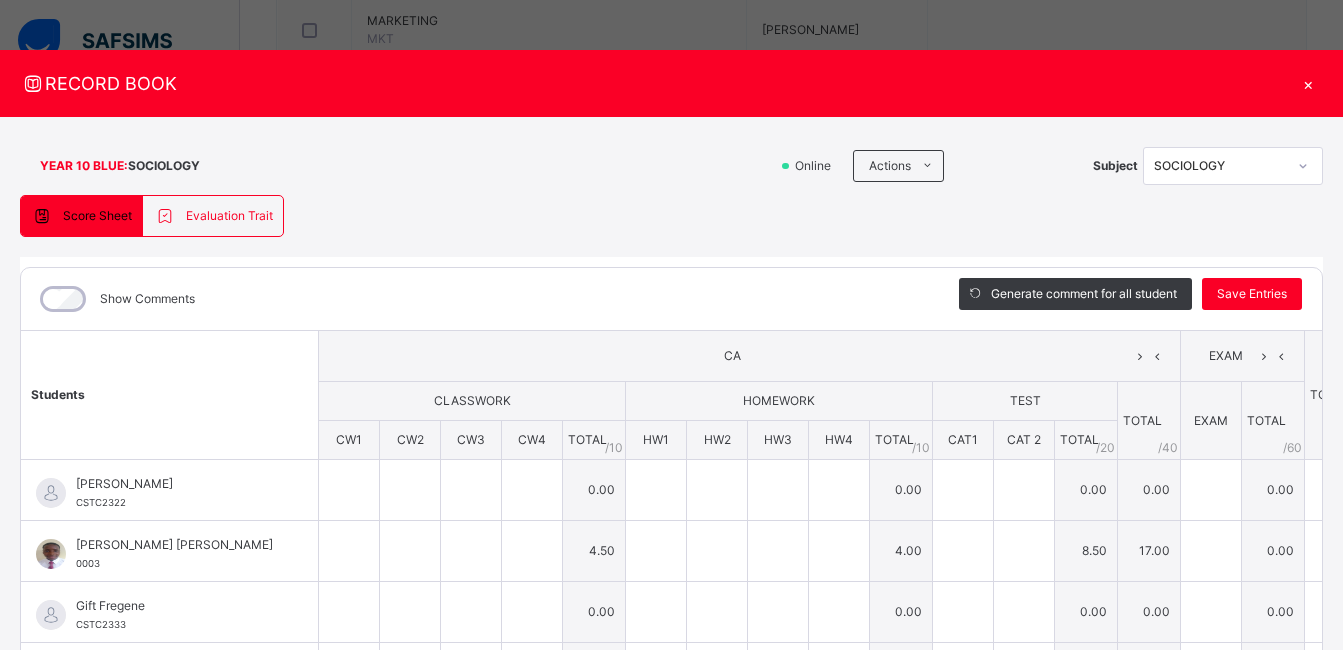 type on "*" 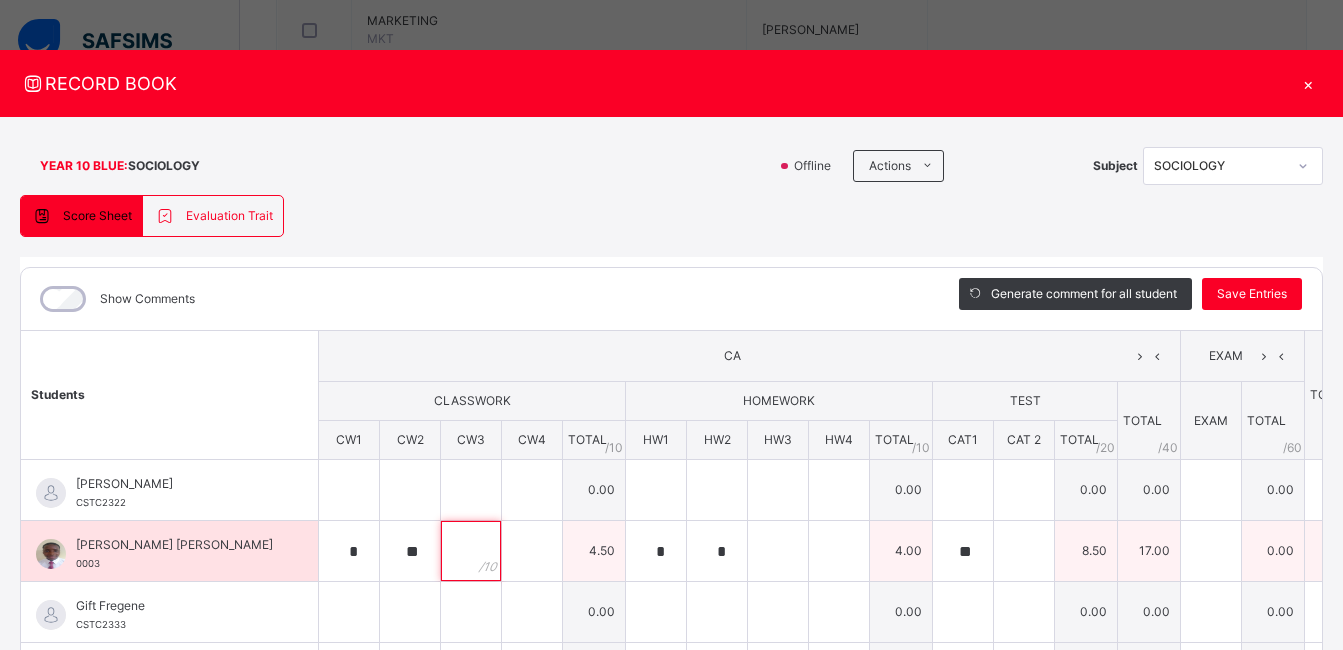 click at bounding box center (471, 551) 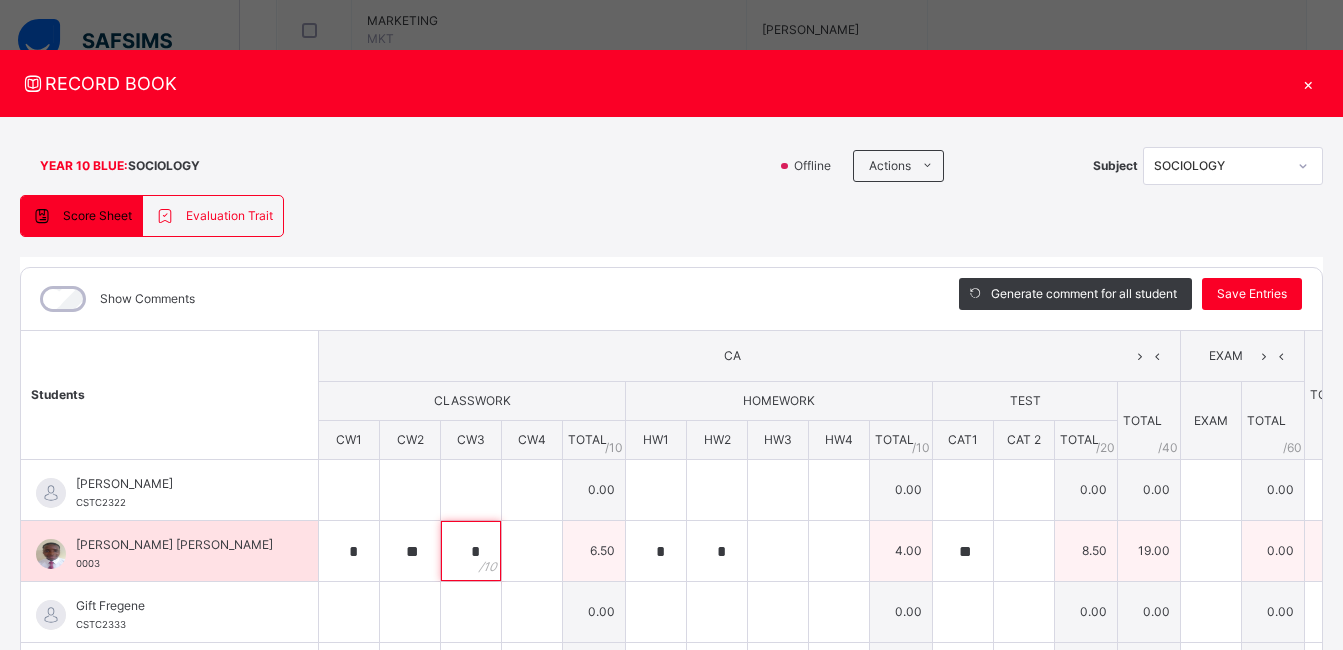 type on "*" 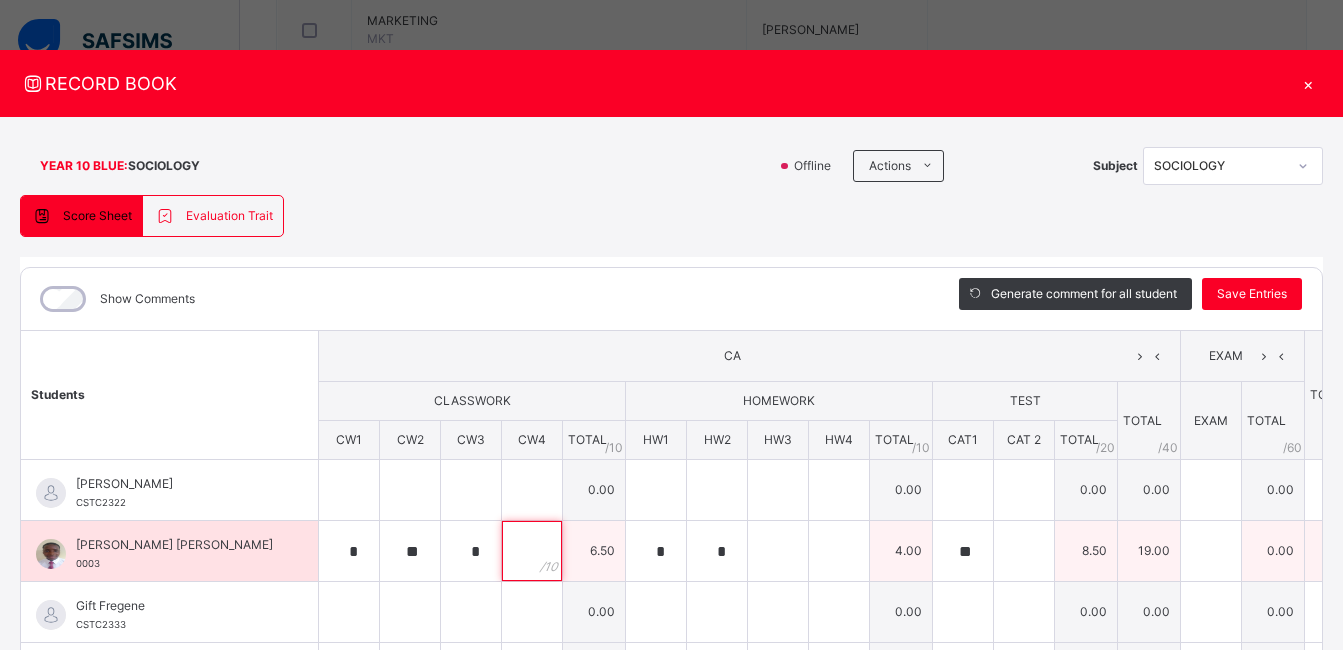 click at bounding box center (532, 551) 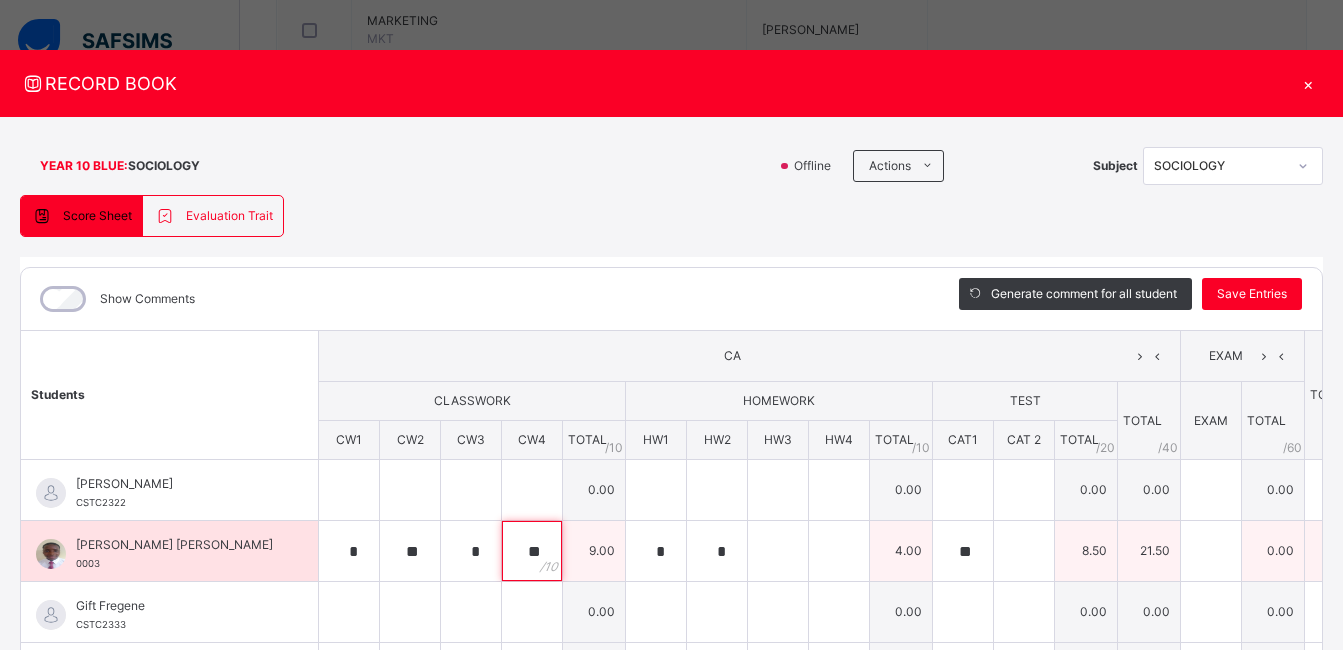 type on "**" 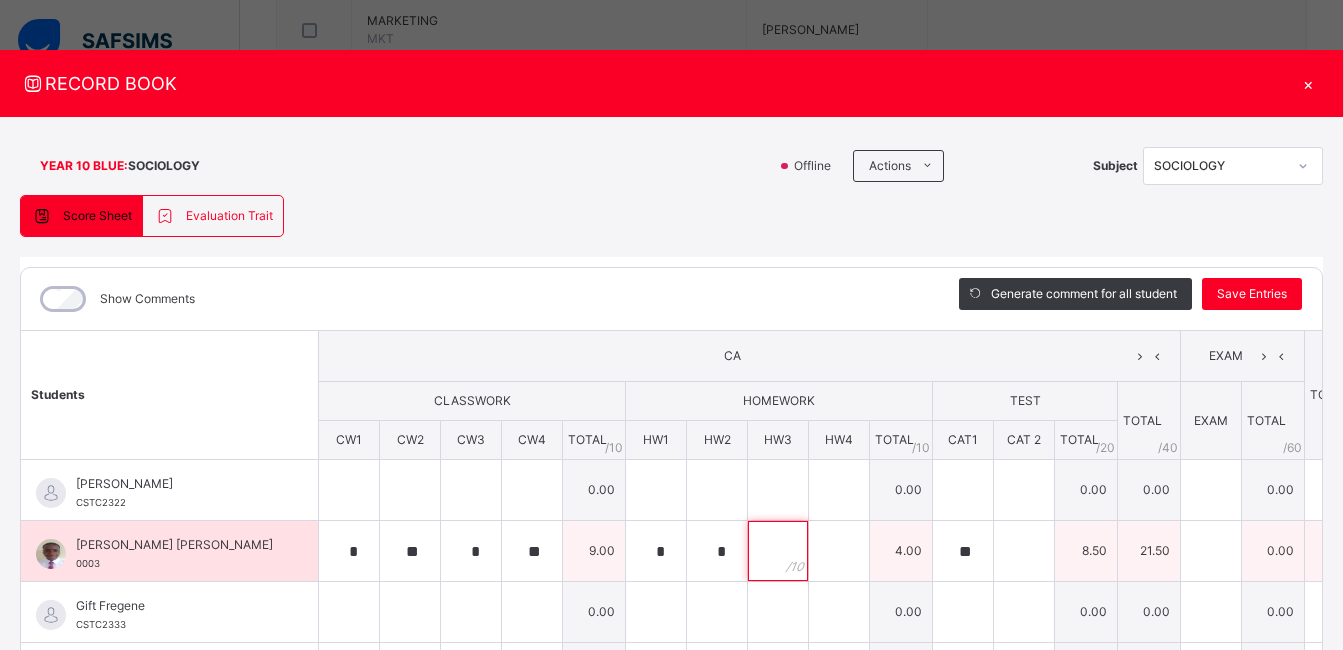 click at bounding box center [778, 551] 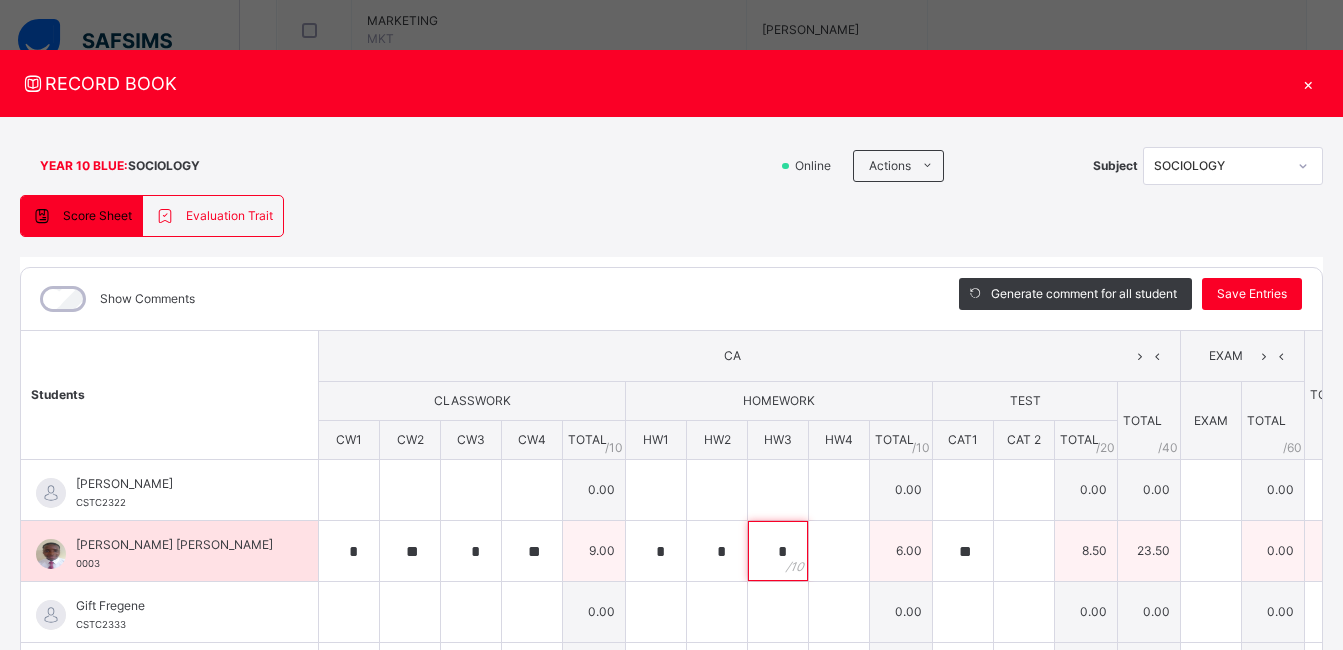 type on "*" 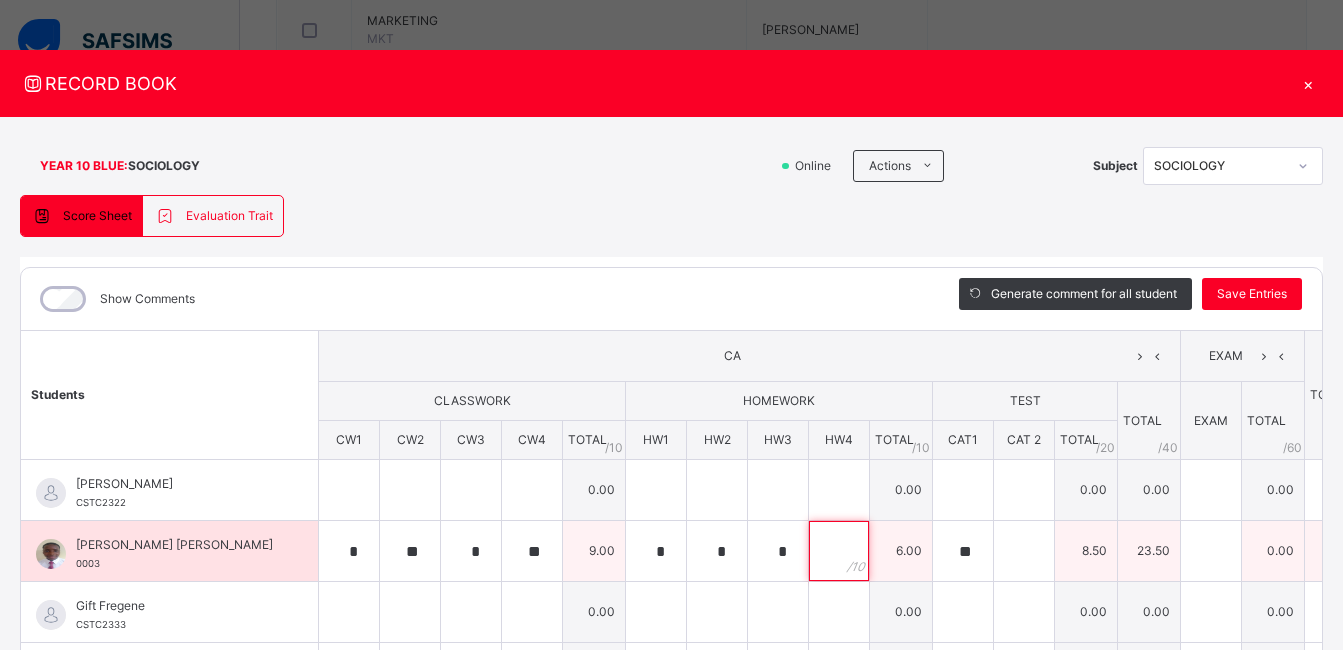 click at bounding box center [839, 551] 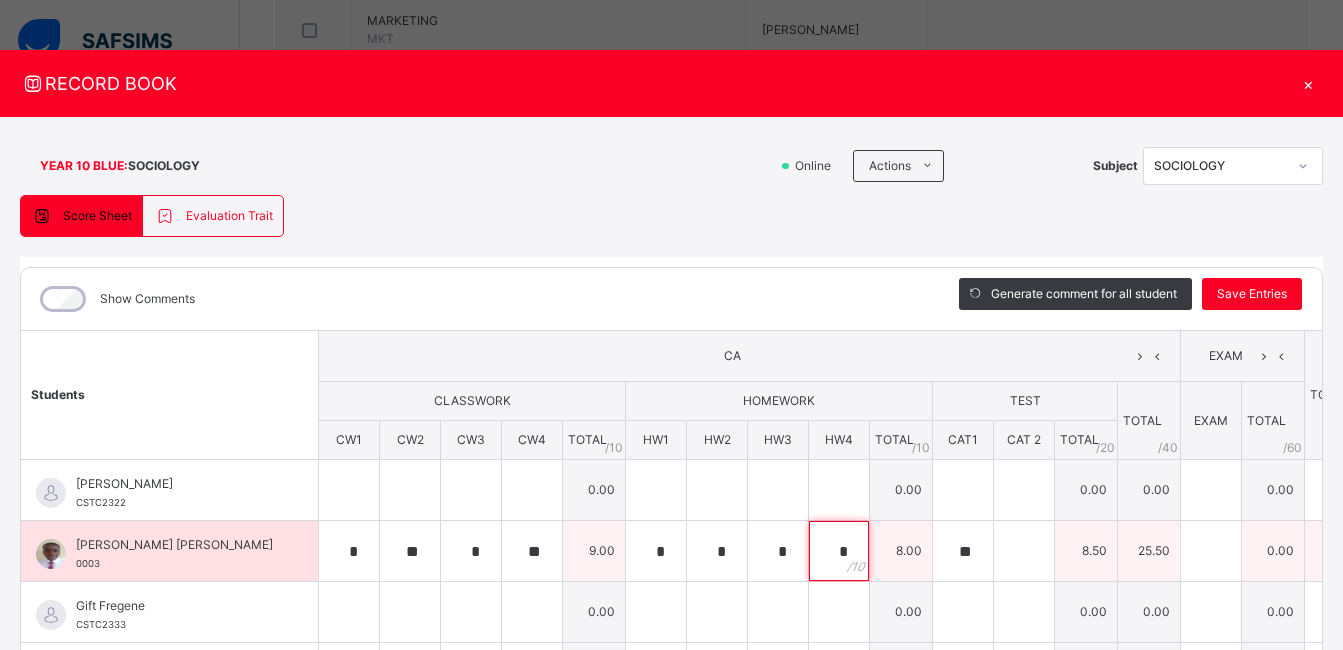 type on "*" 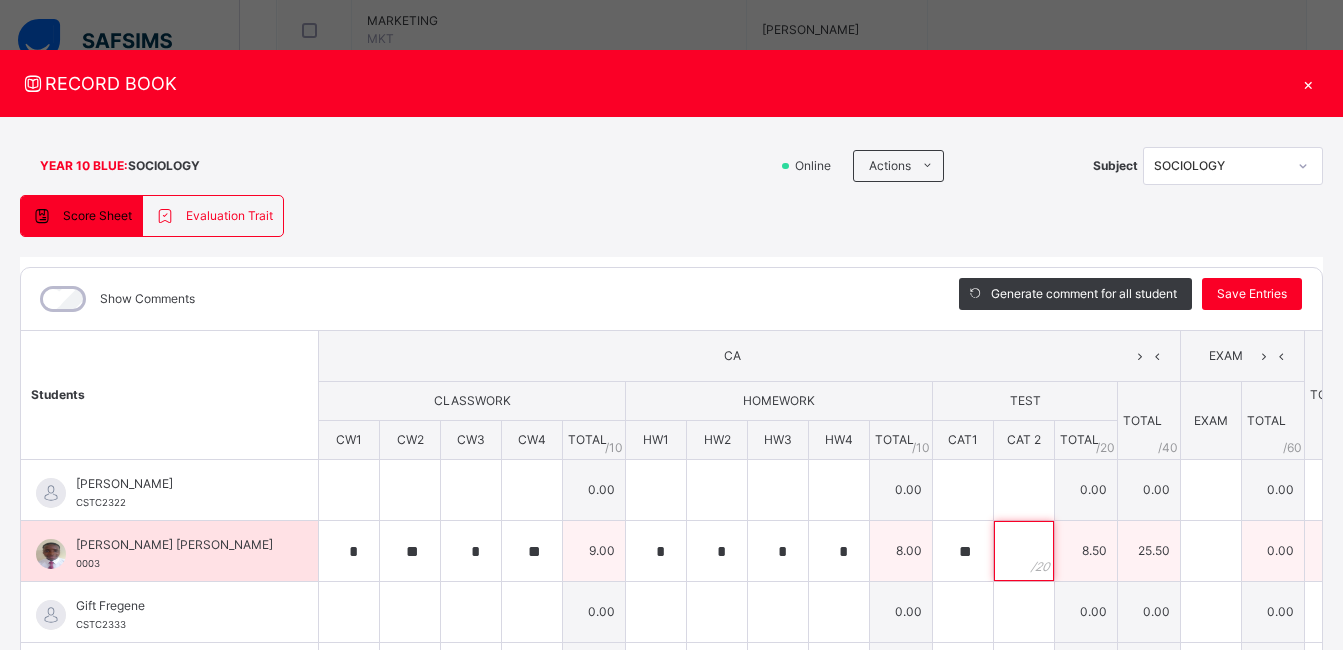 click at bounding box center (1024, 551) 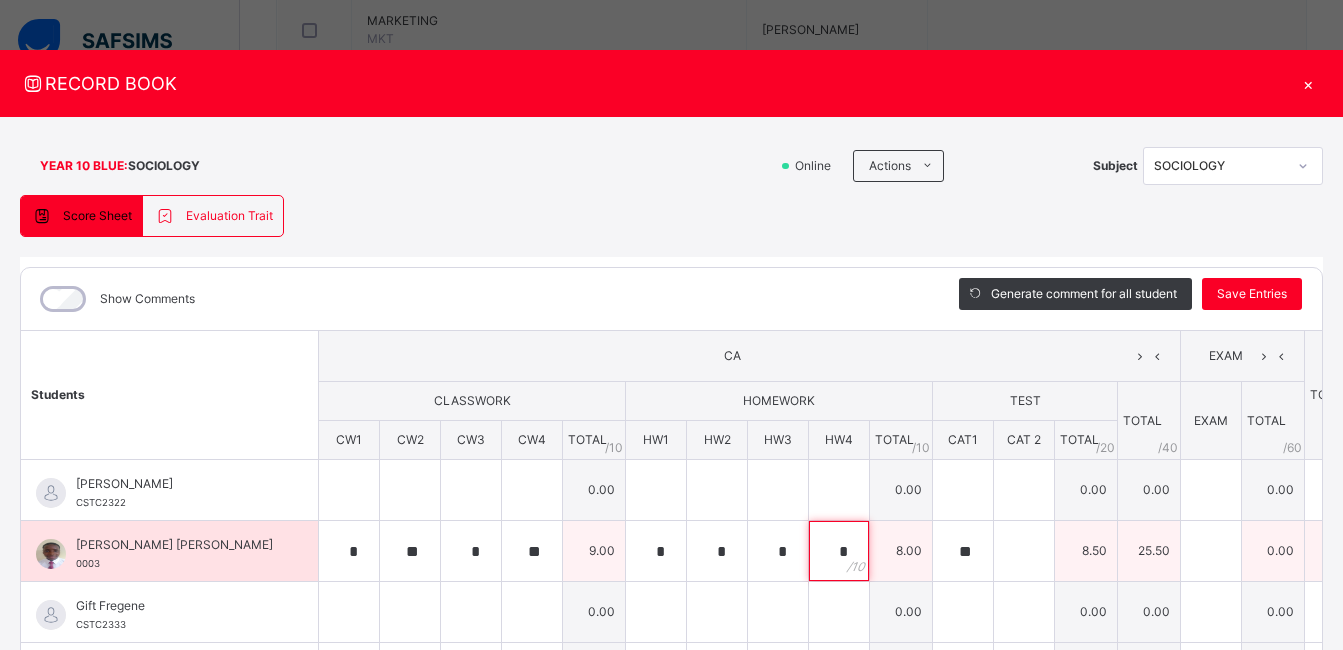 click on "*" at bounding box center [839, 551] 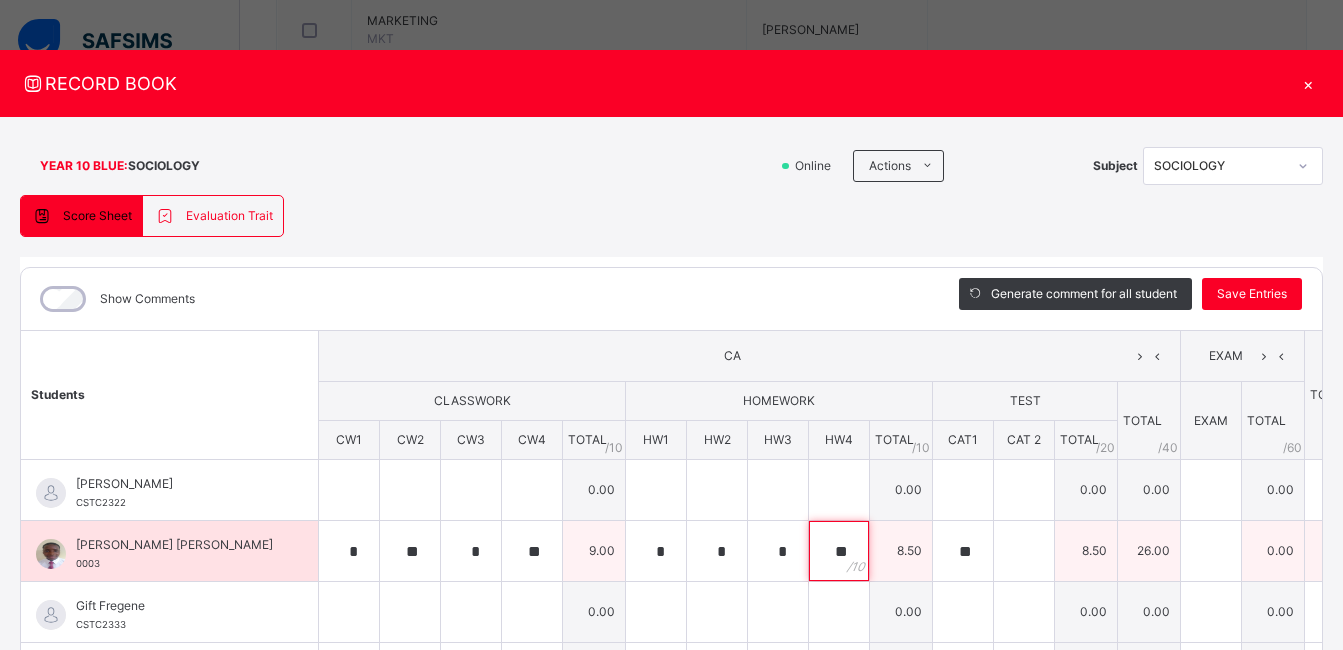 type on "**" 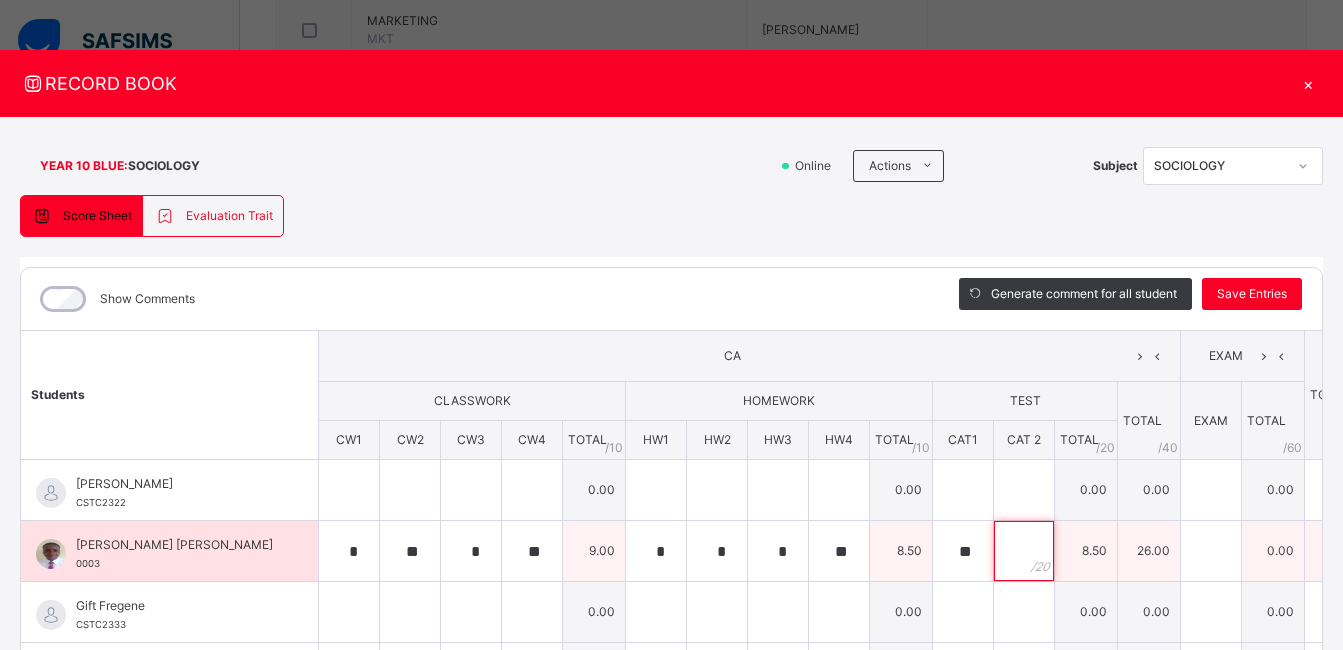click at bounding box center [1024, 551] 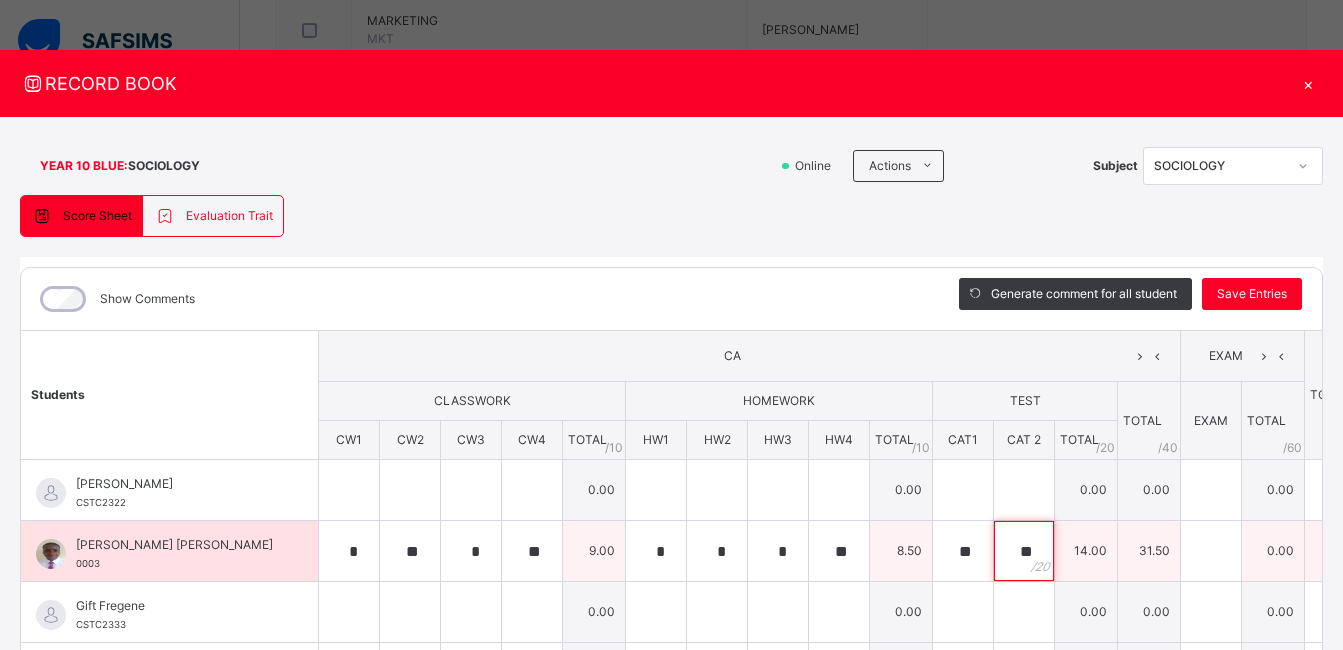 type on "**" 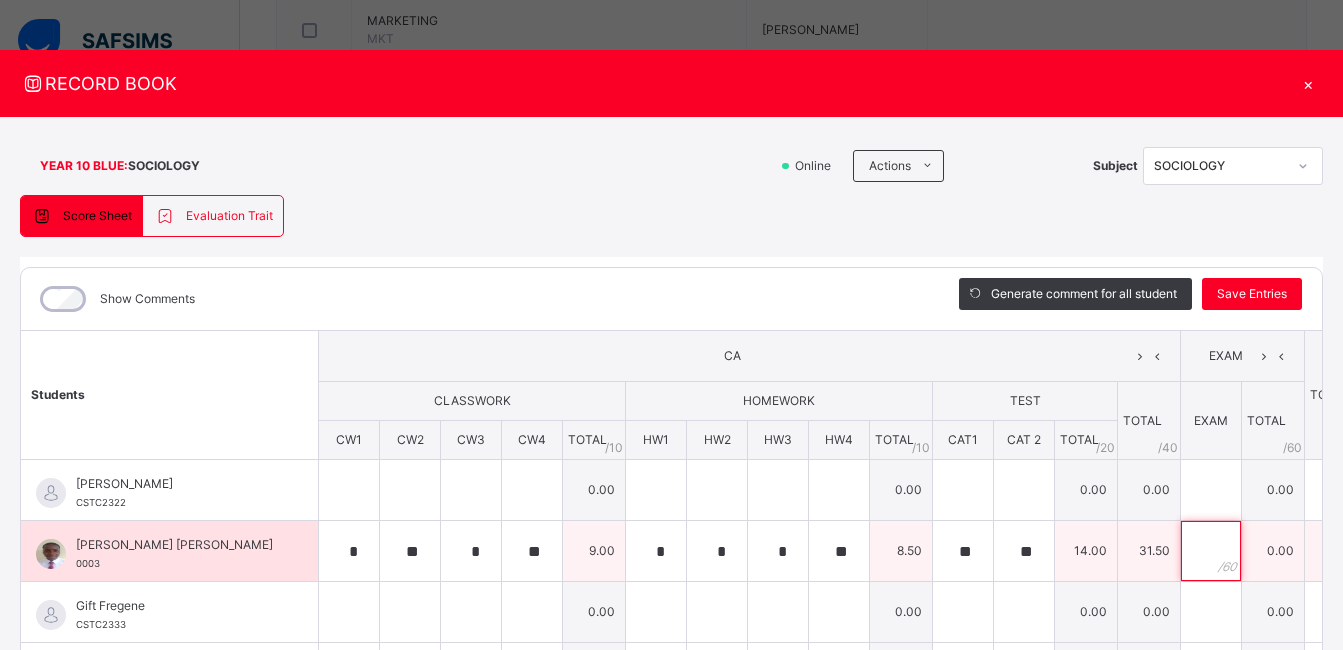 click at bounding box center [1211, 551] 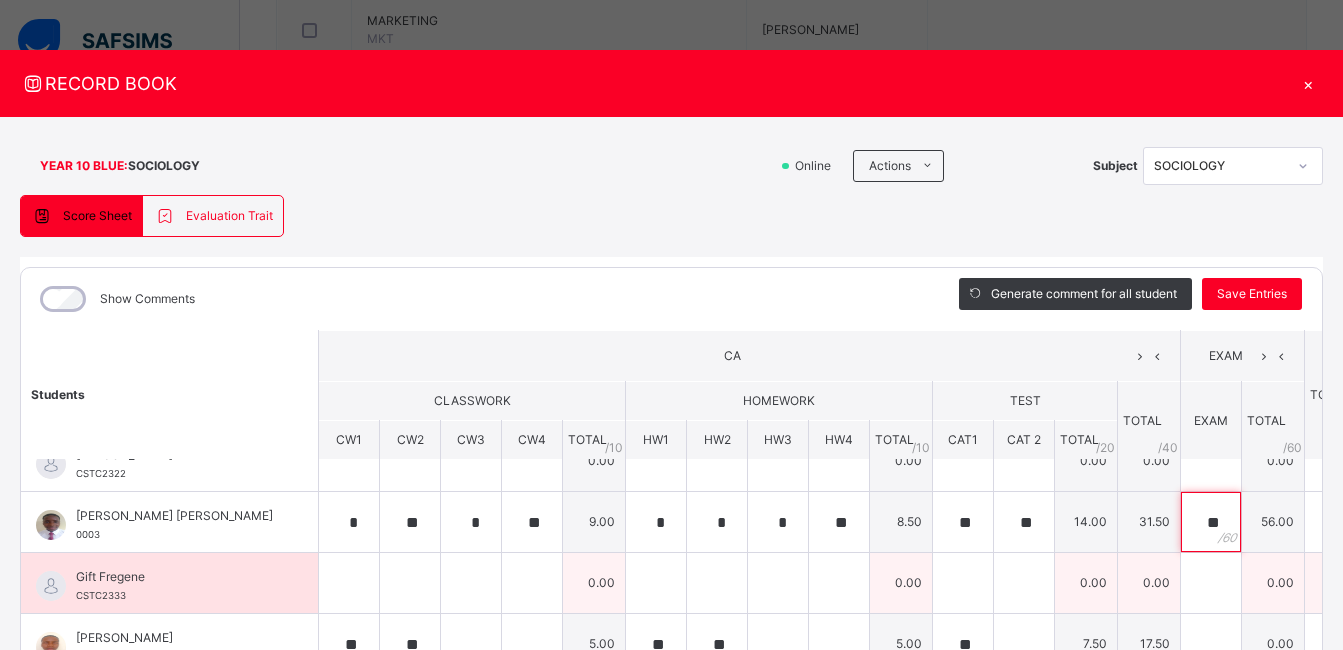 scroll, scrollTop: 0, scrollLeft: 0, axis: both 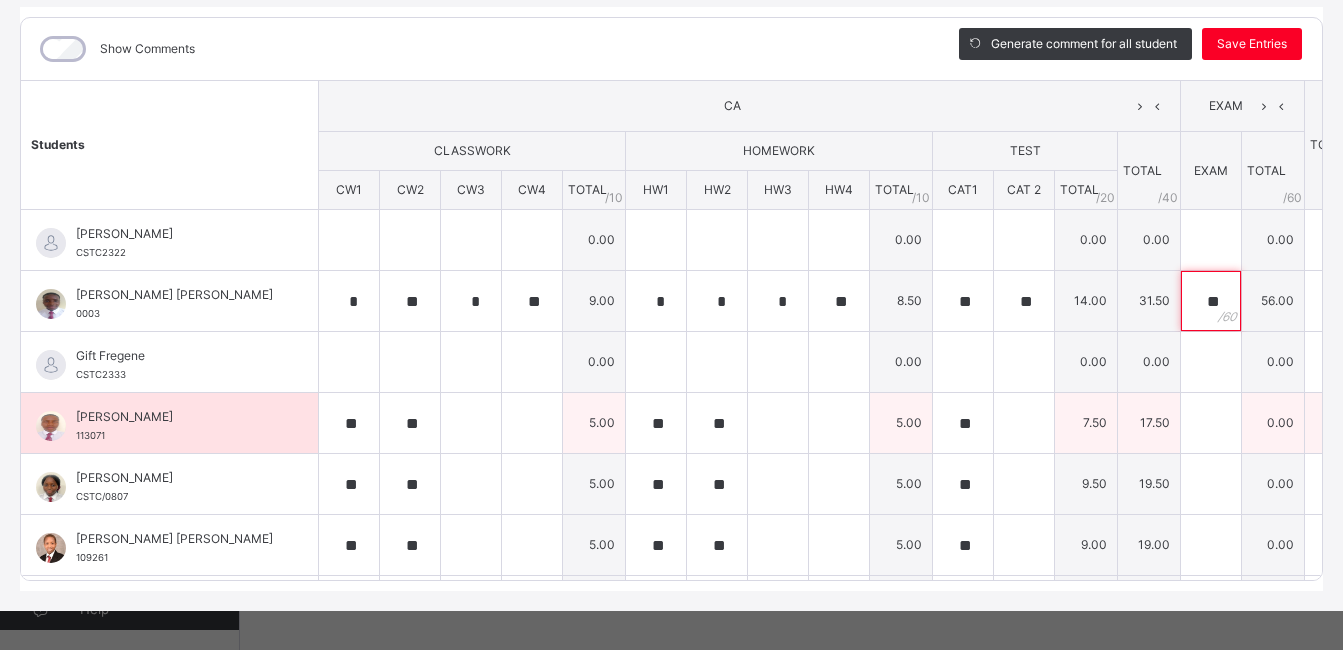 type on "**" 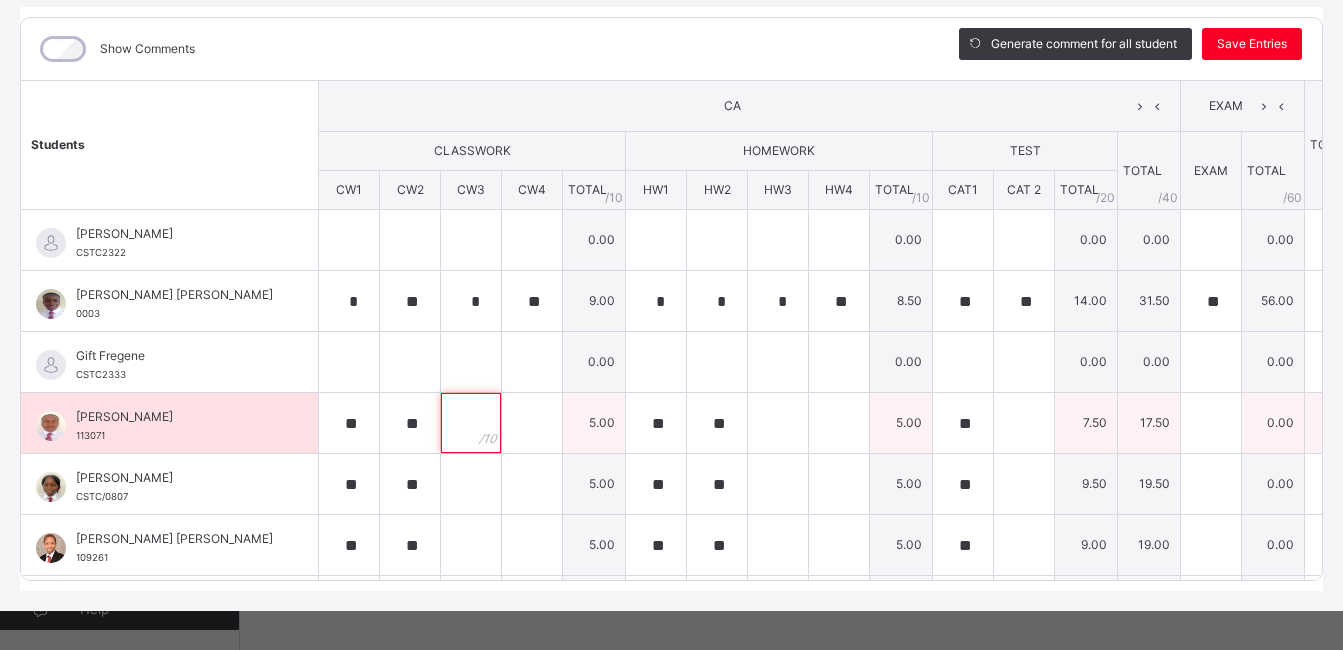 click at bounding box center (471, 423) 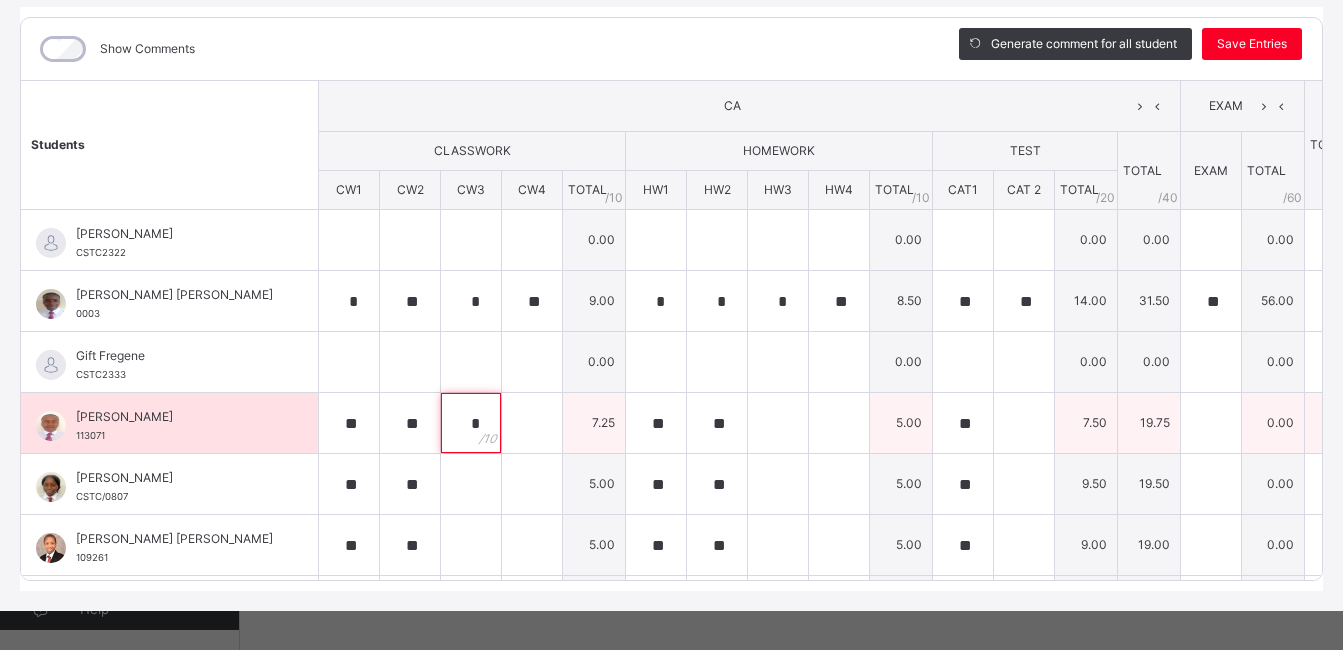 type on "*" 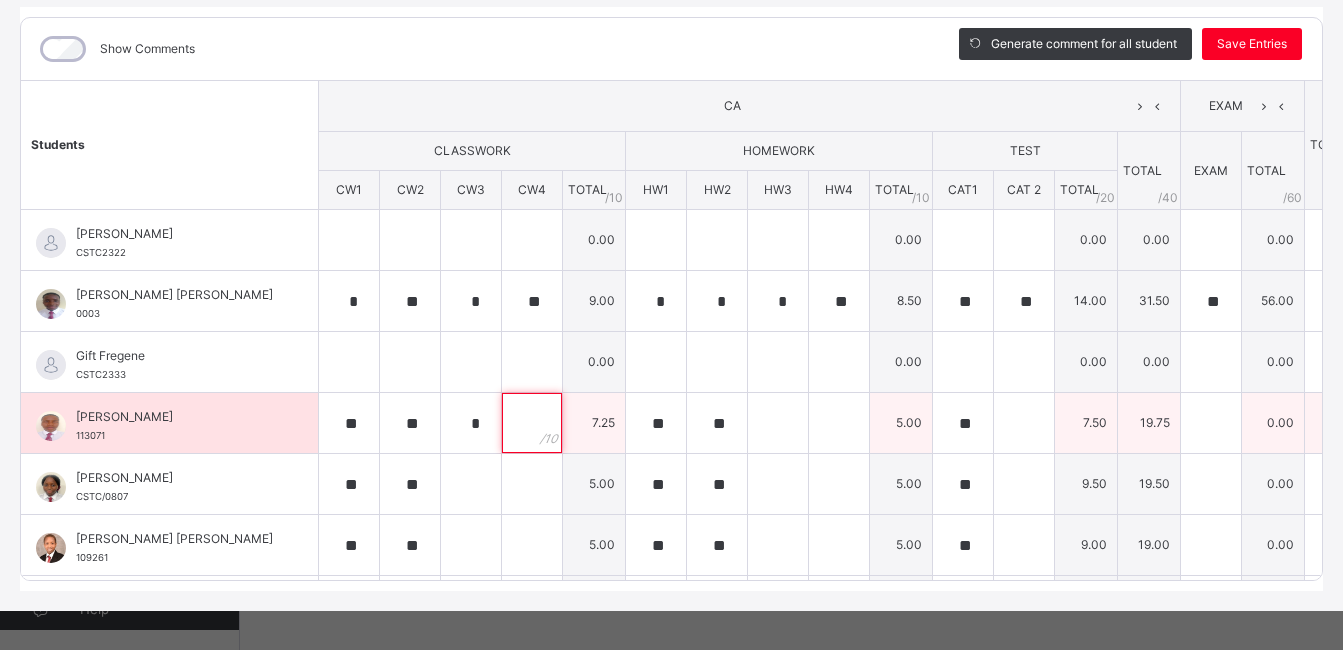 click at bounding box center [532, 423] 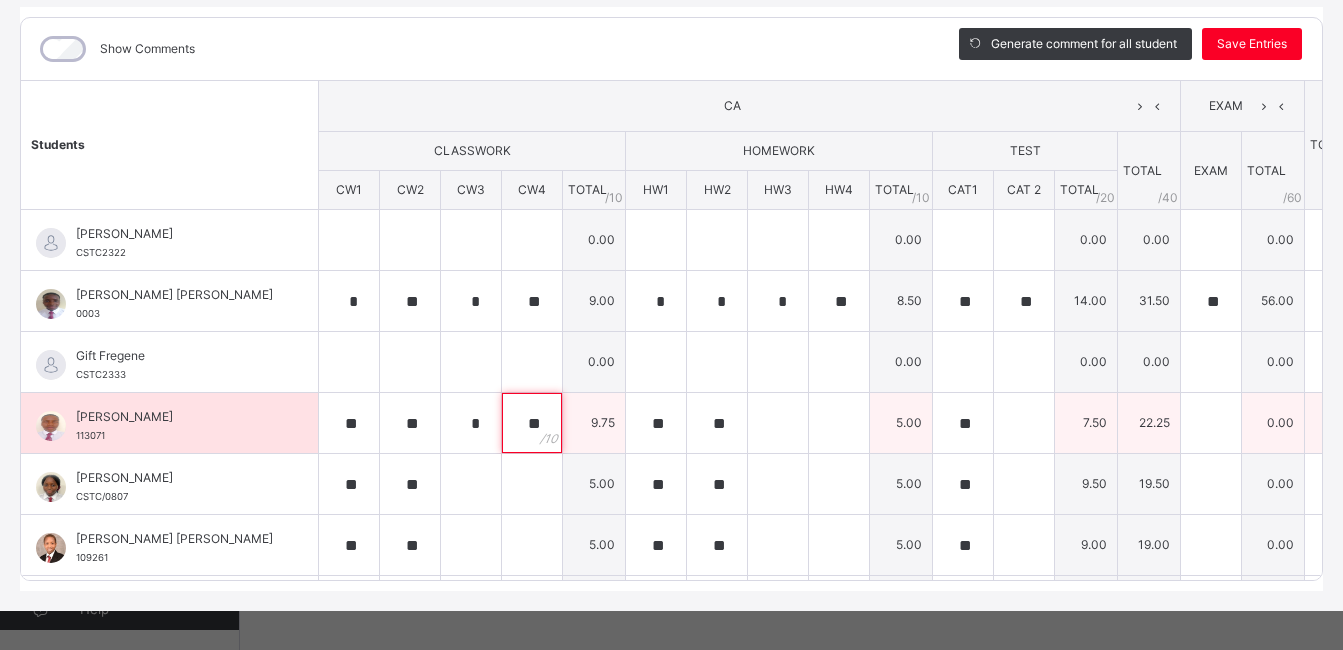type on "**" 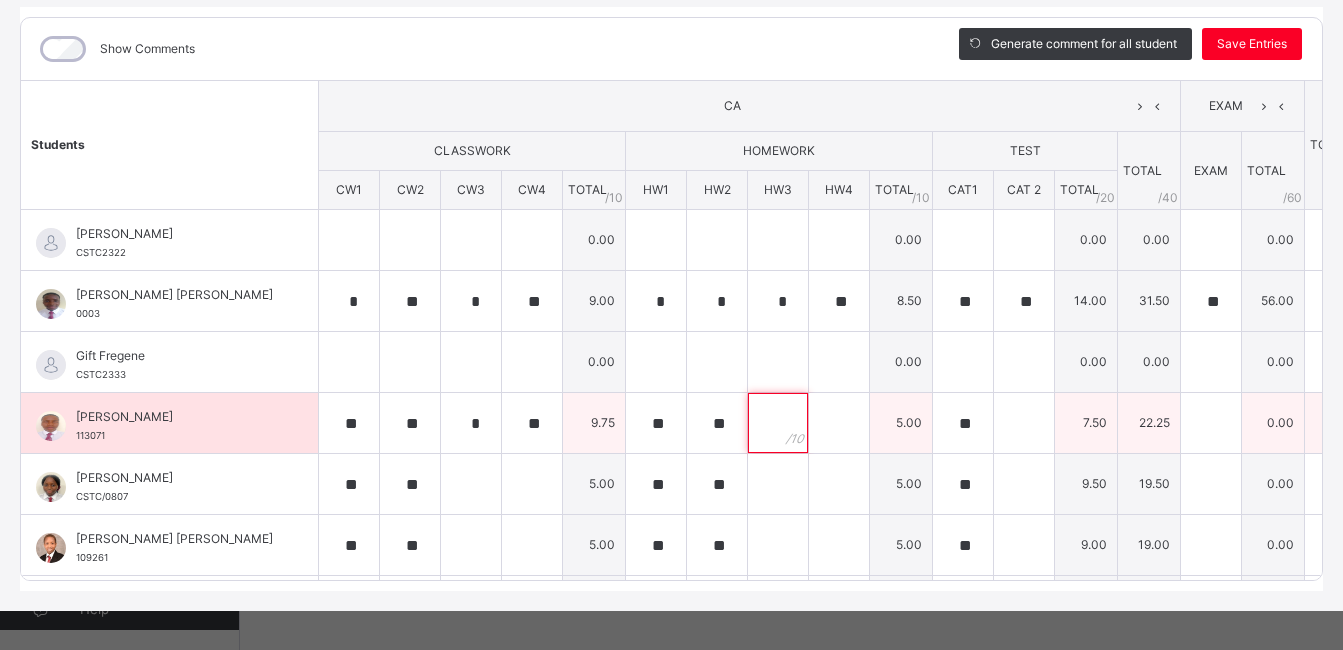 click at bounding box center [778, 423] 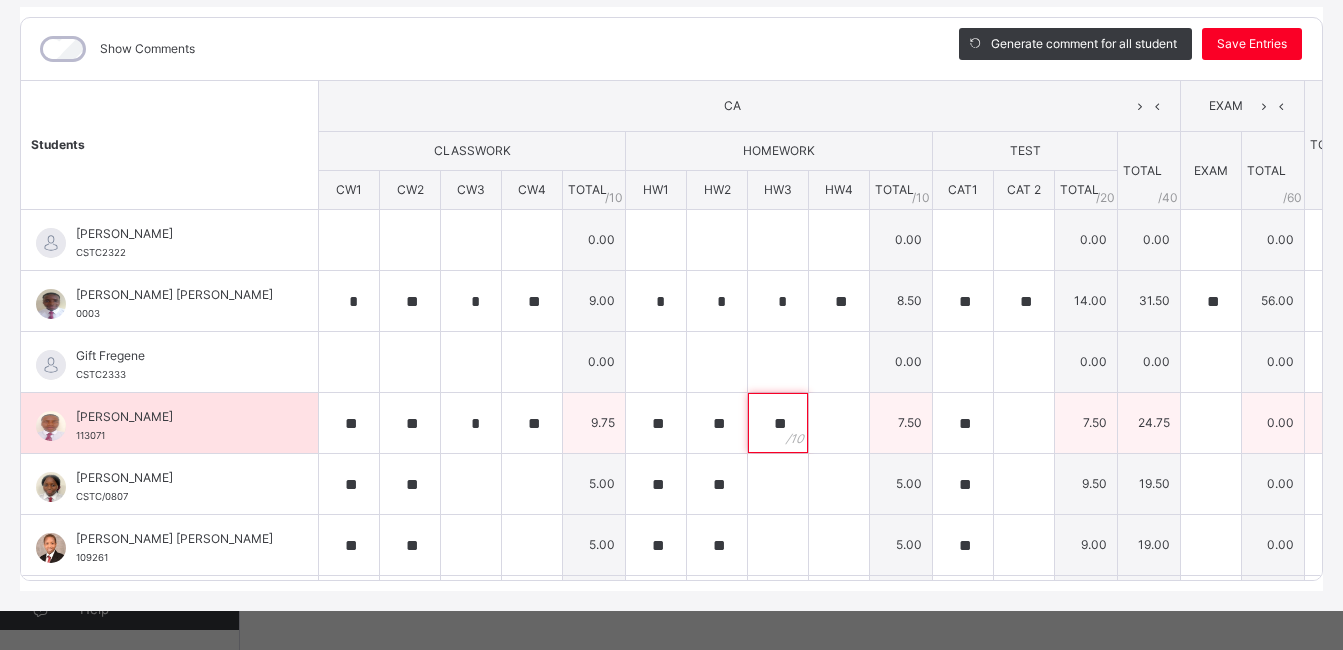 type on "**" 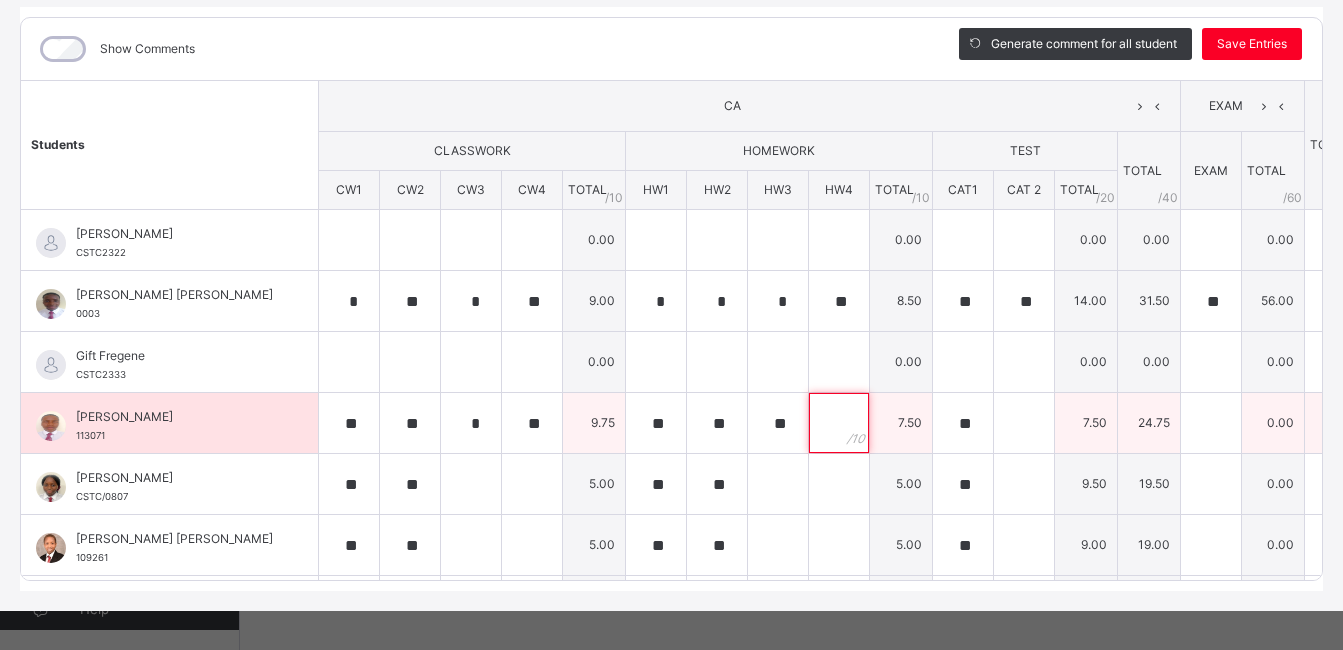 click at bounding box center (839, 423) 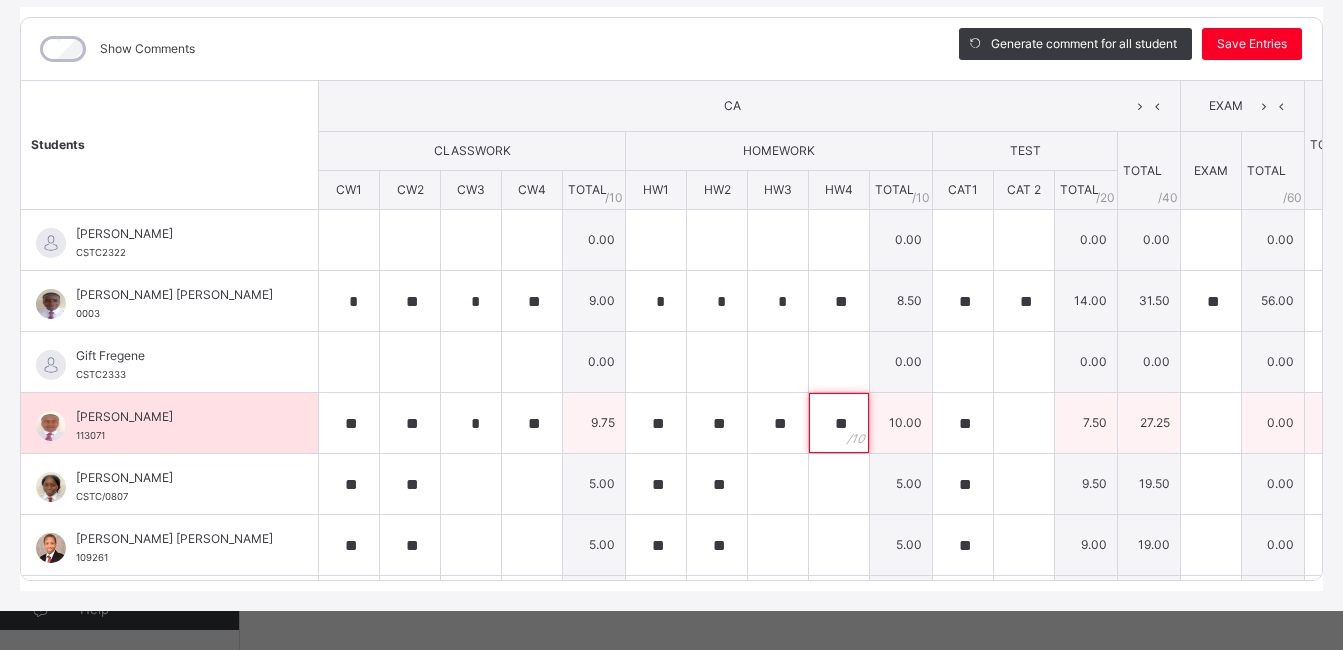 type on "**" 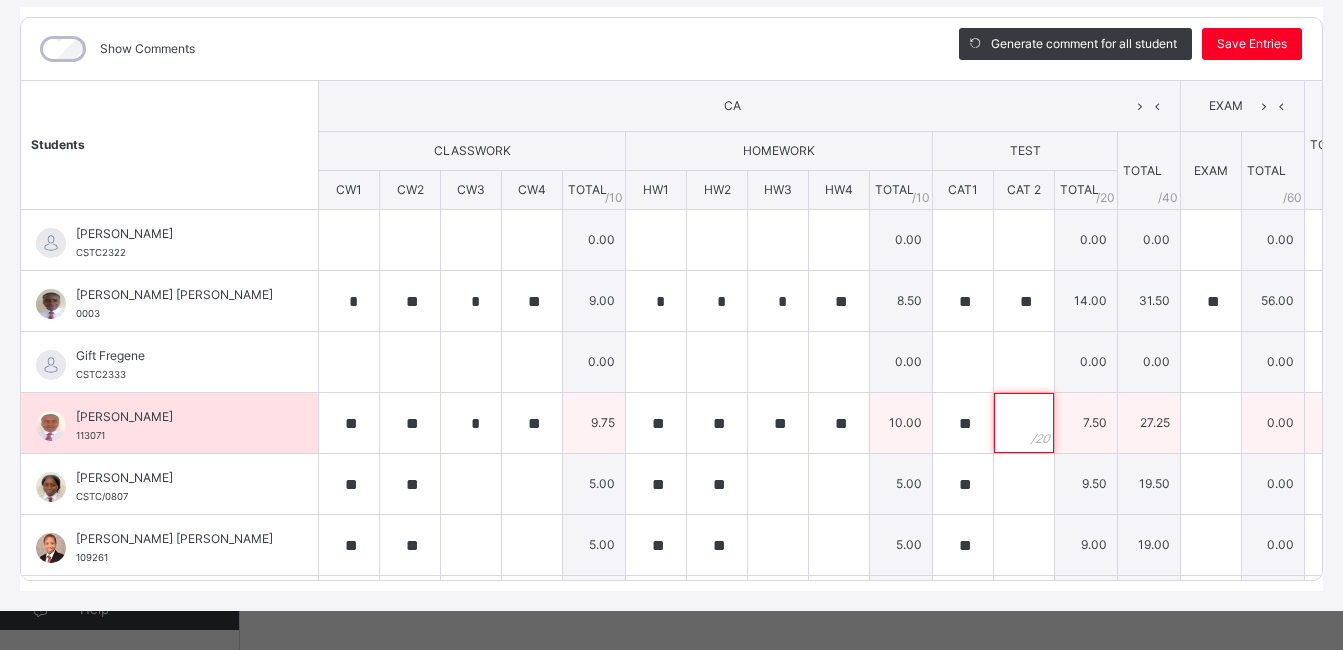 click at bounding box center (1024, 423) 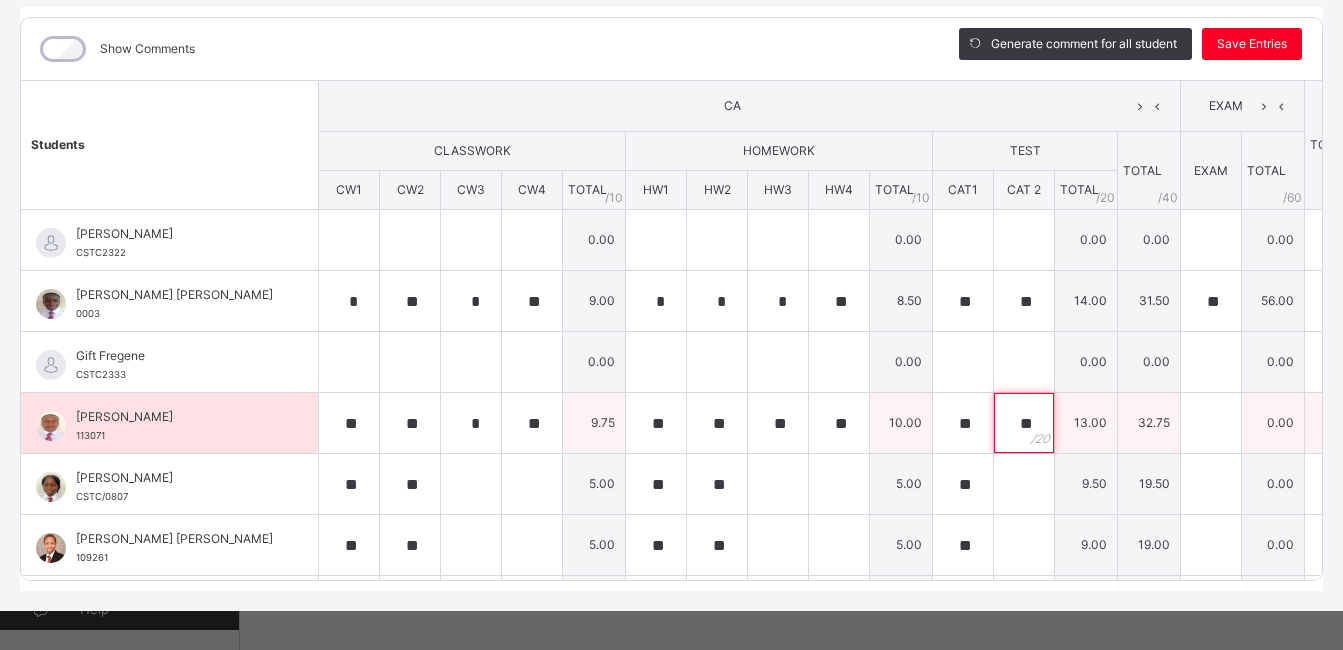 type on "**" 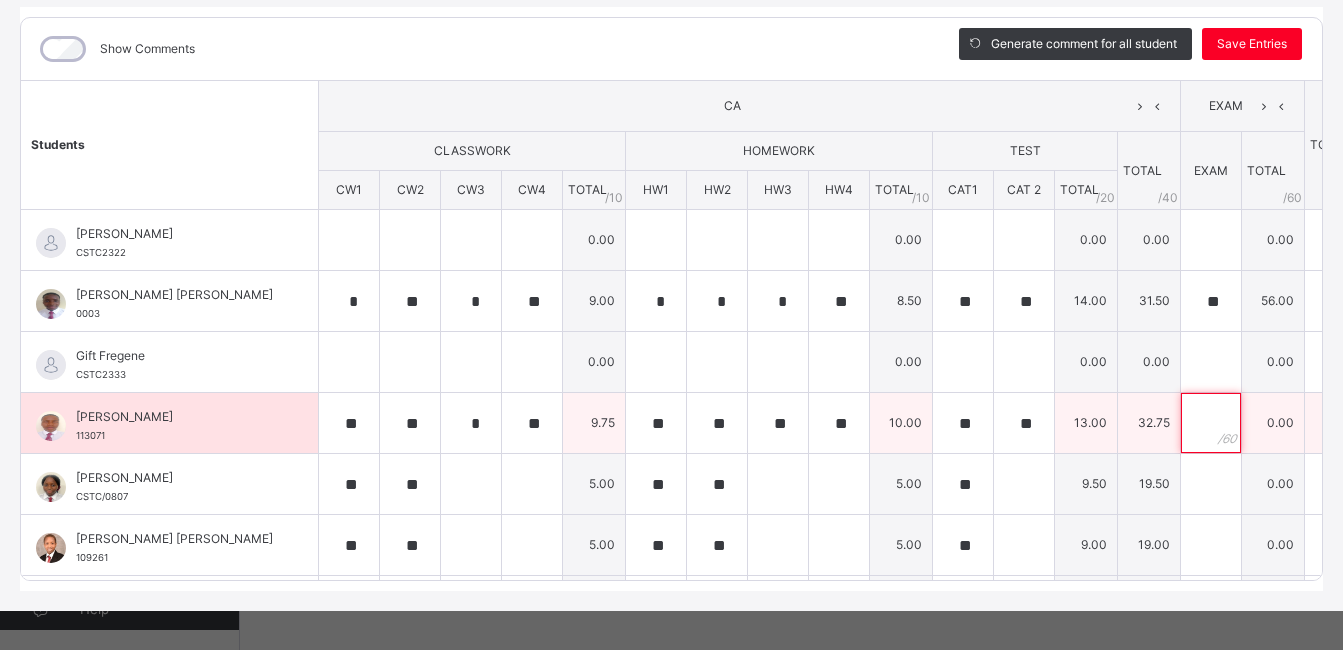 click at bounding box center [1211, 423] 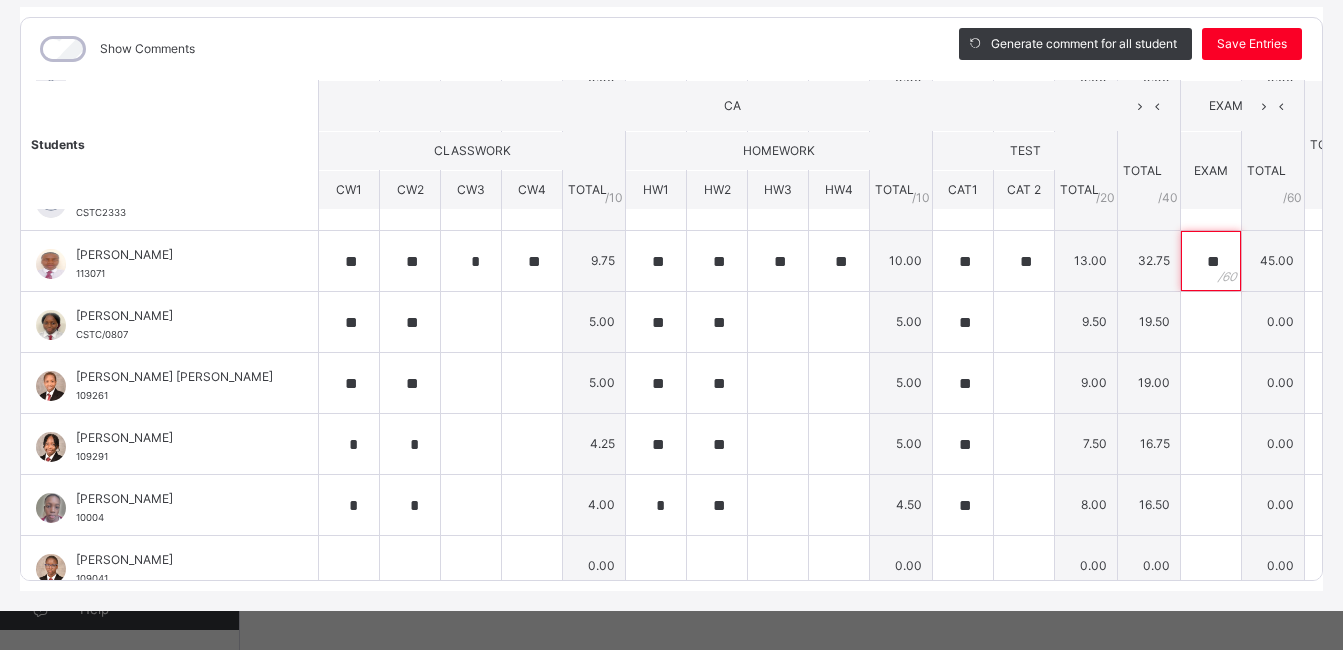 scroll, scrollTop: 164, scrollLeft: 0, axis: vertical 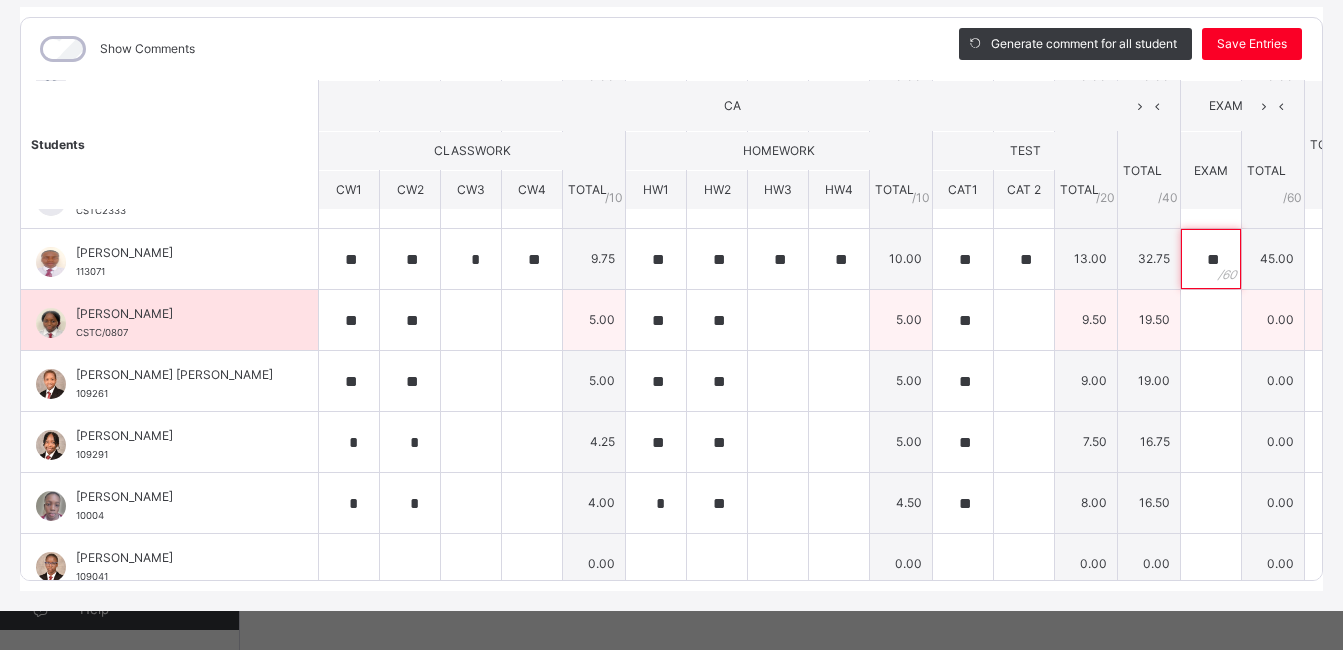 type on "**" 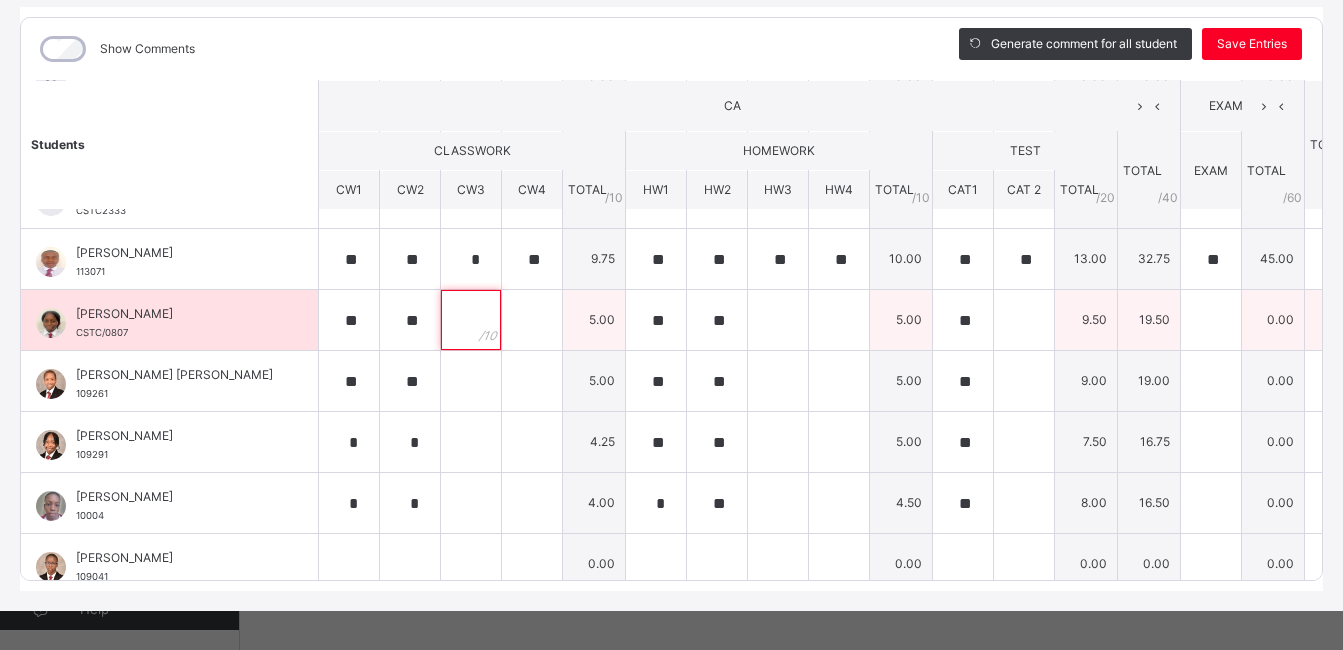 click at bounding box center (471, 320) 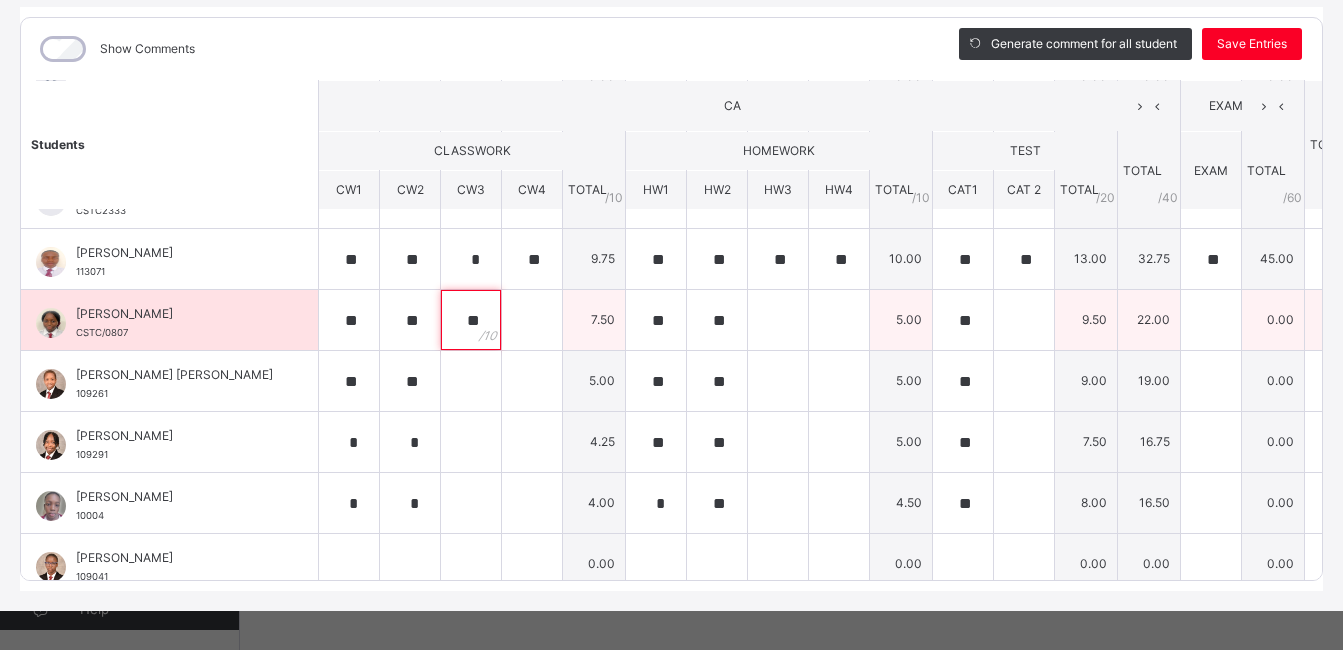 type on "**" 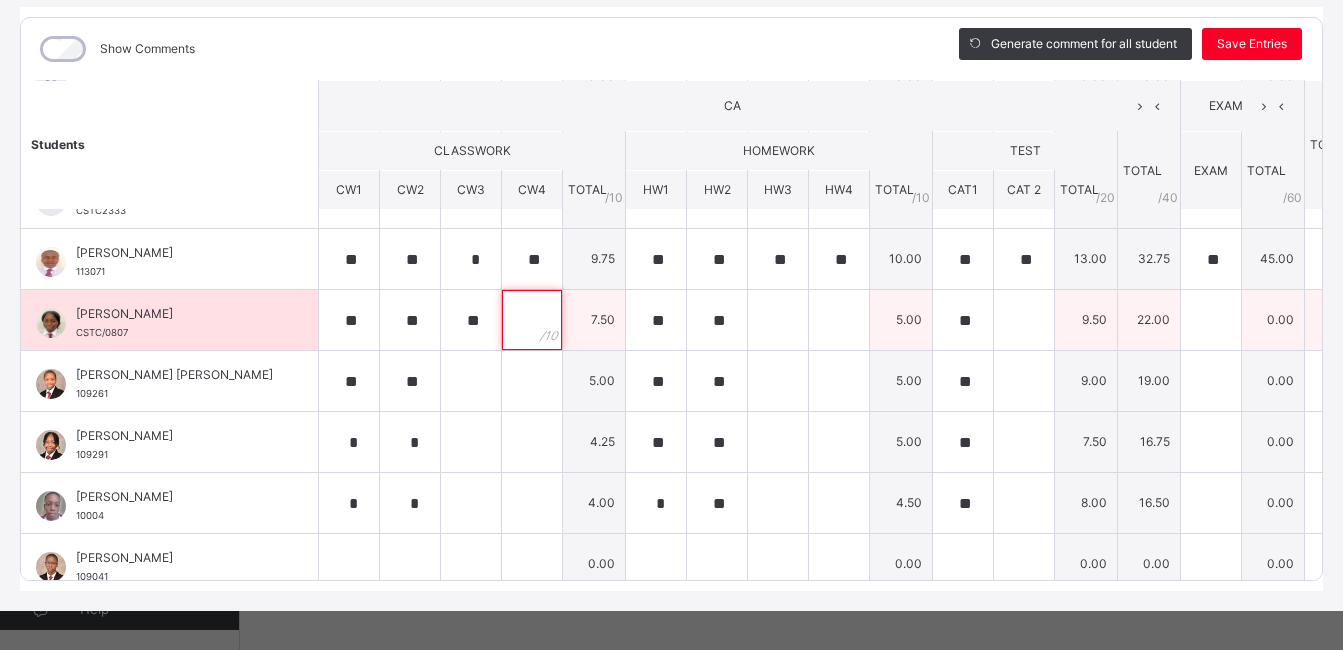 click at bounding box center (532, 320) 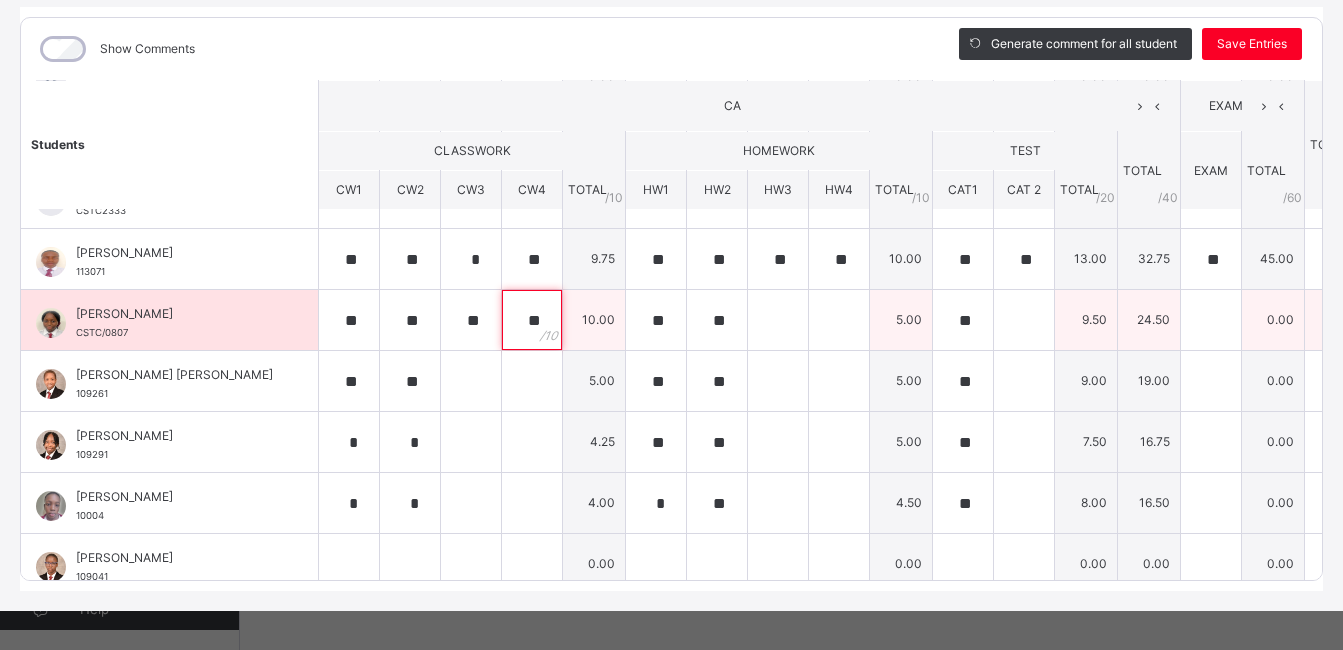 type on "**" 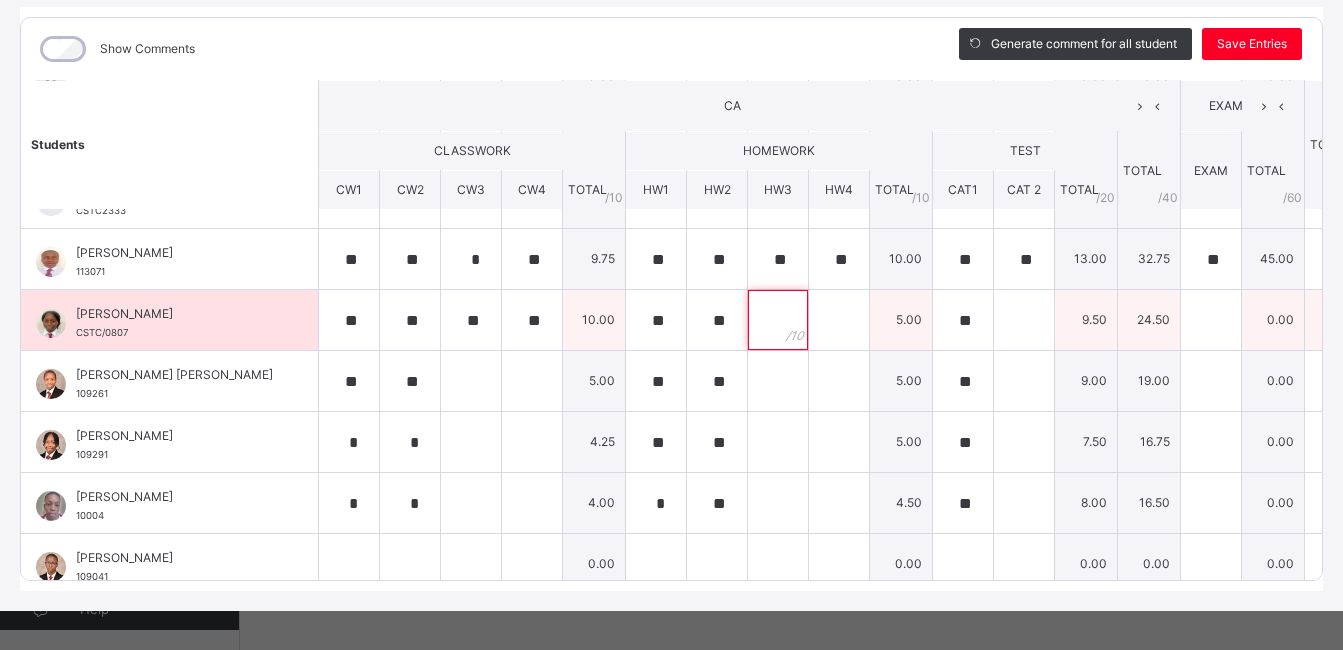 click at bounding box center [778, 320] 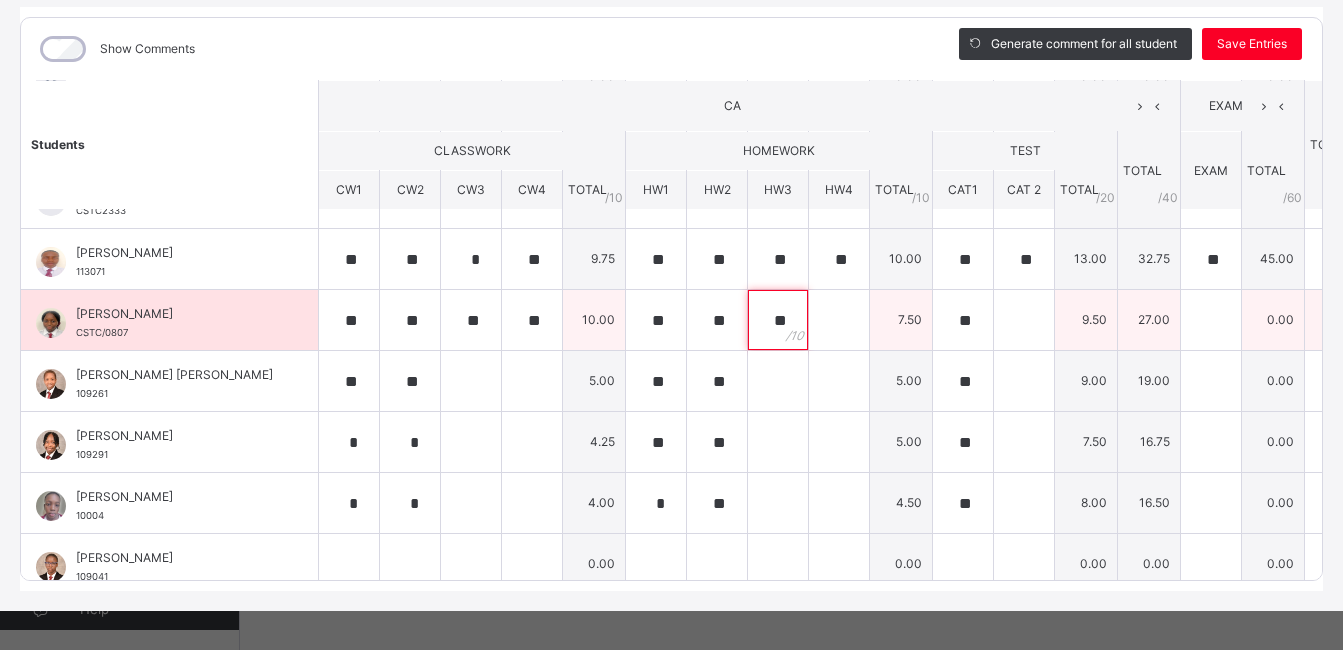 type on "**" 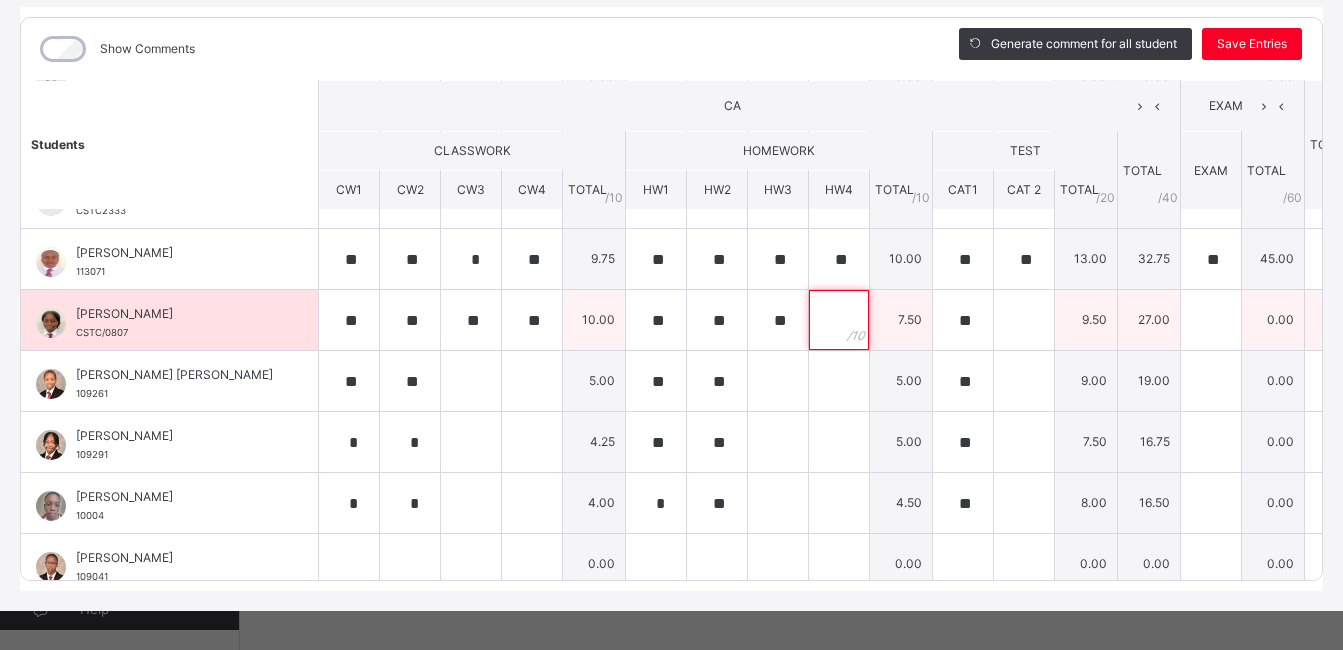click at bounding box center [839, 320] 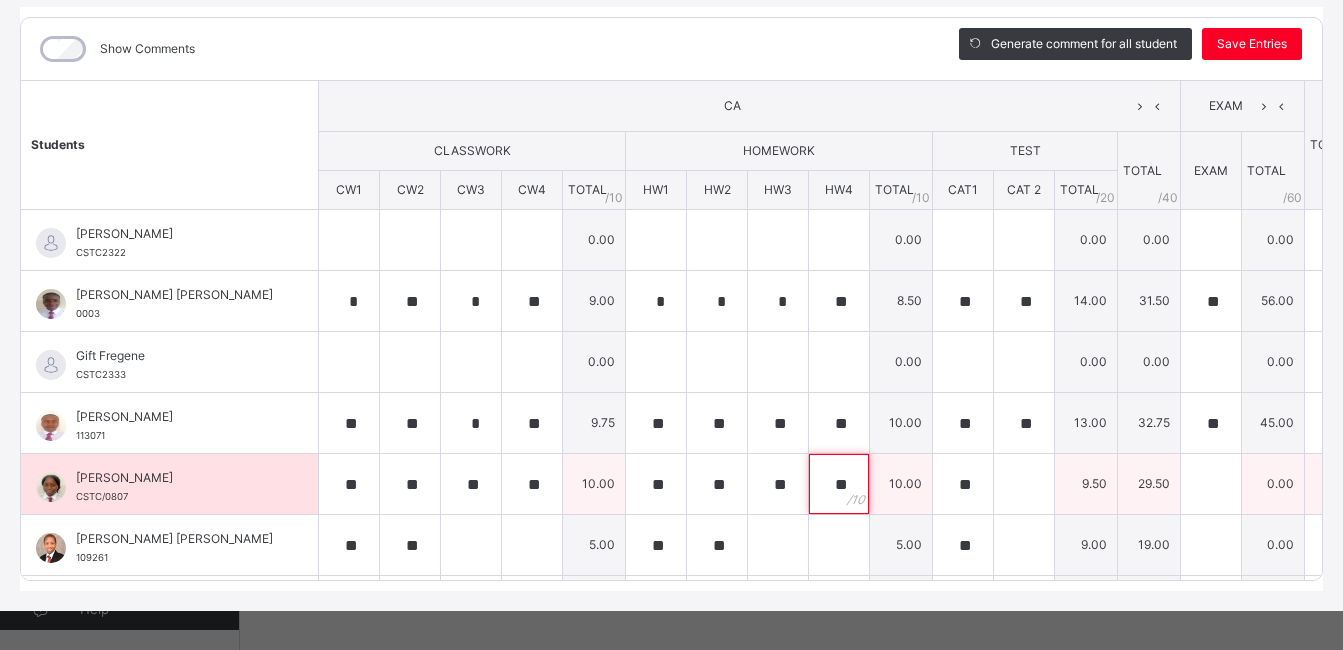 scroll, scrollTop: 0, scrollLeft: 32, axis: horizontal 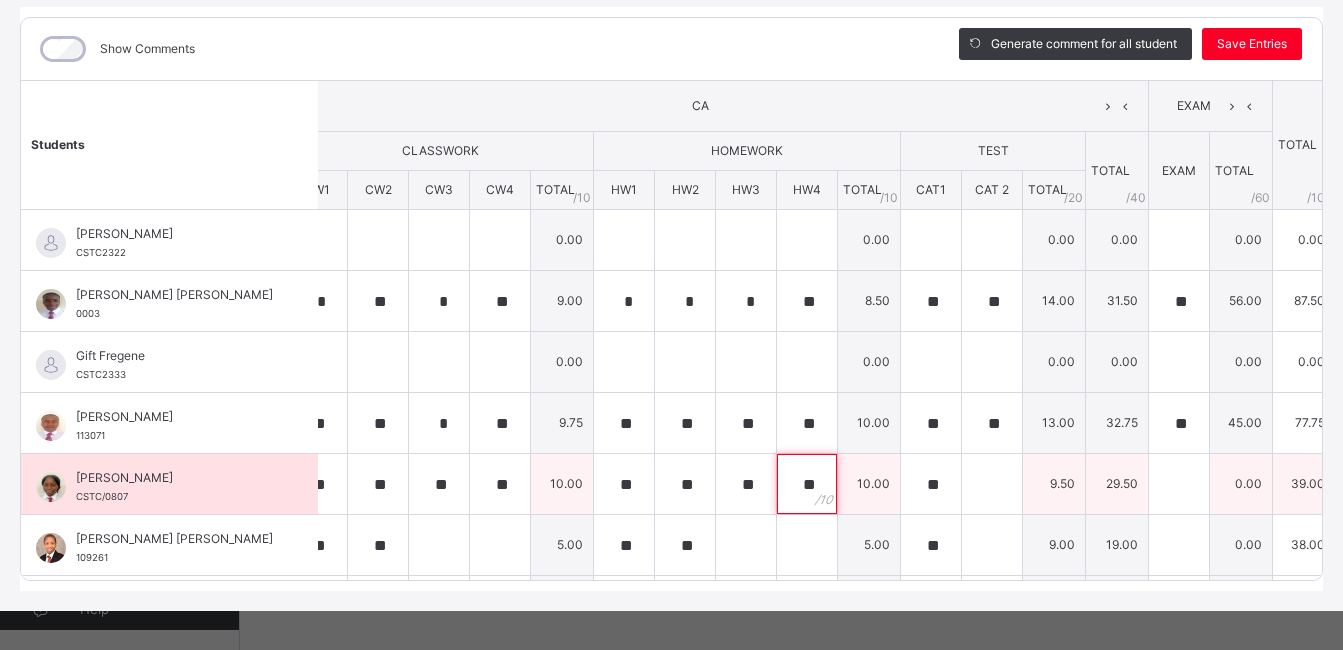 type on "**" 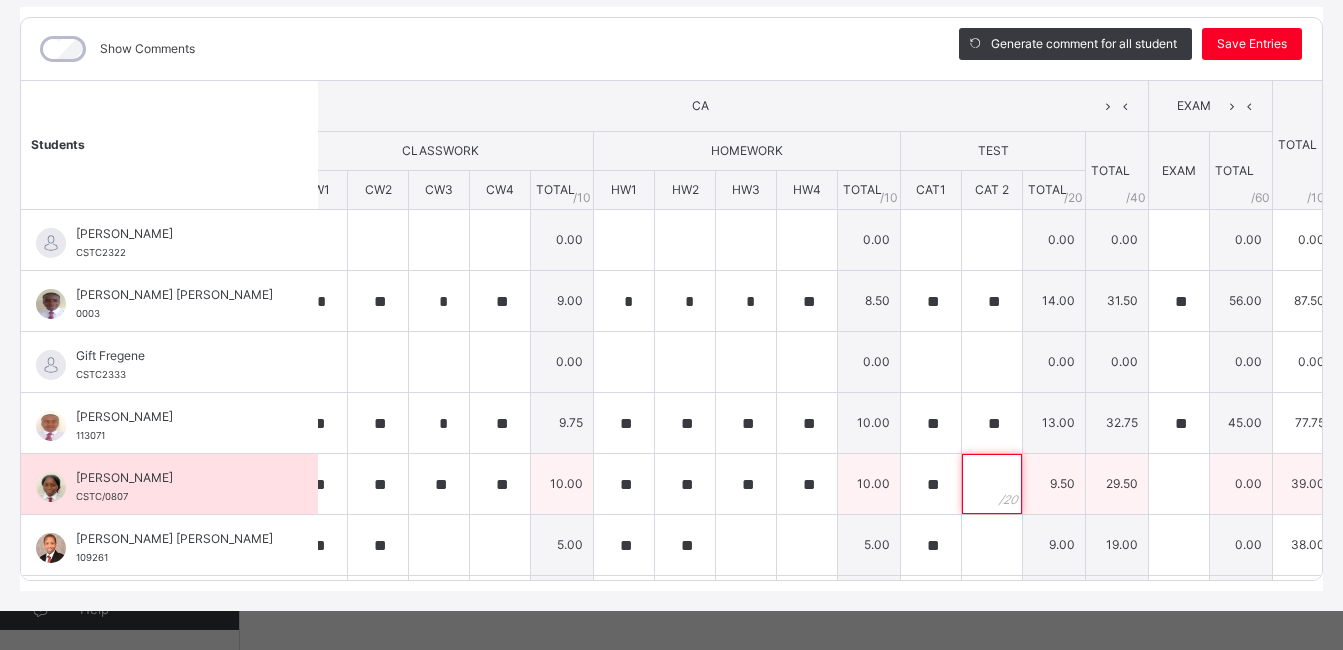 click at bounding box center (992, 484) 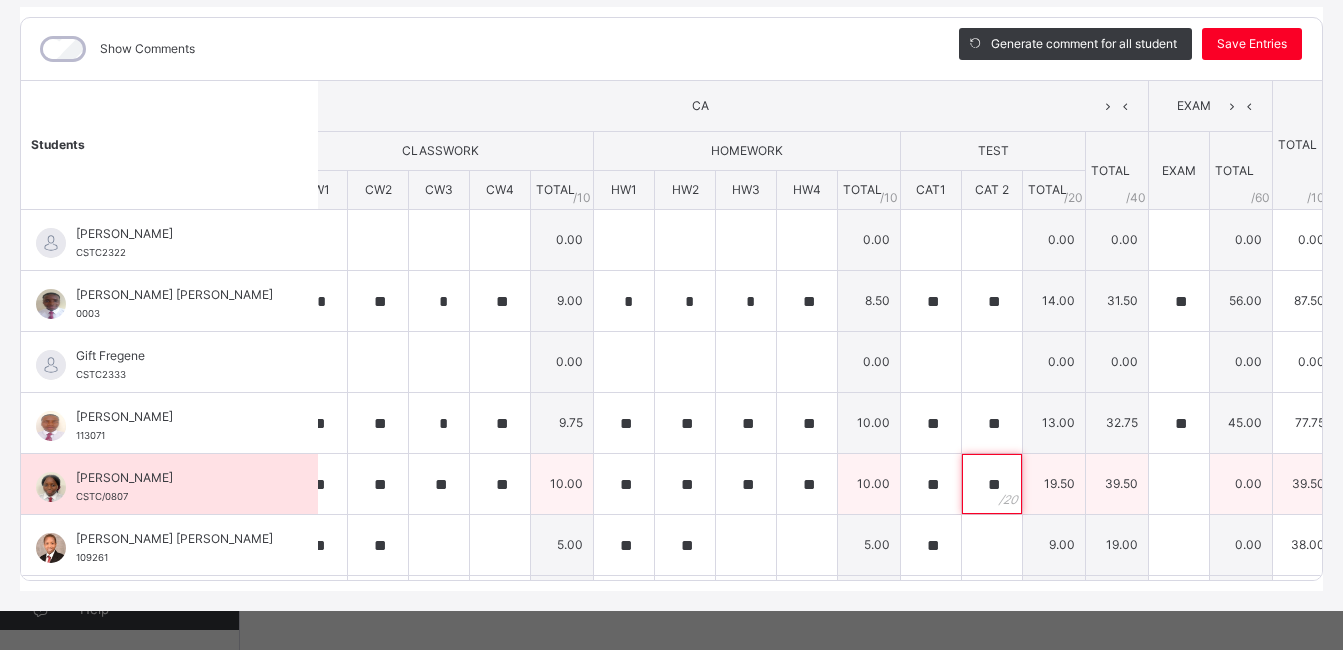 type on "**" 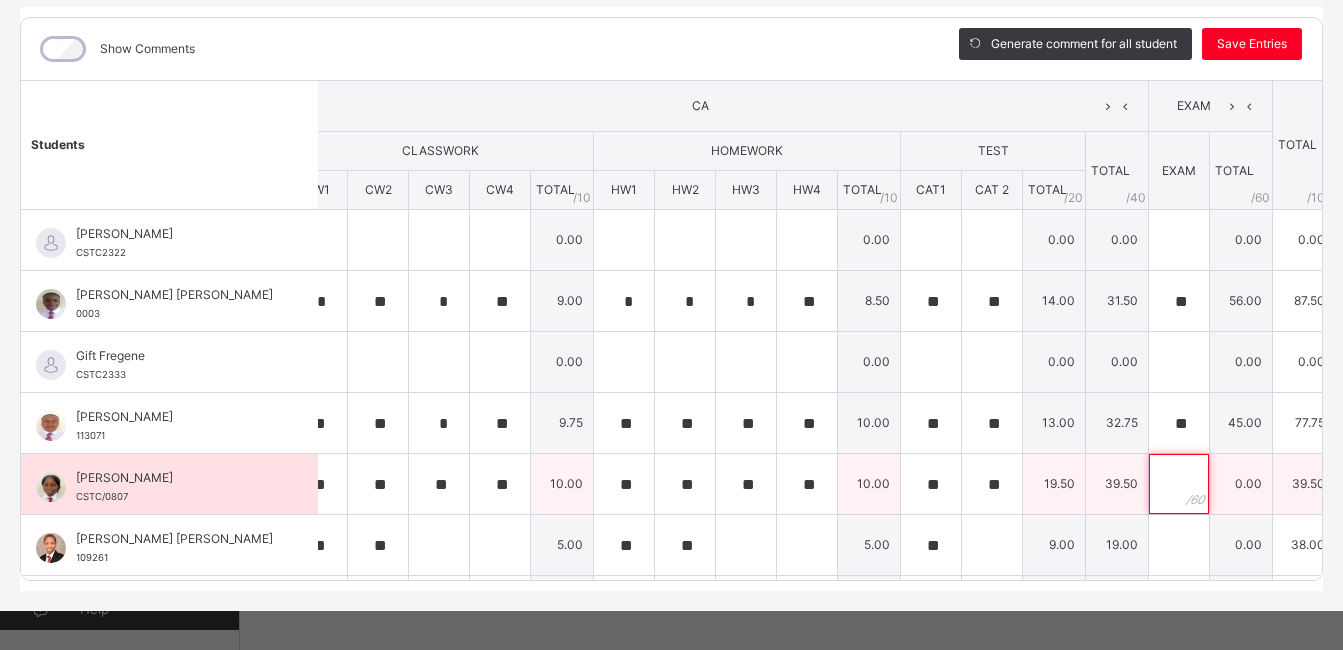 click at bounding box center (1179, 484) 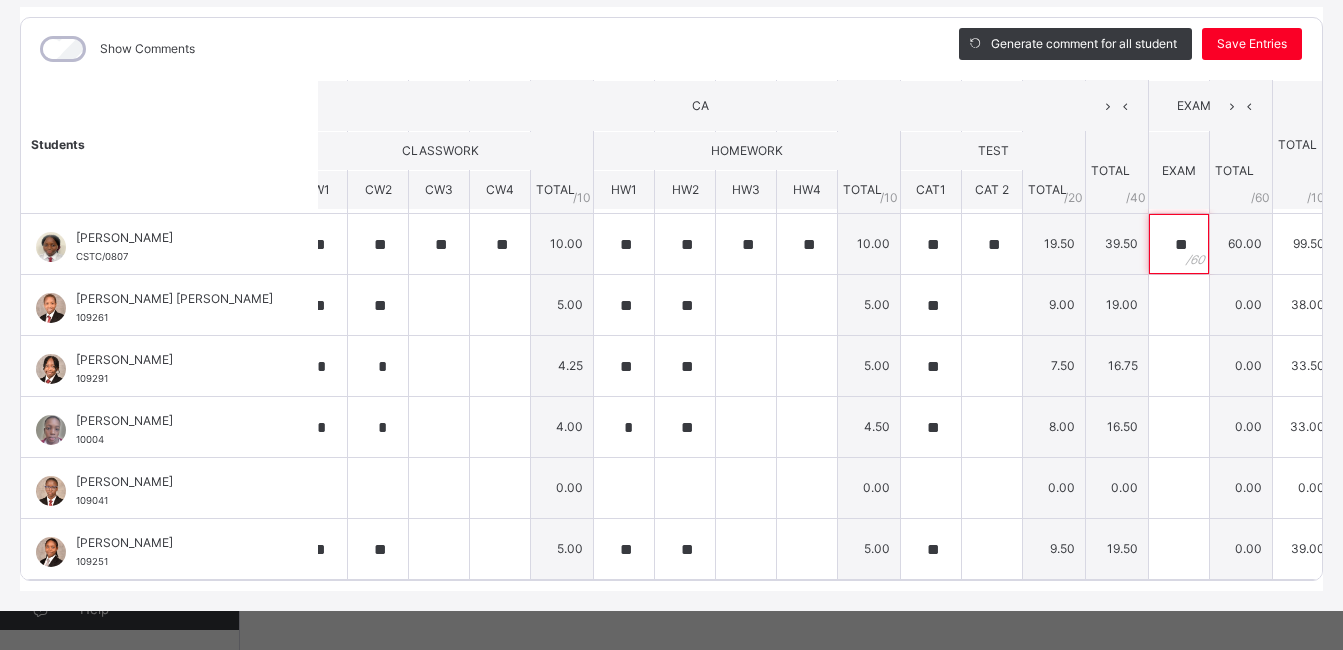 scroll, scrollTop: 252, scrollLeft: 32, axis: both 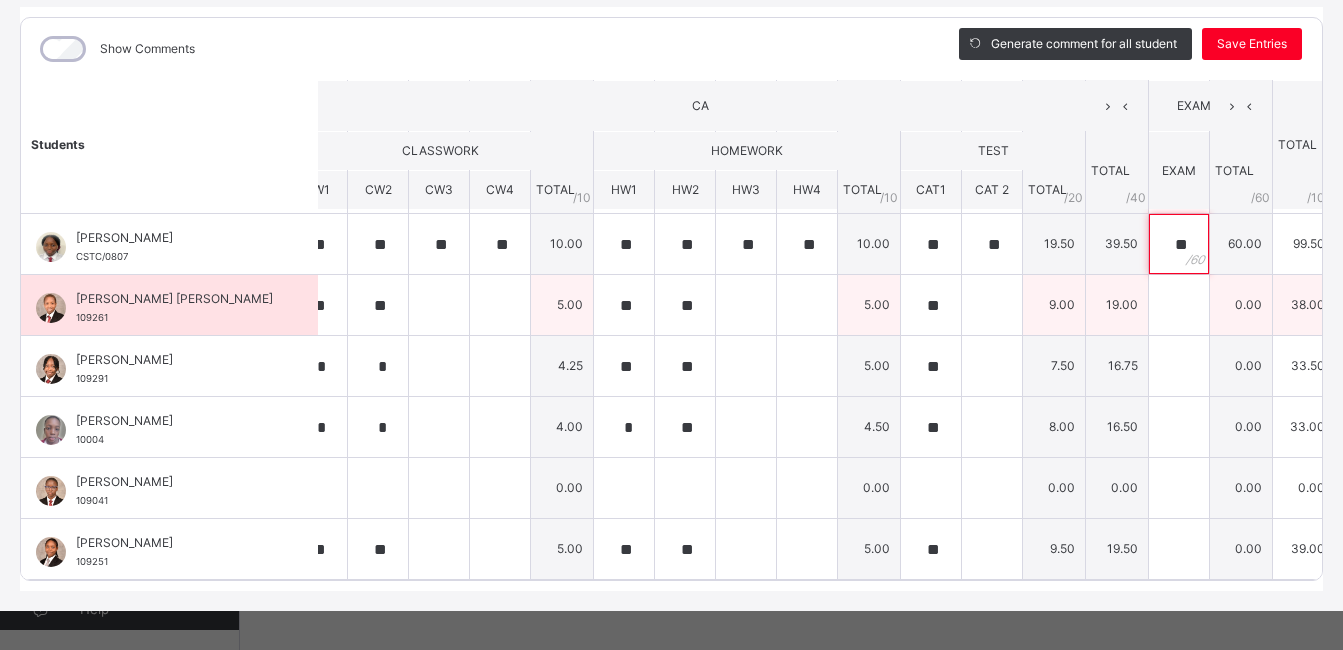type on "**" 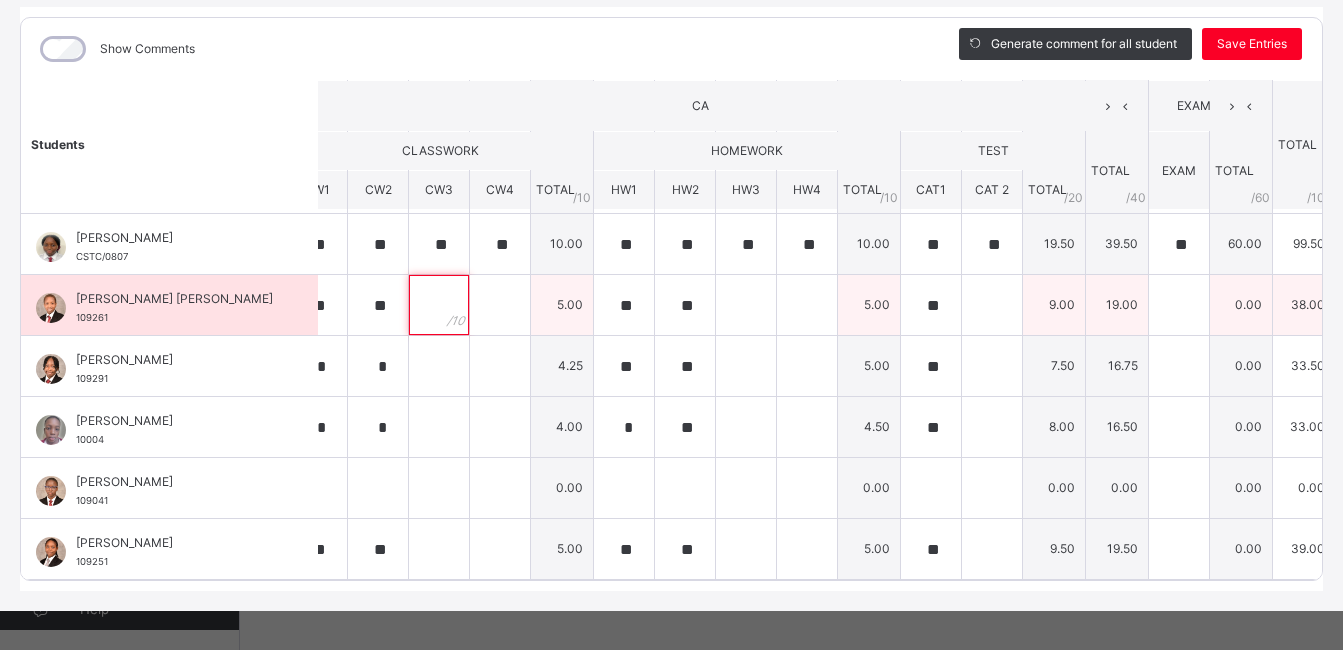 click at bounding box center (439, 305) 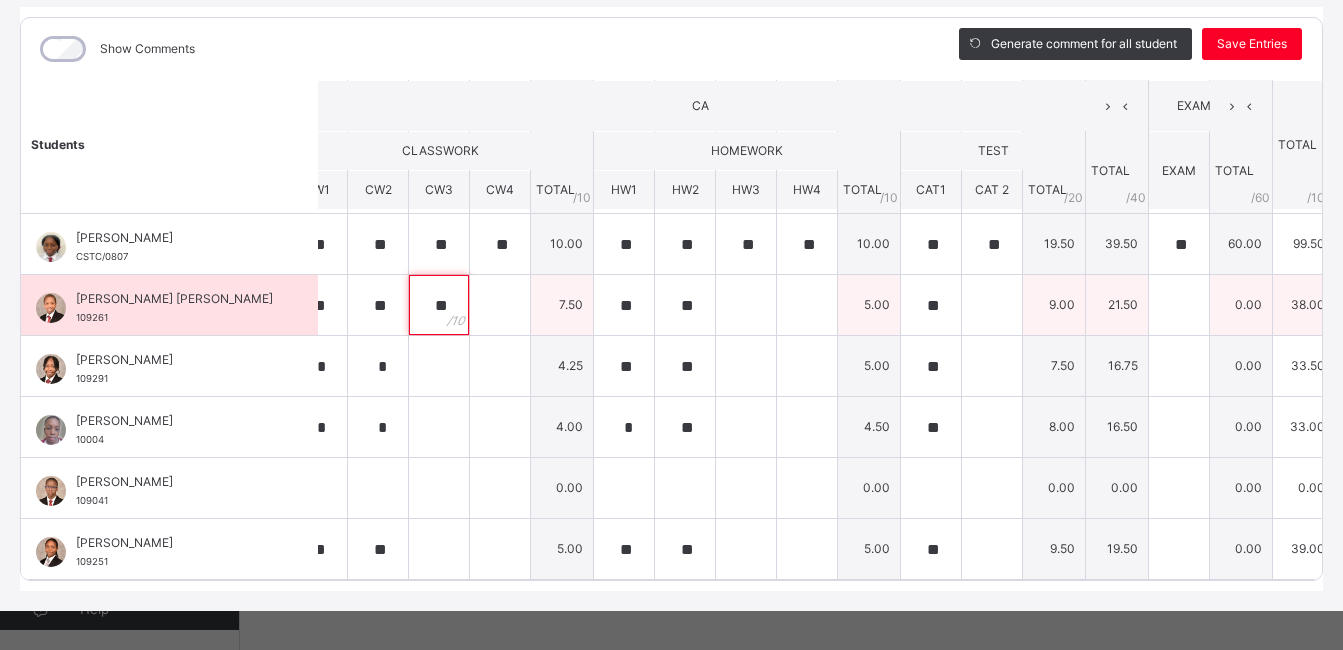 type on "**" 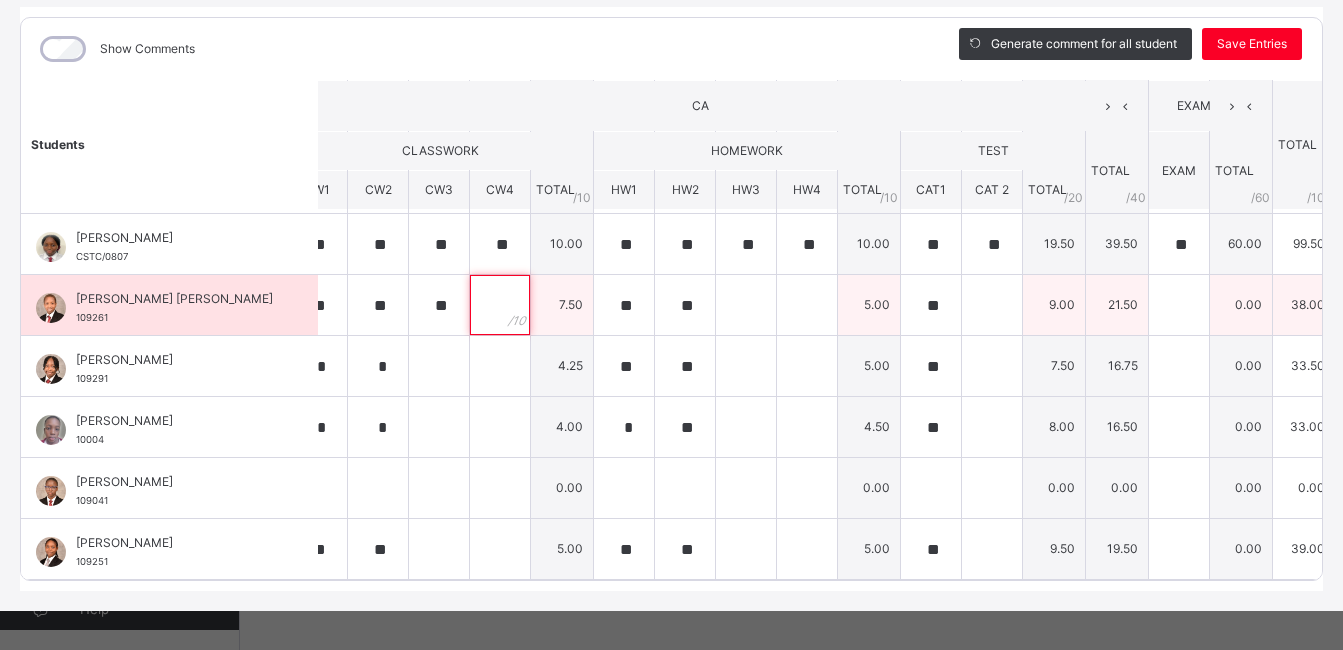 click at bounding box center (500, 305) 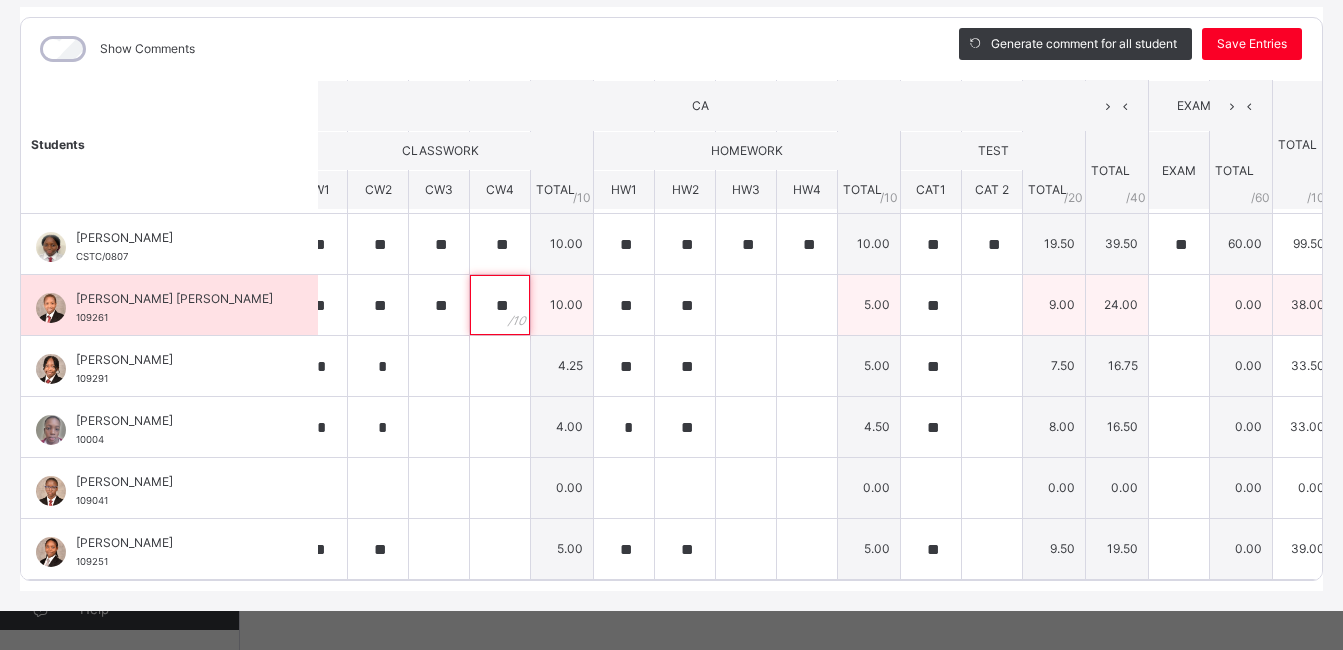 type on "**" 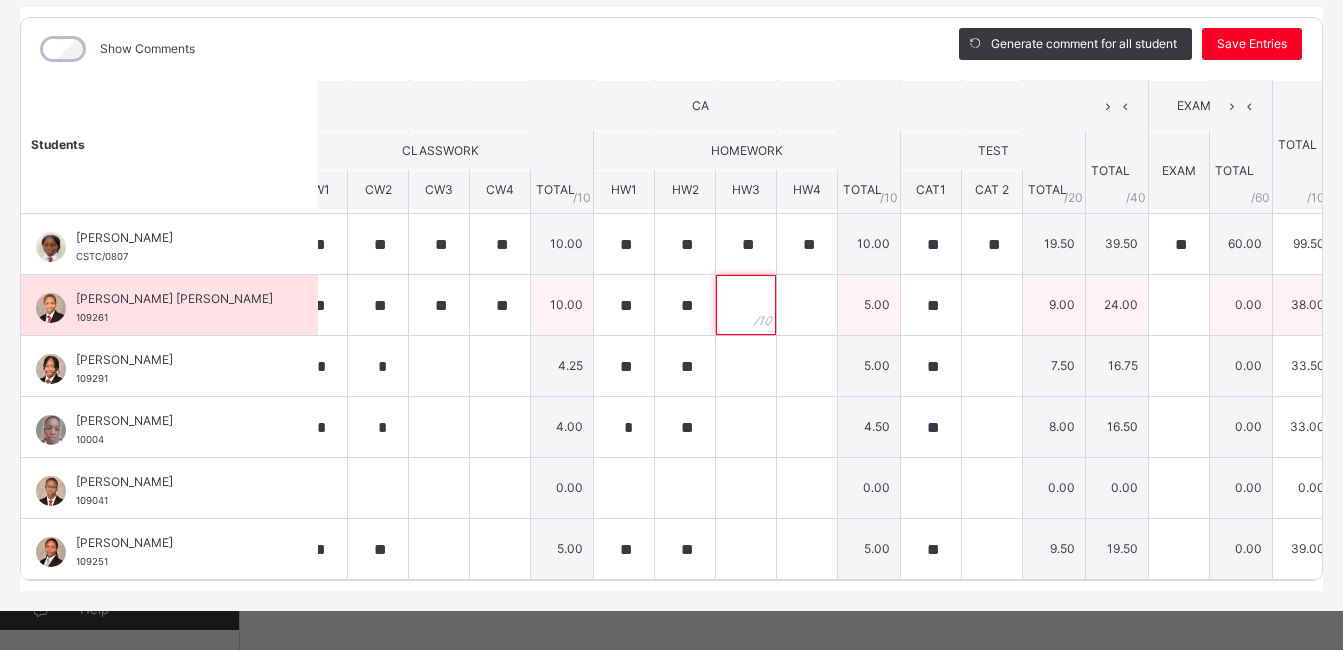click at bounding box center (746, 305) 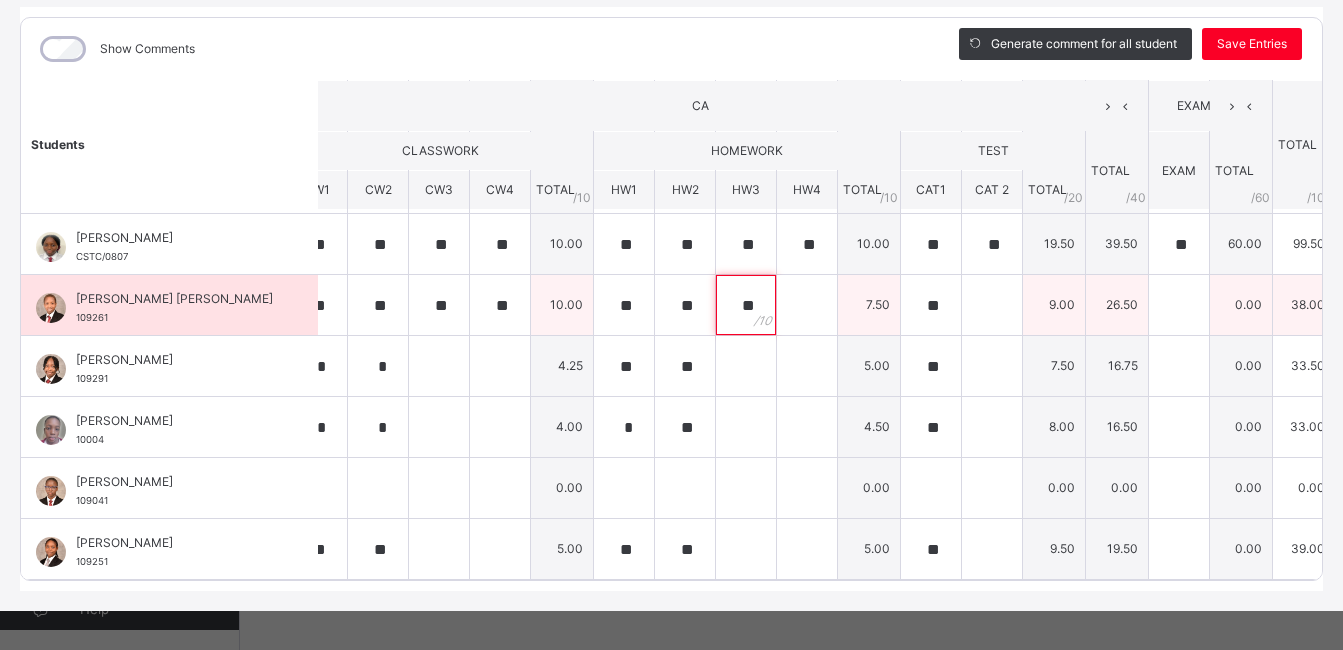 type on "**" 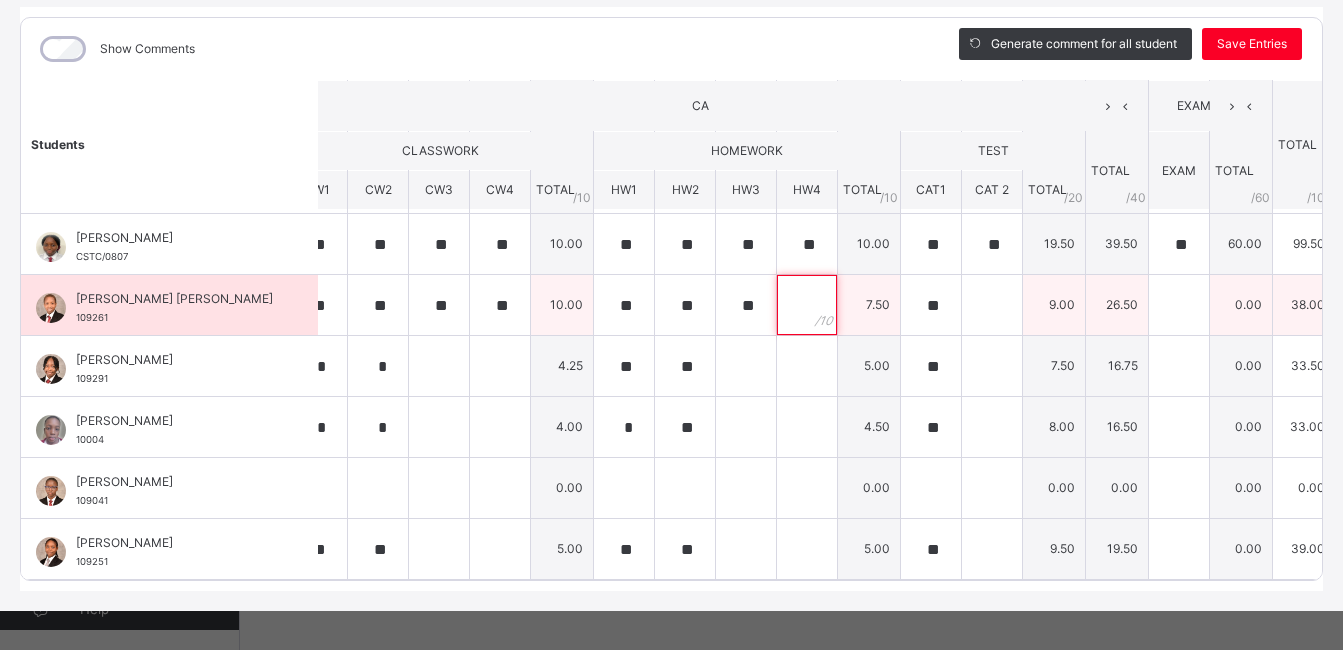 click at bounding box center [807, 305] 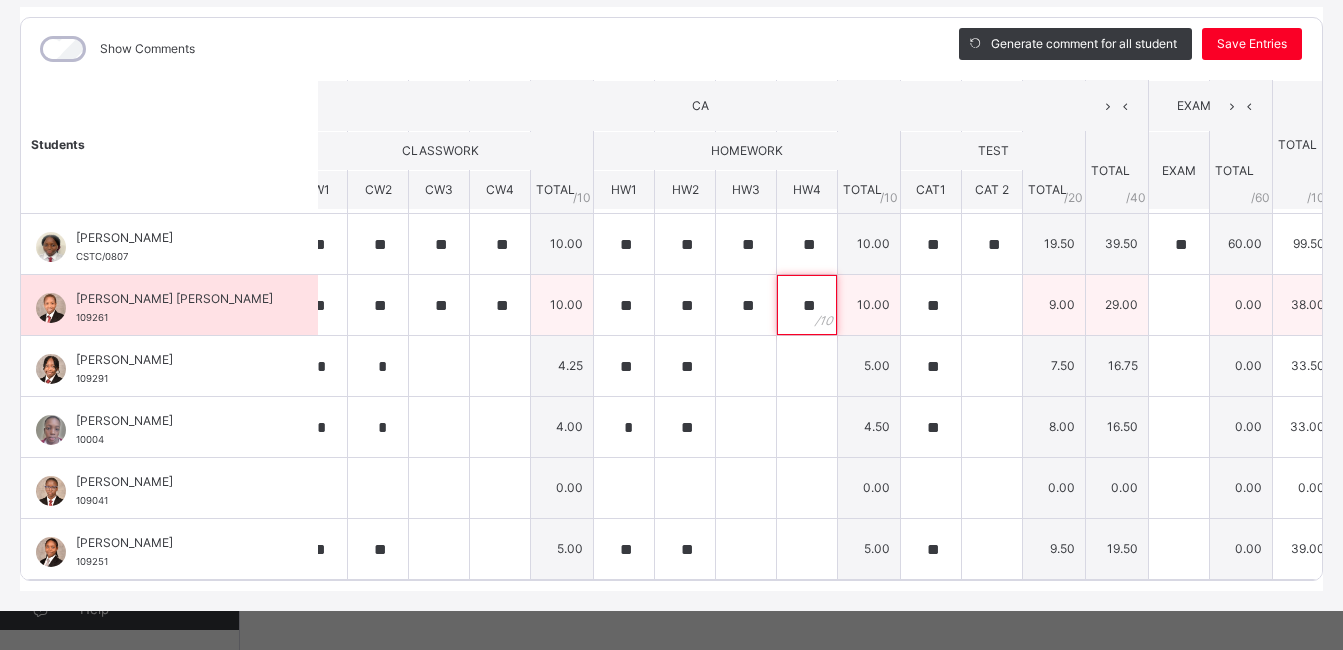 type on "**" 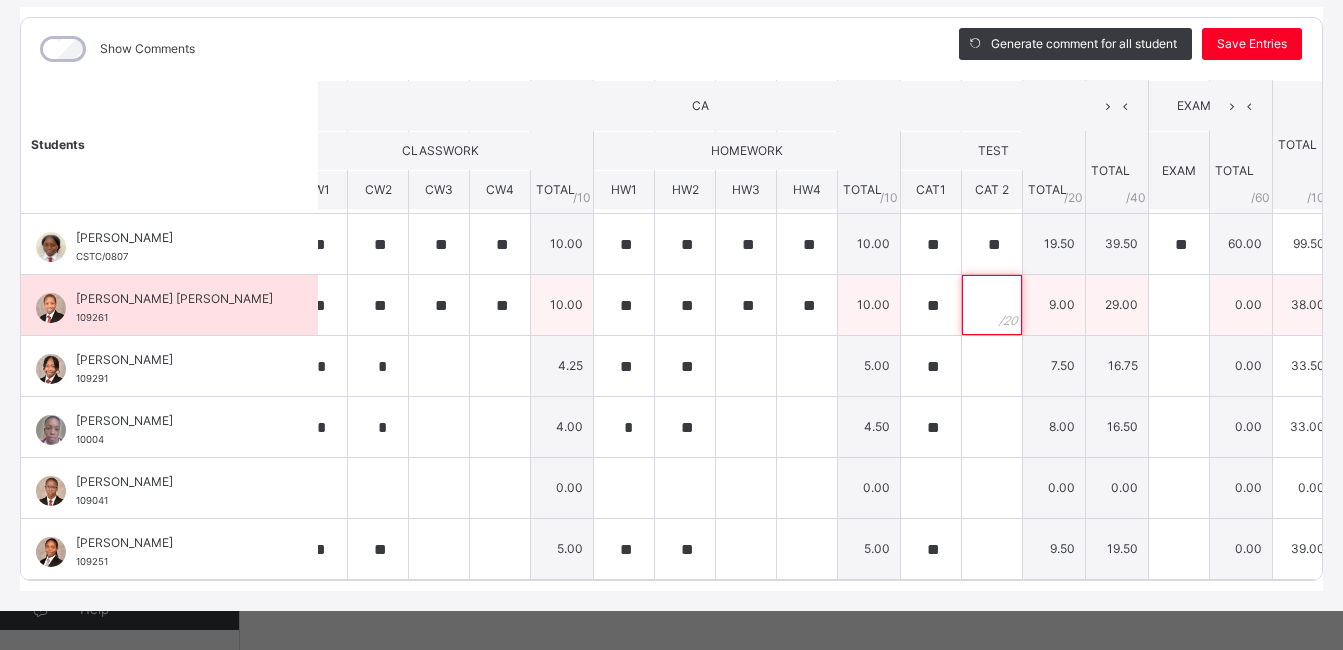 click at bounding box center [992, 305] 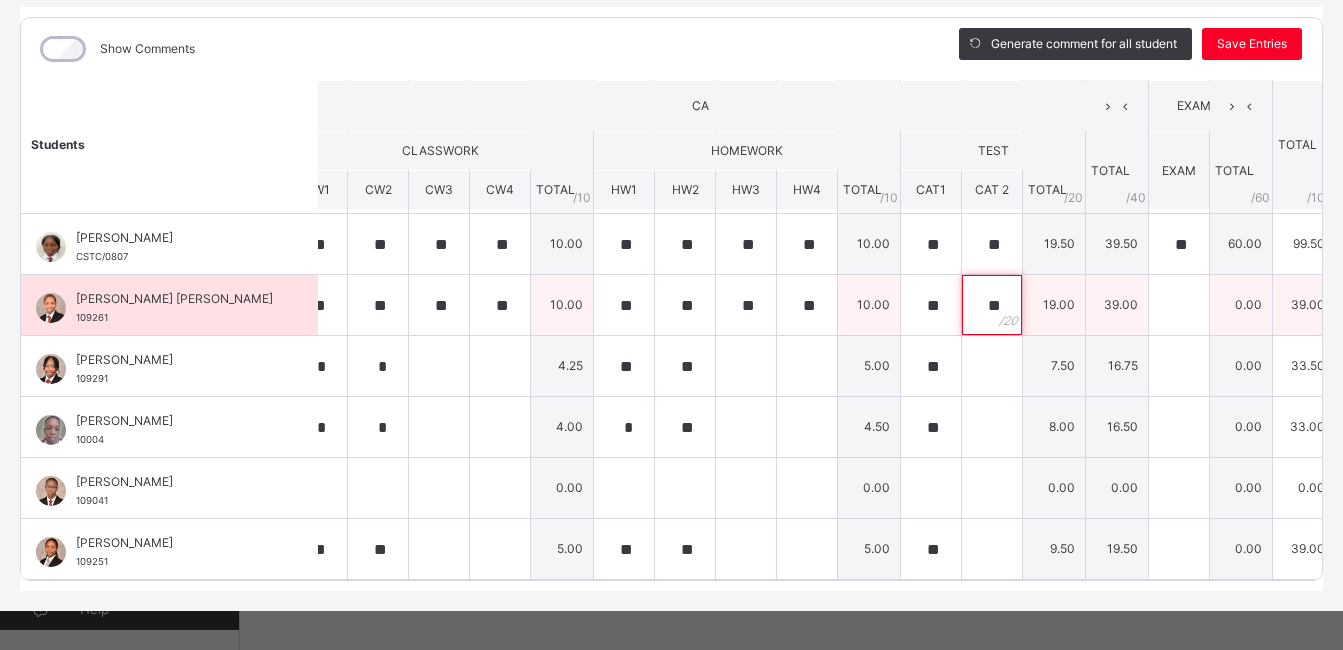 type on "**" 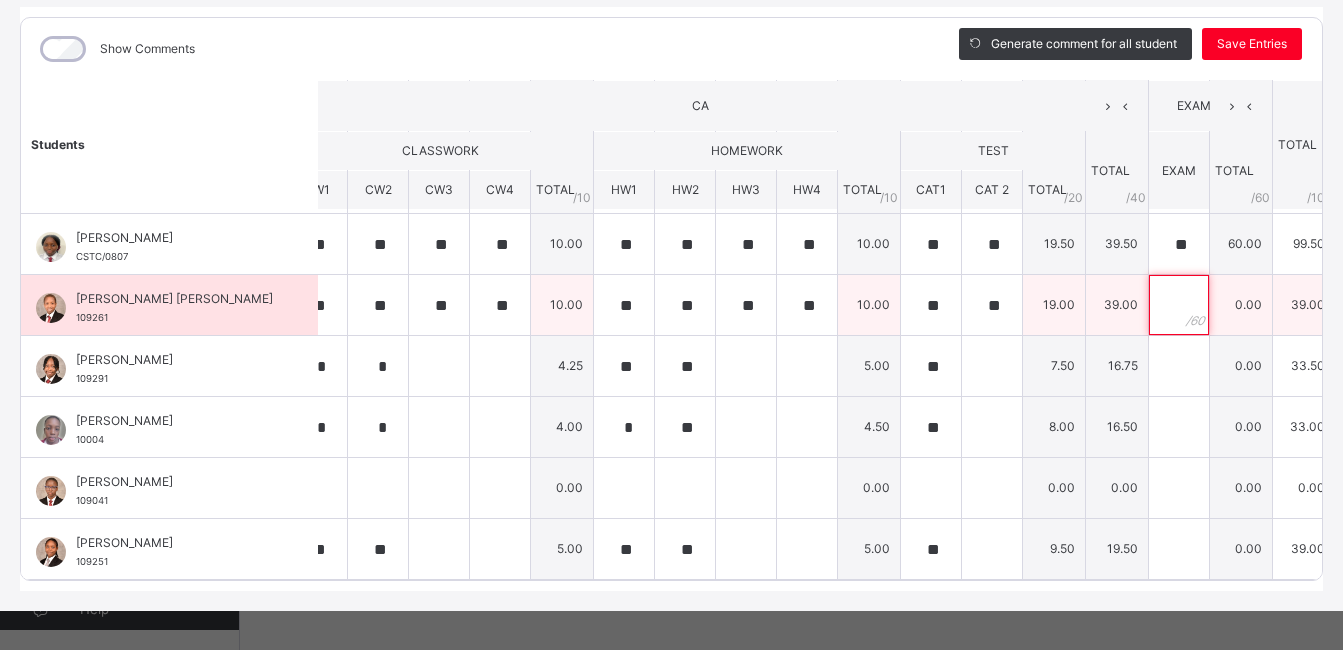 click at bounding box center [1179, 305] 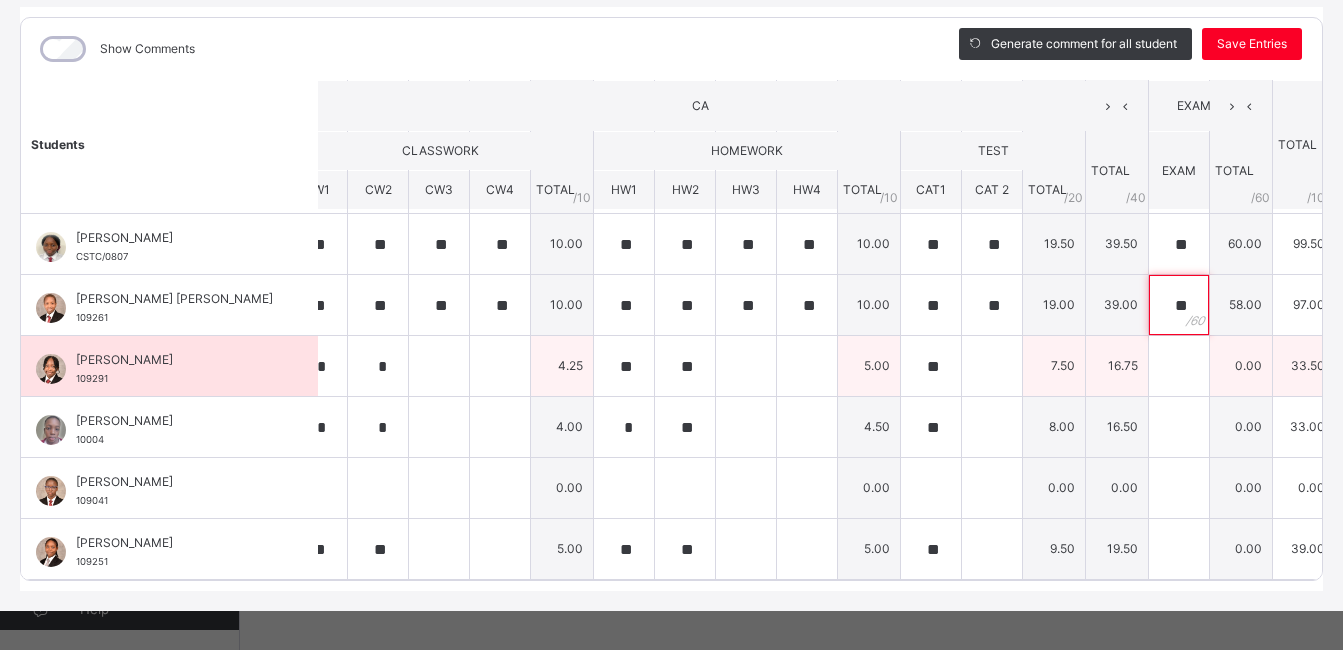 type on "**" 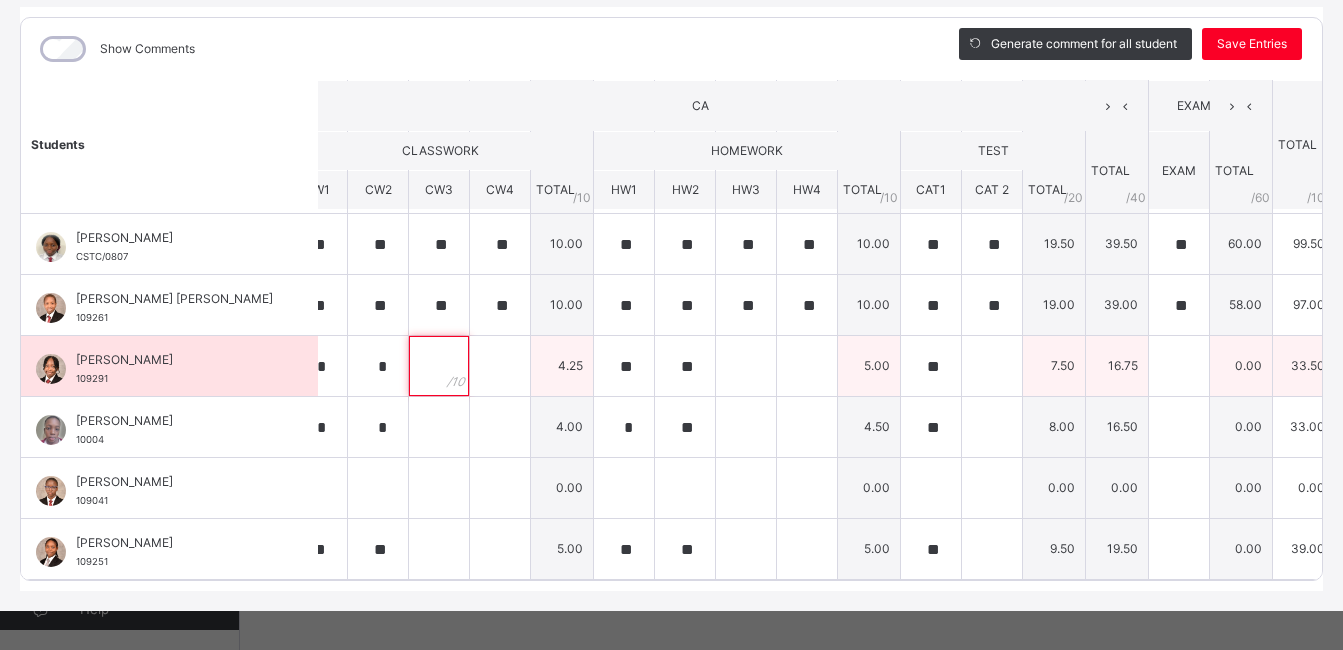click at bounding box center (439, 366) 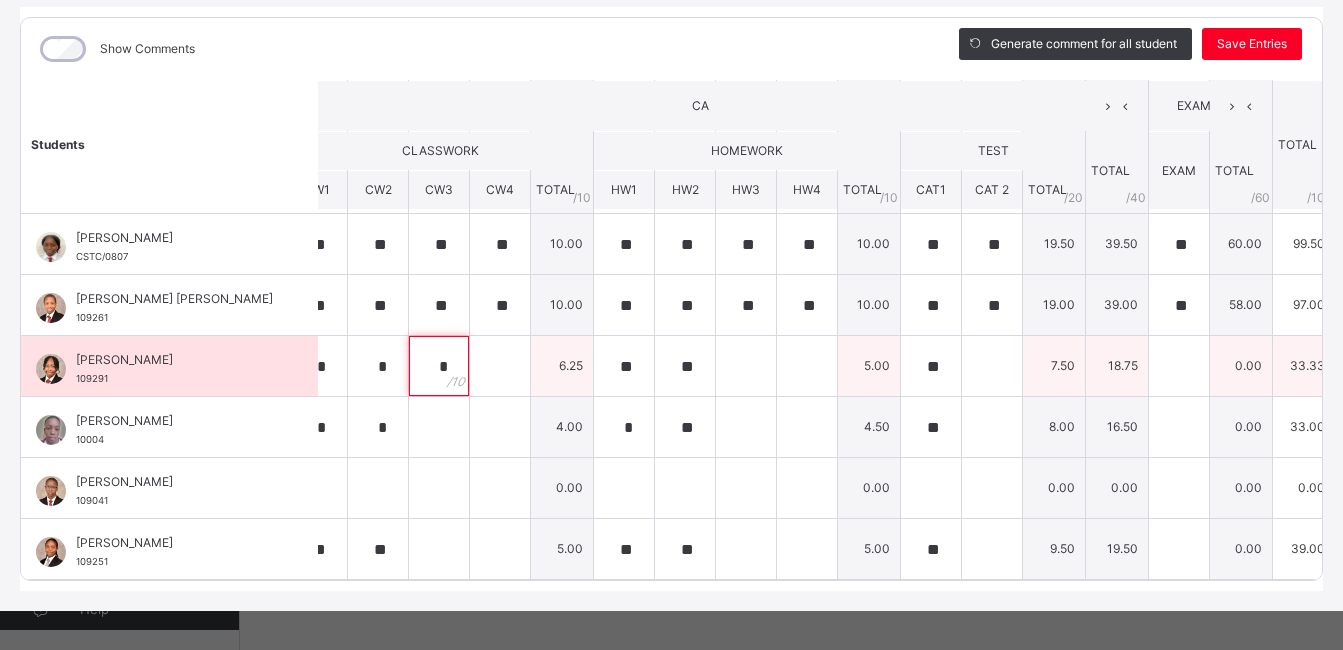 type on "*" 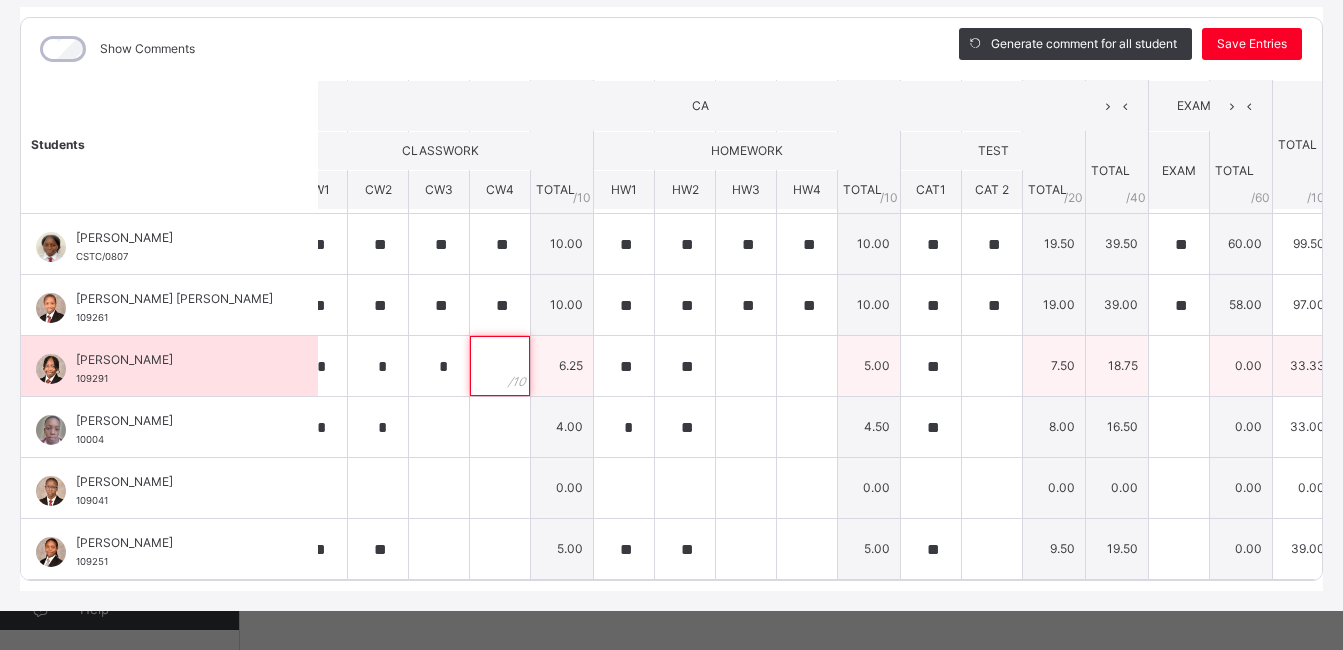 click at bounding box center (500, 366) 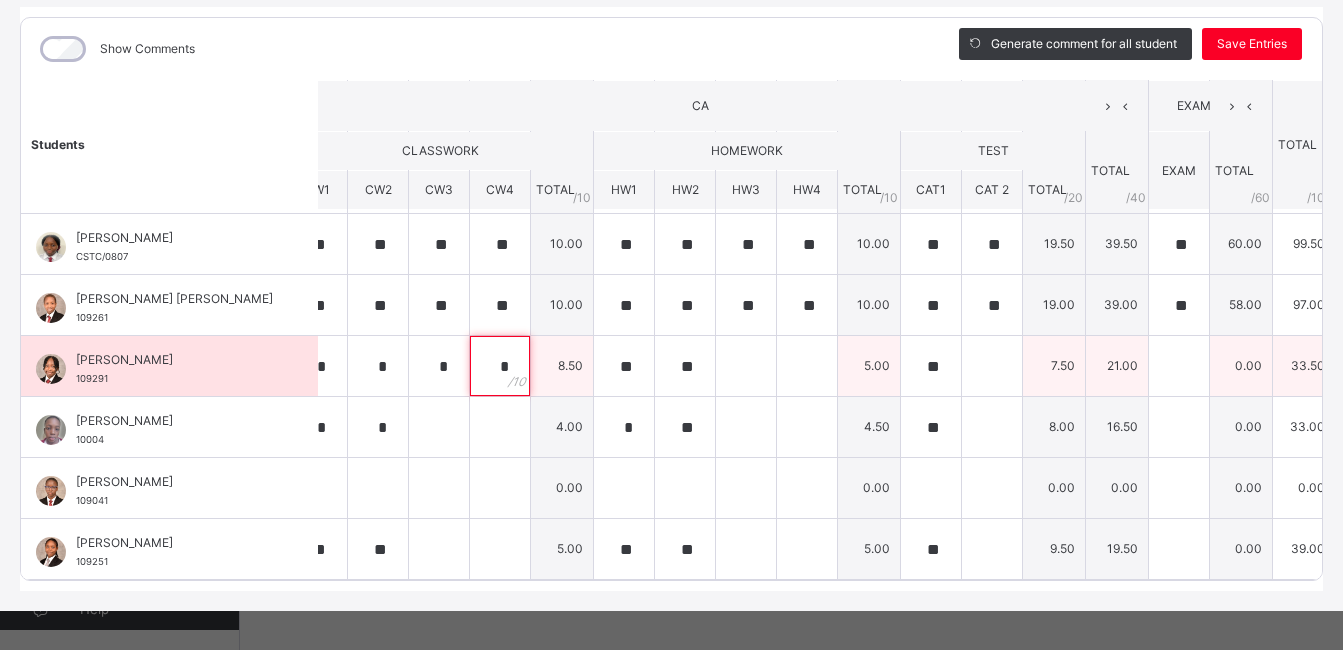 type on "*" 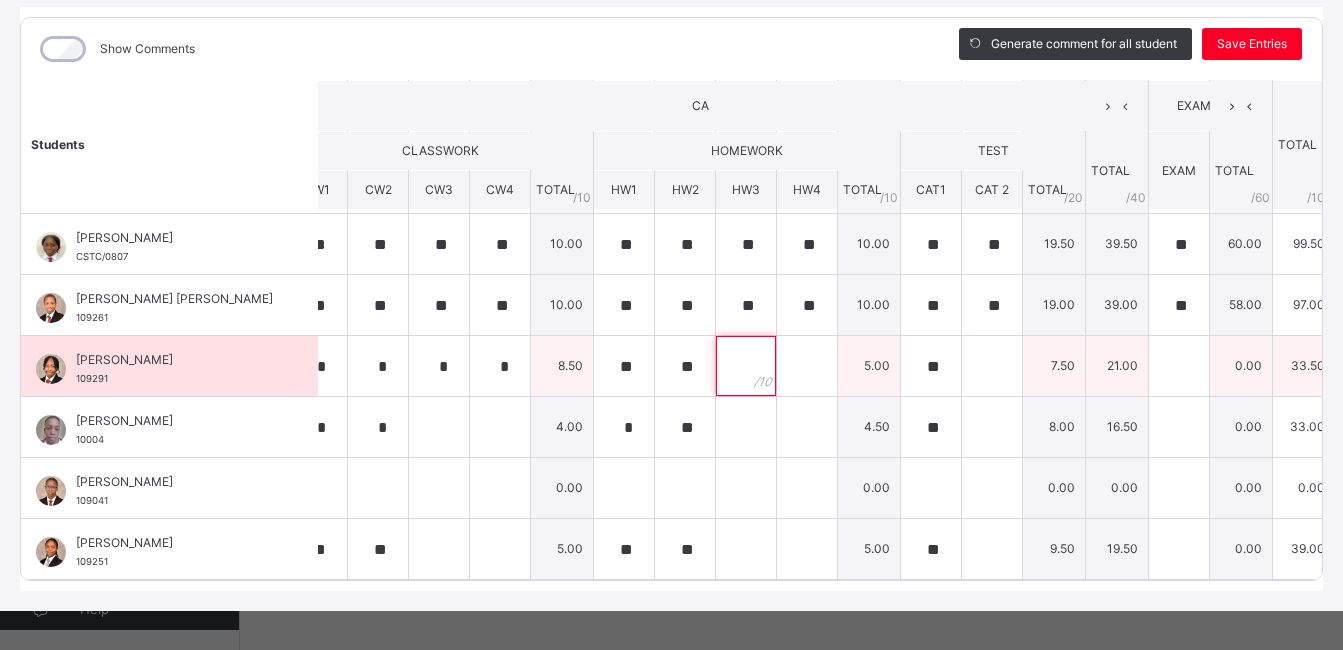 click at bounding box center (746, 366) 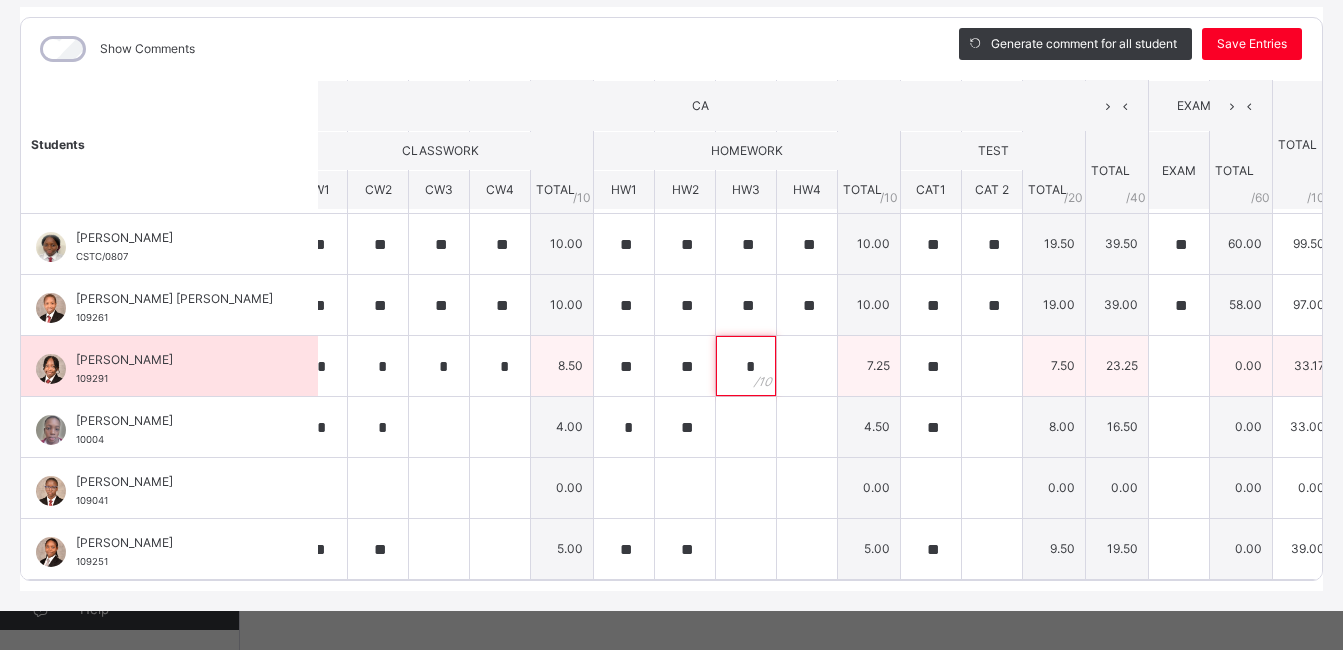 type on "*" 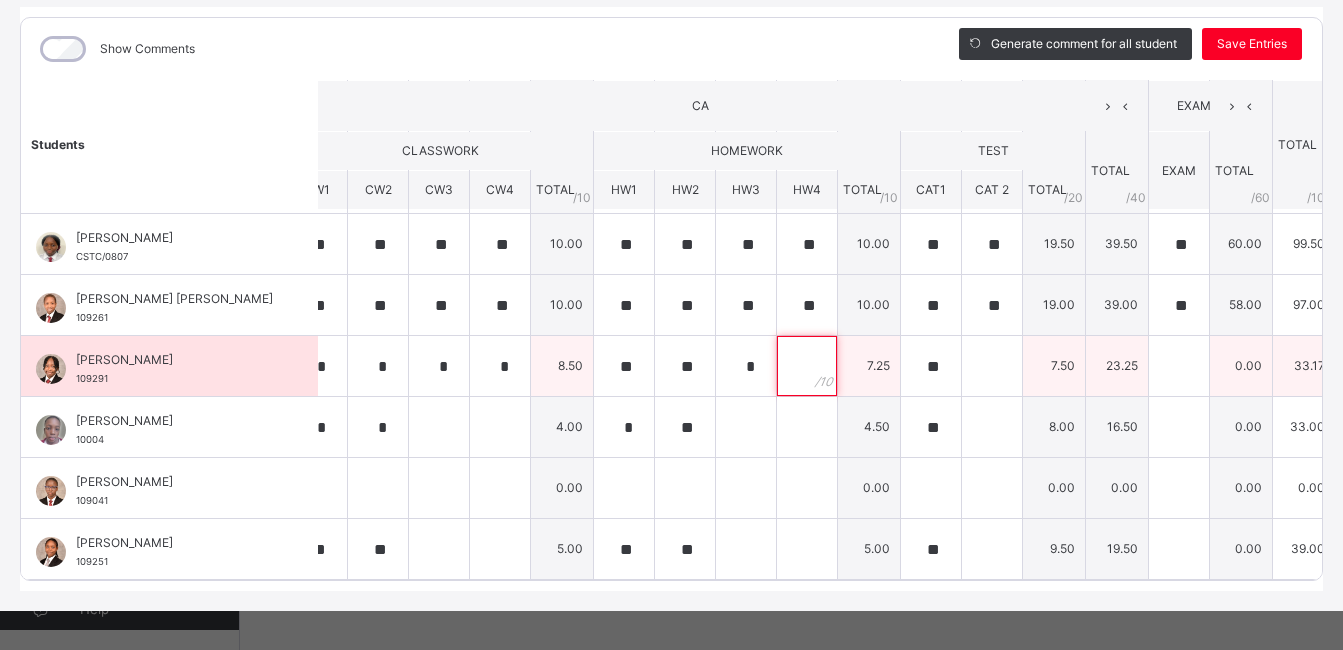 click at bounding box center [807, 366] 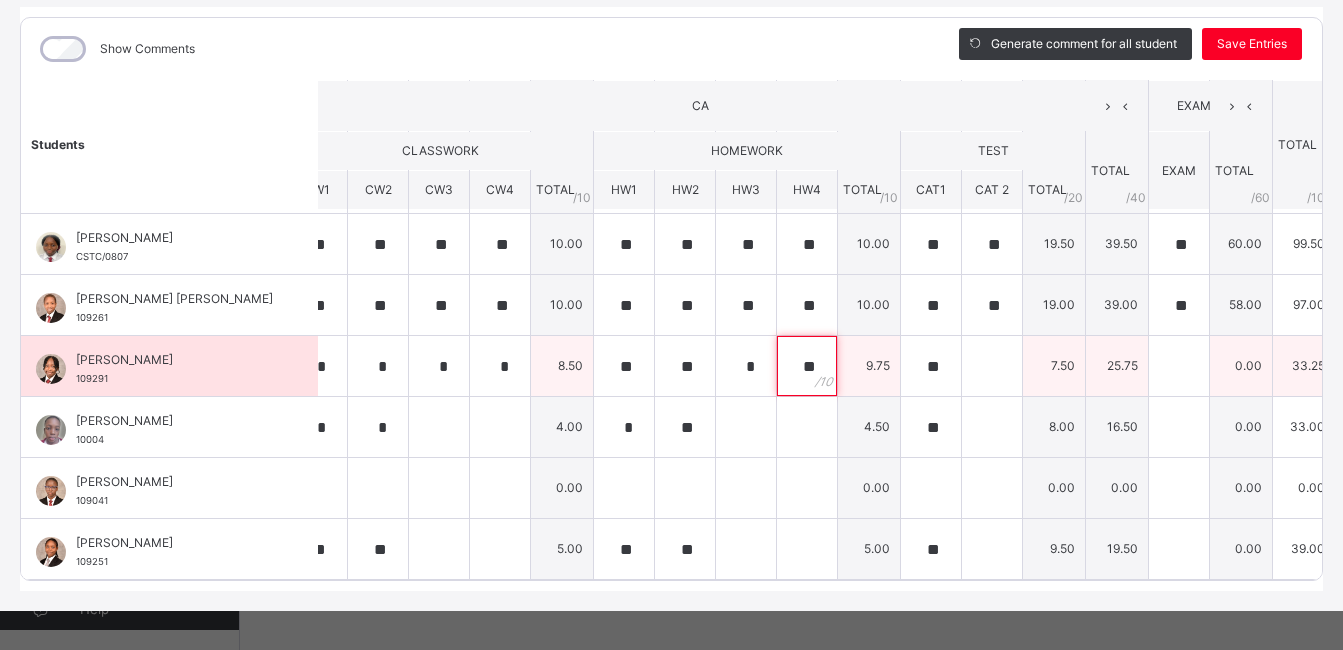type on "**" 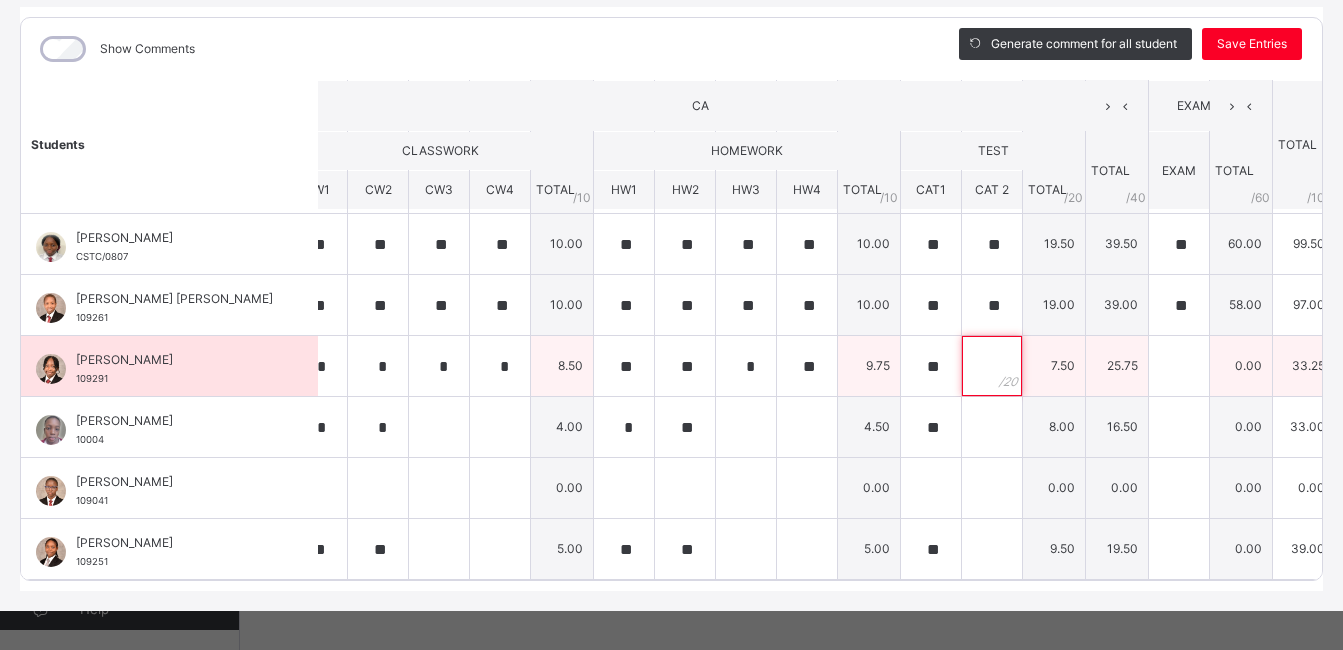 click at bounding box center [992, 366] 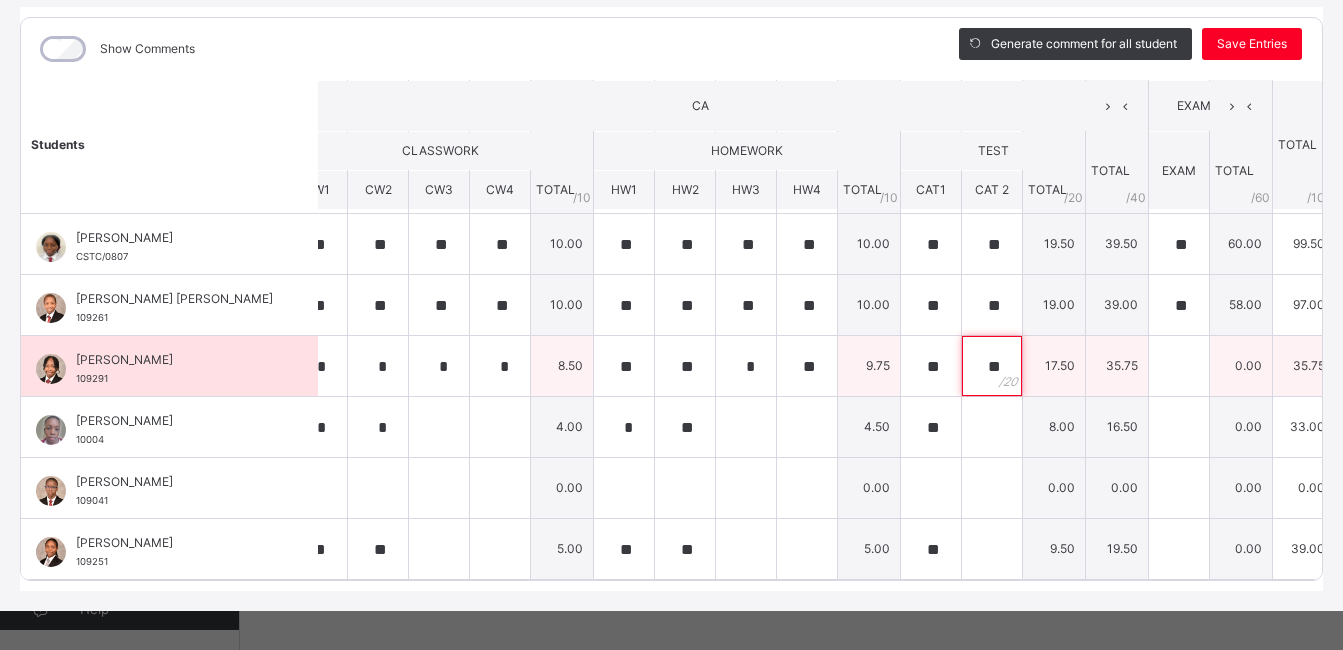 type on "**" 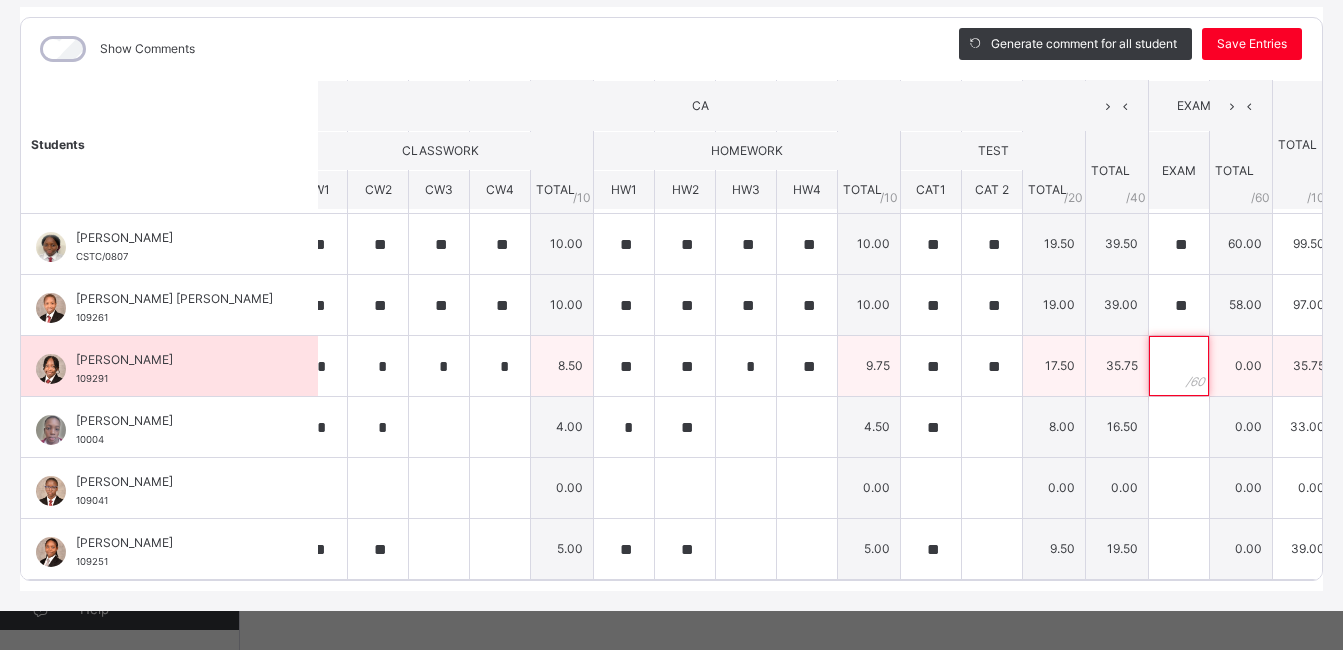click at bounding box center [1179, 366] 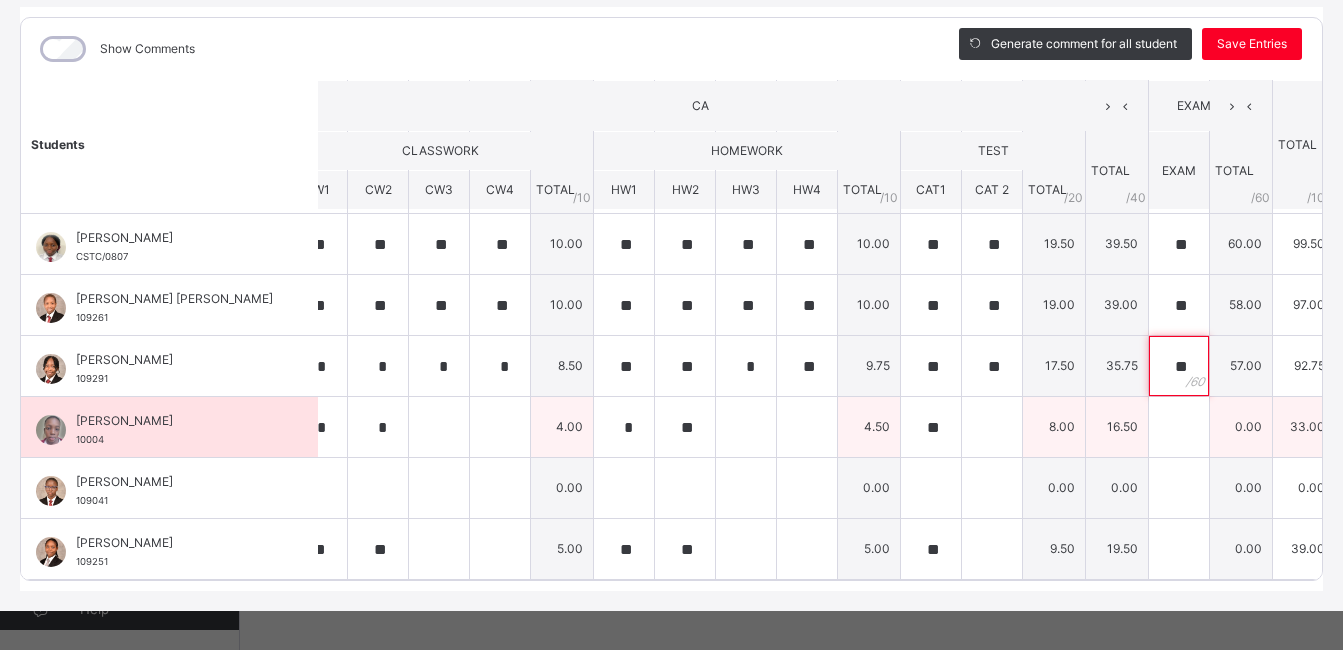 type on "**" 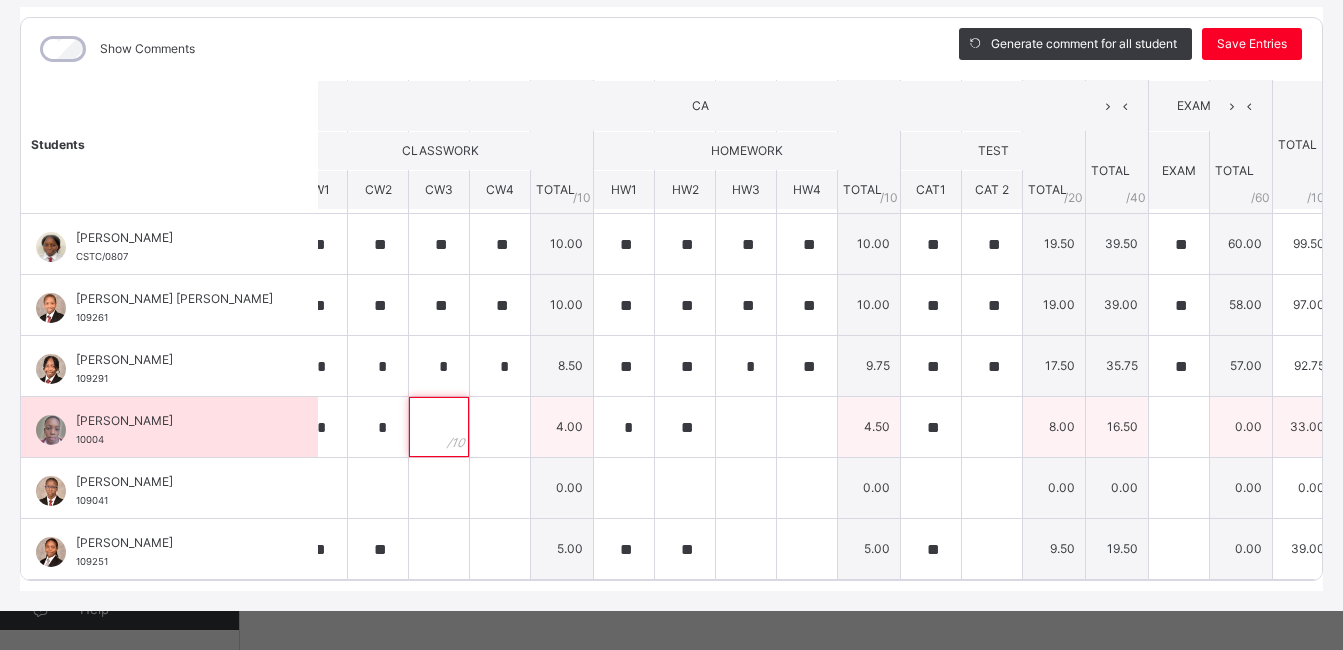 click at bounding box center (439, 427) 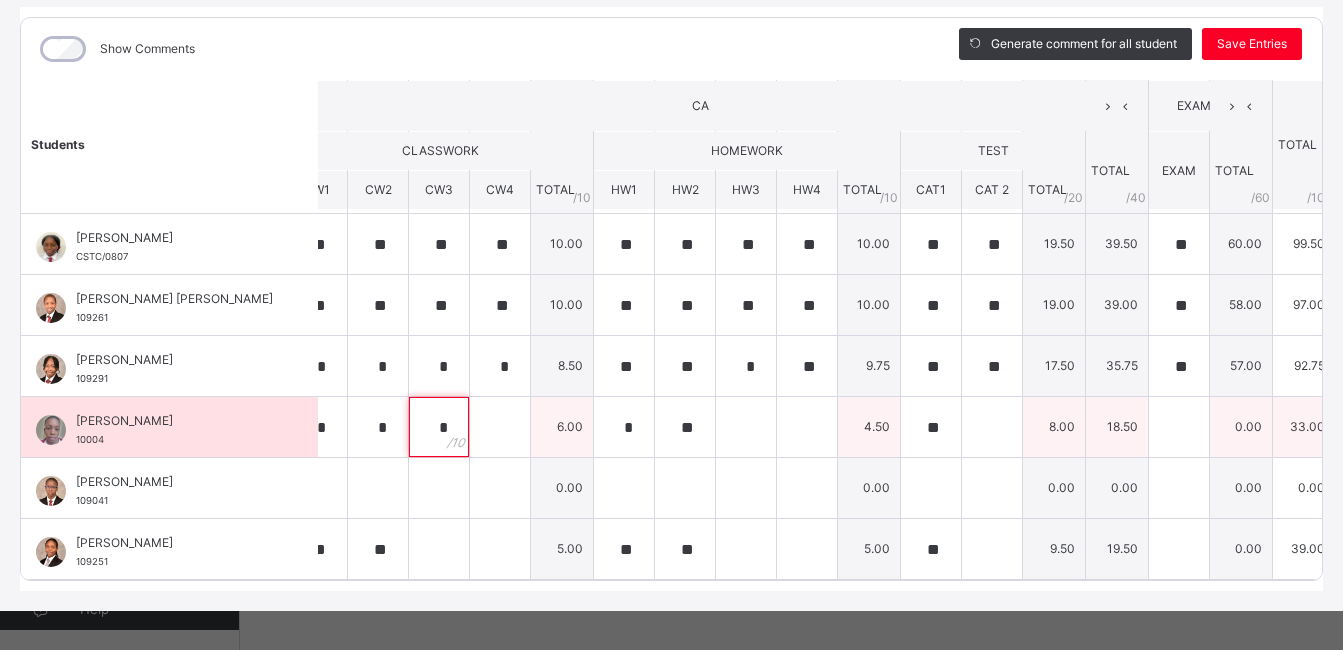 type on "*" 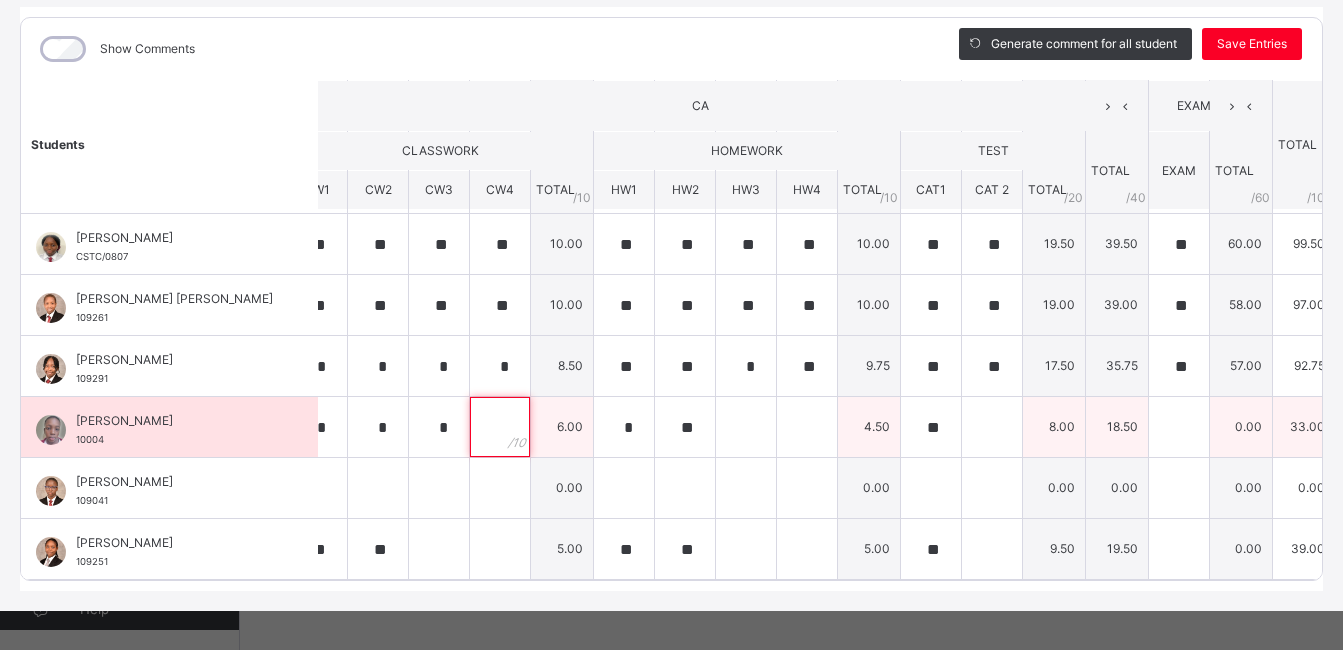 click at bounding box center [500, 427] 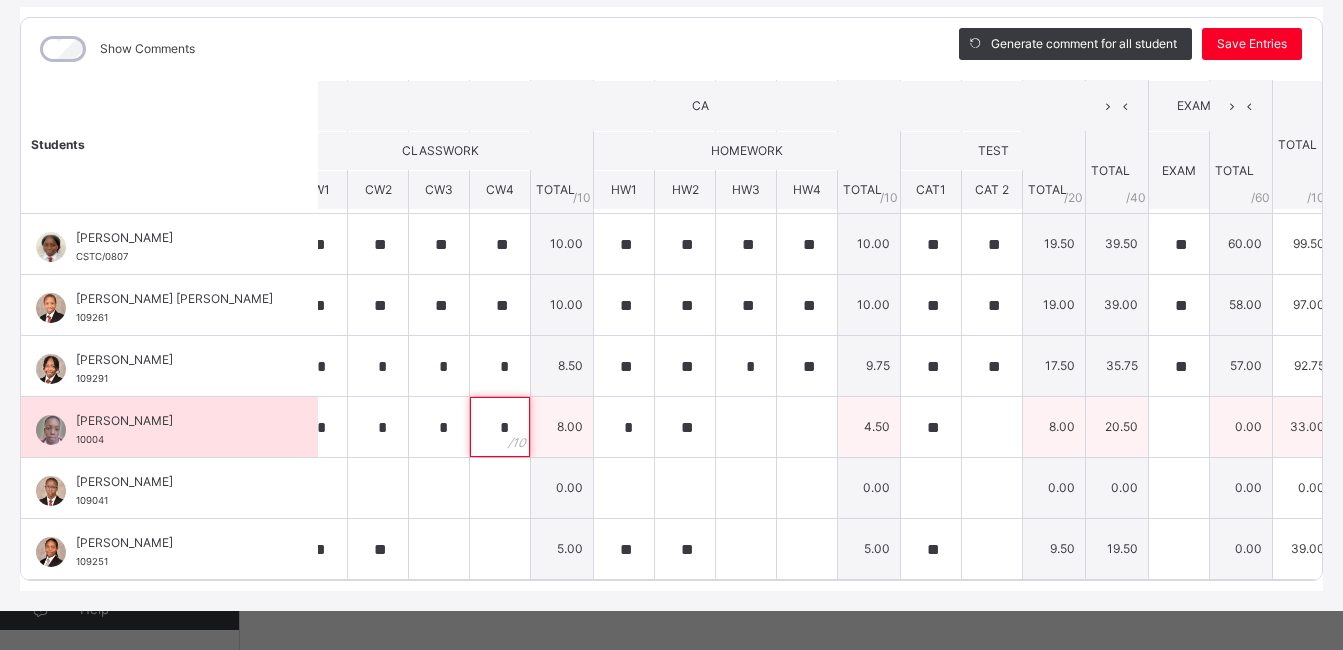 type on "*" 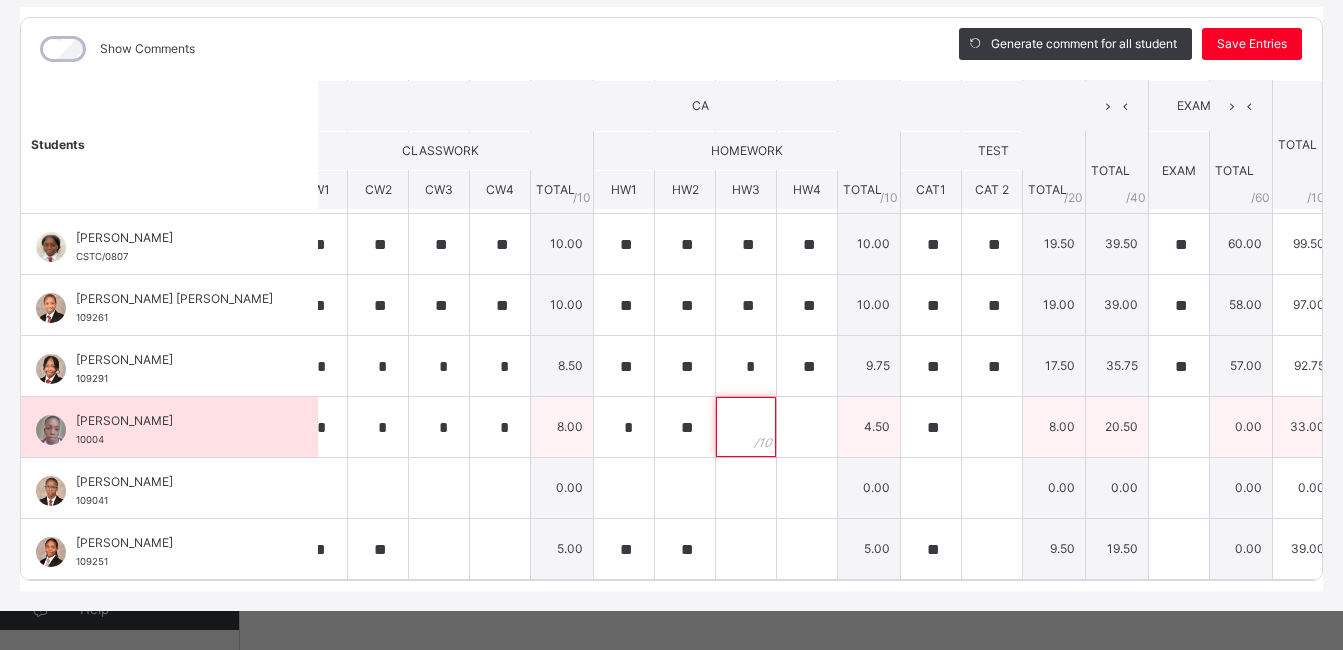 click at bounding box center (746, 427) 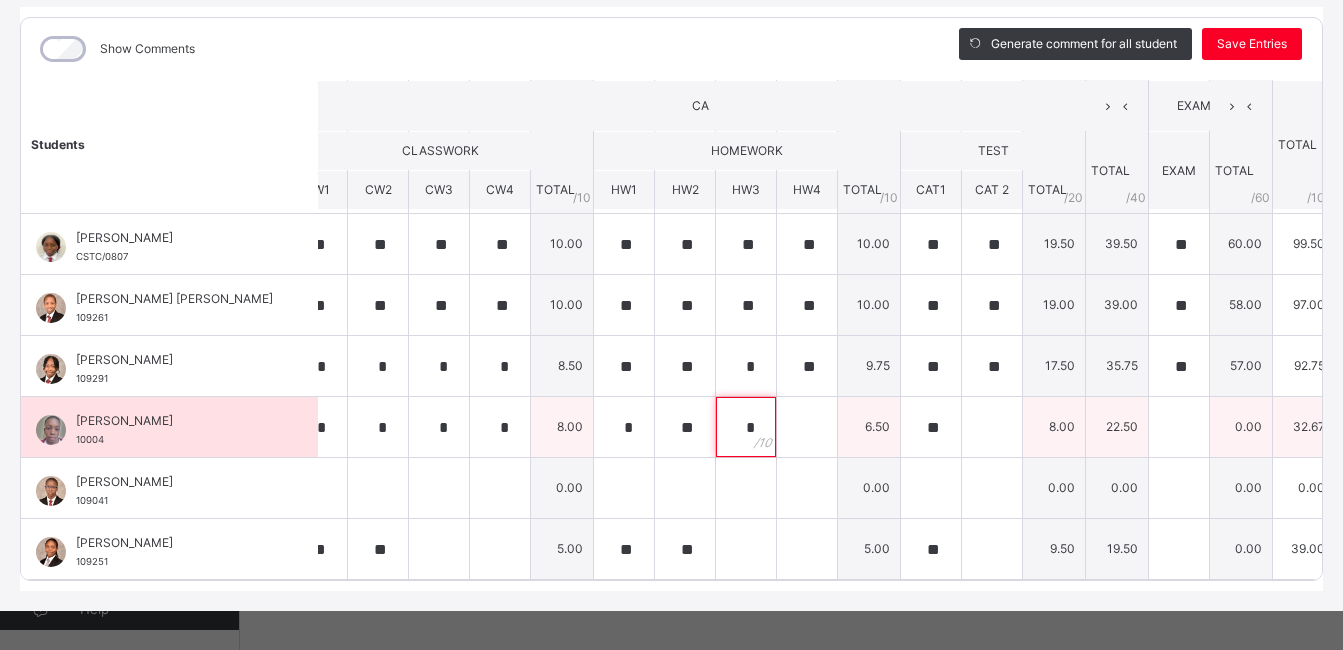 type on "*" 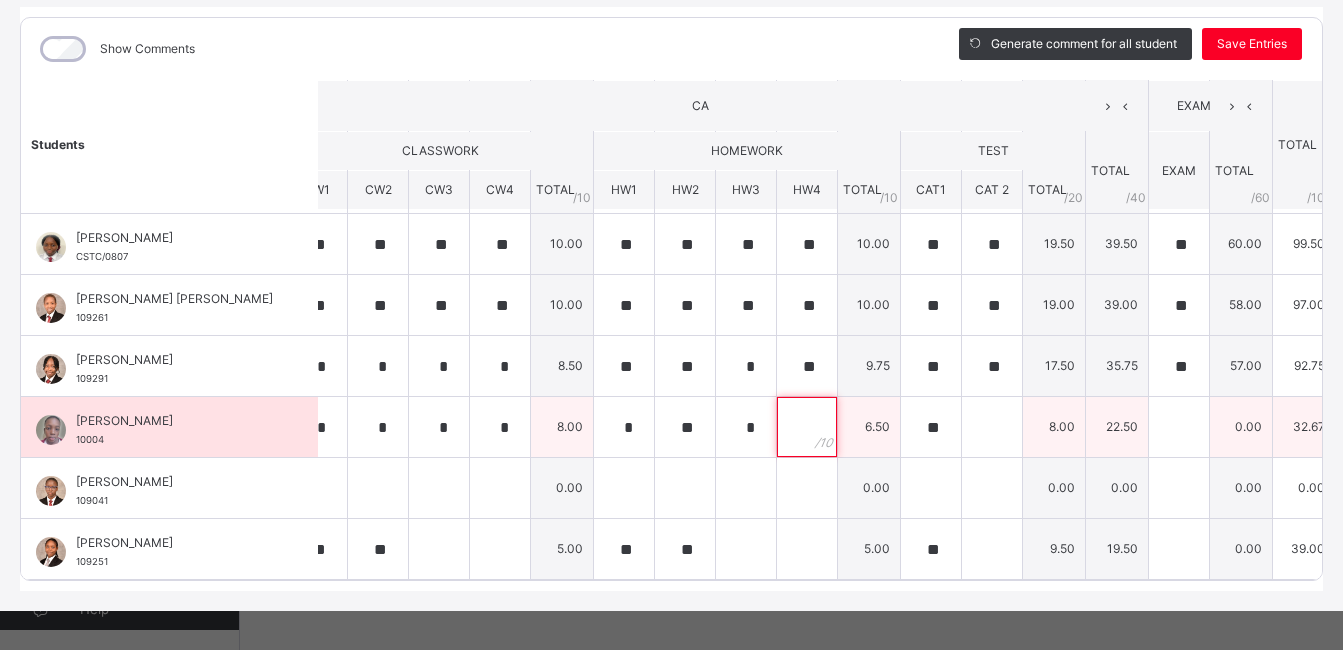 click at bounding box center (807, 427) 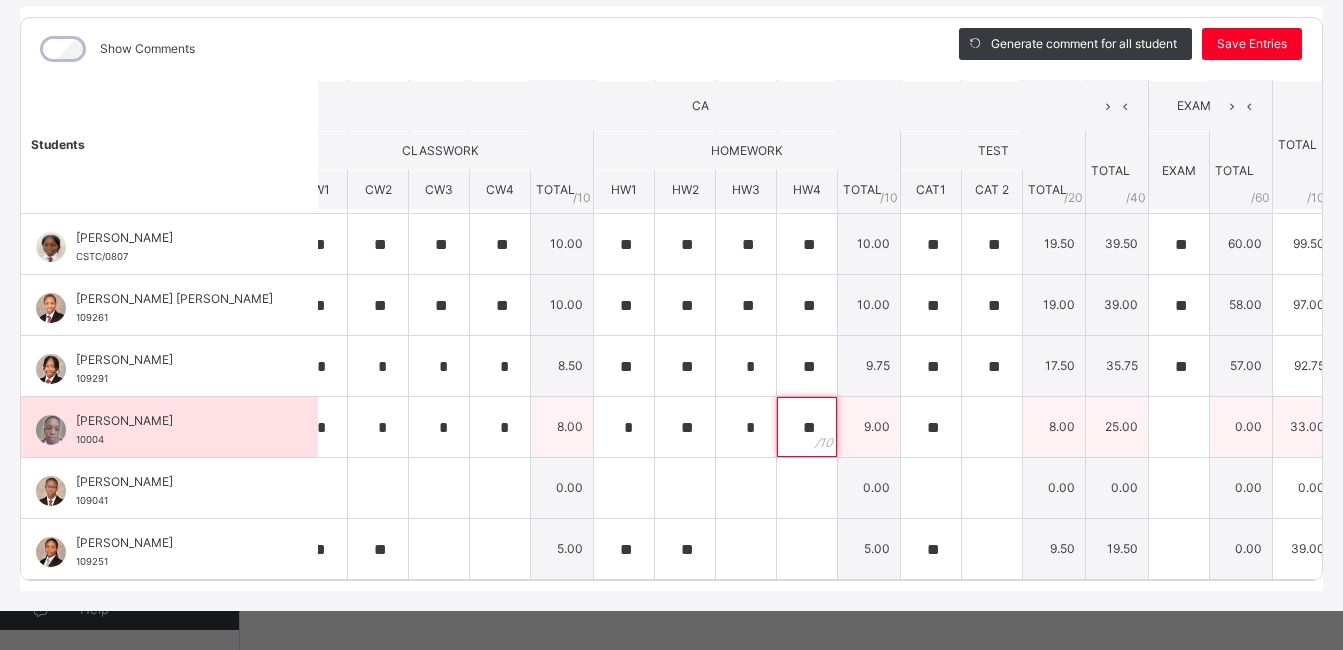 type on "**" 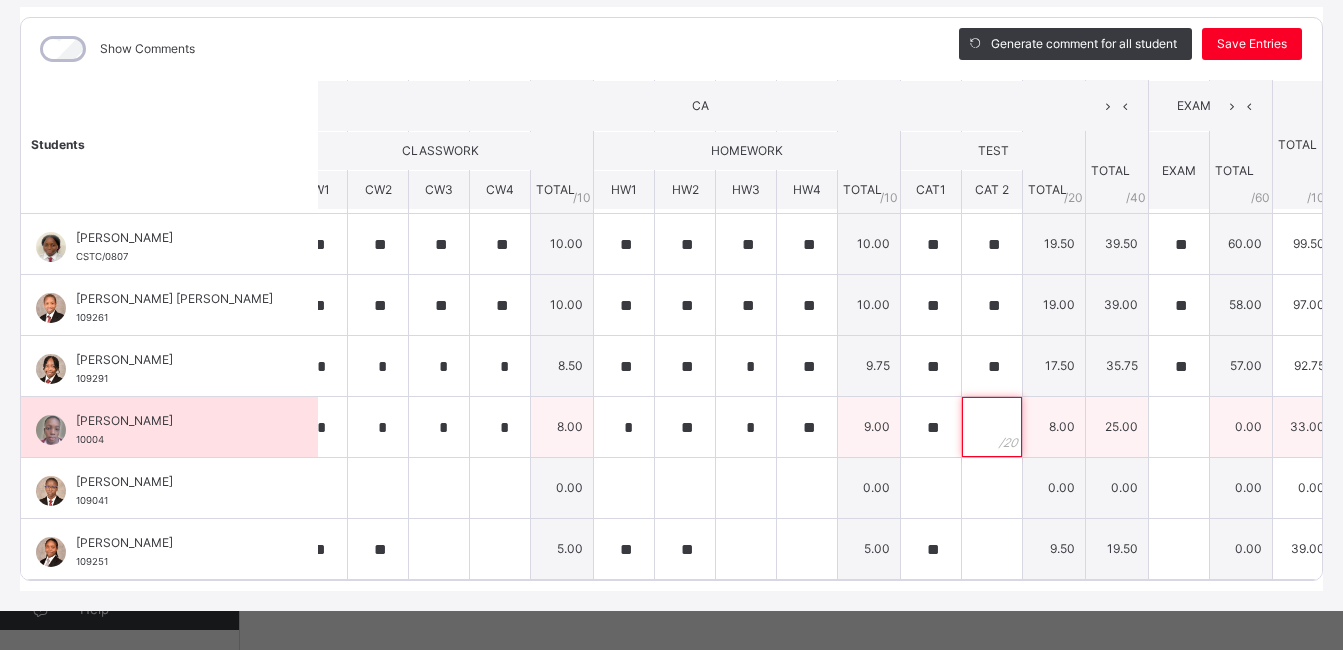 click at bounding box center [992, 427] 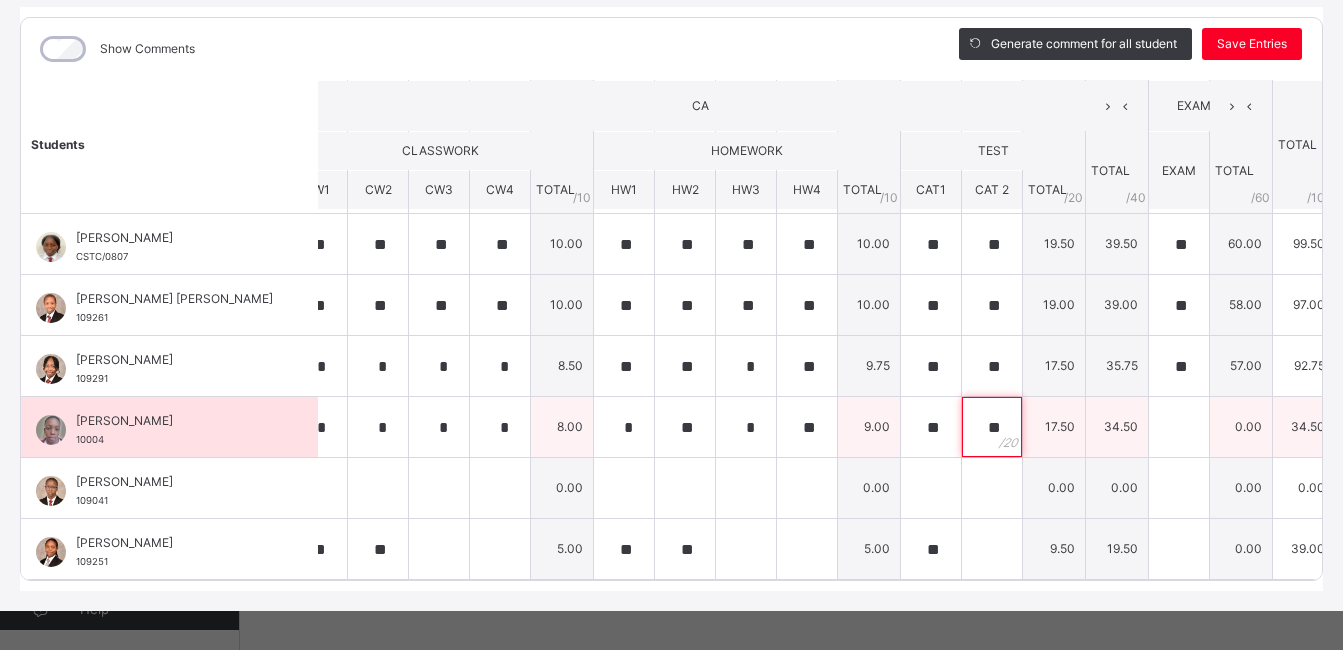 type on "**" 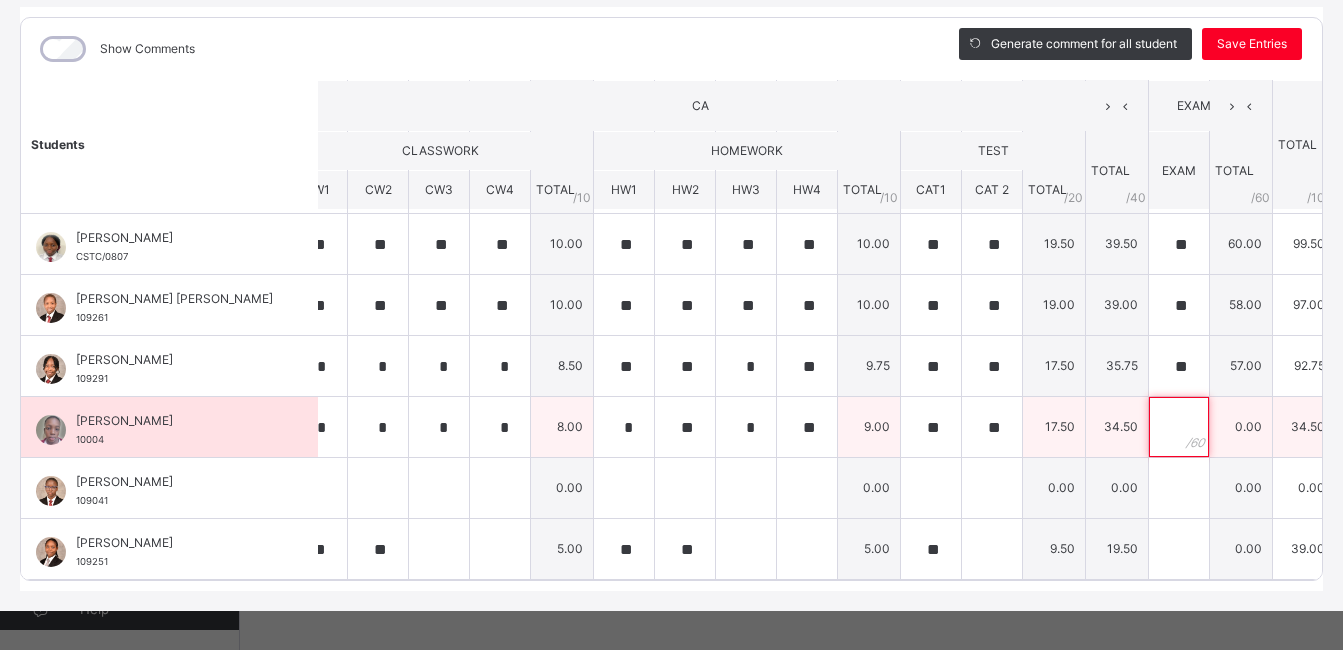 click at bounding box center [1179, 427] 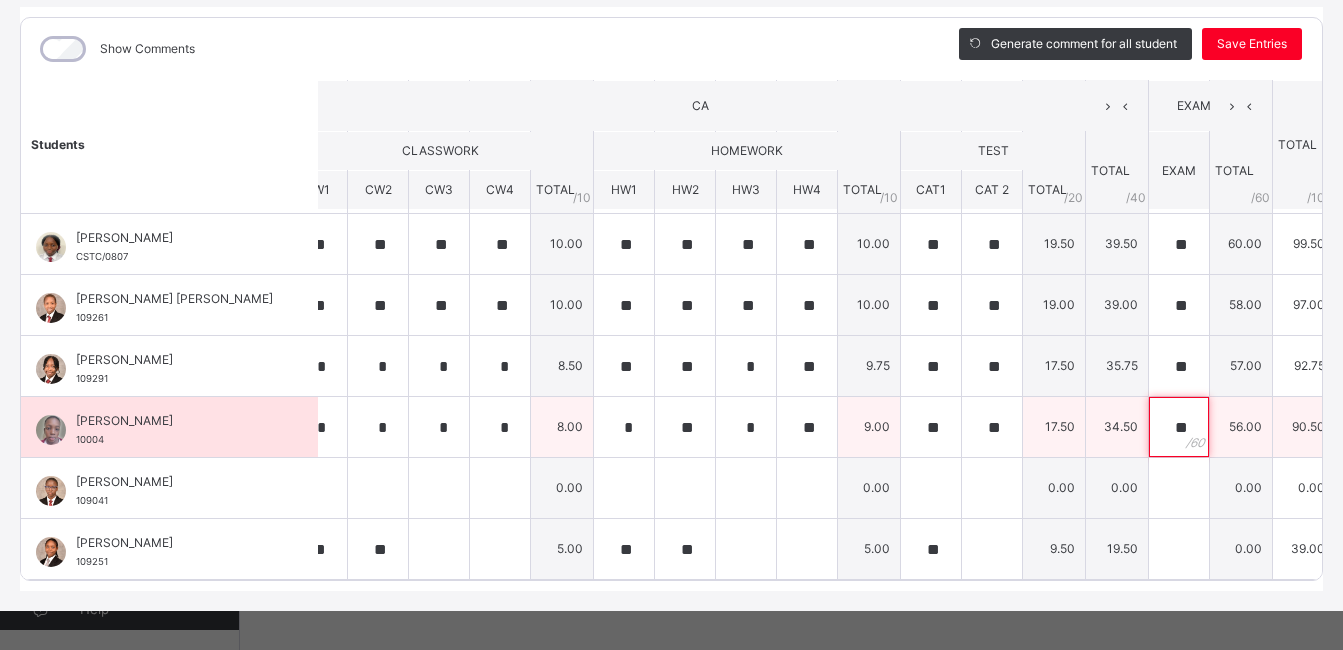 scroll, scrollTop: 255, scrollLeft: 32, axis: both 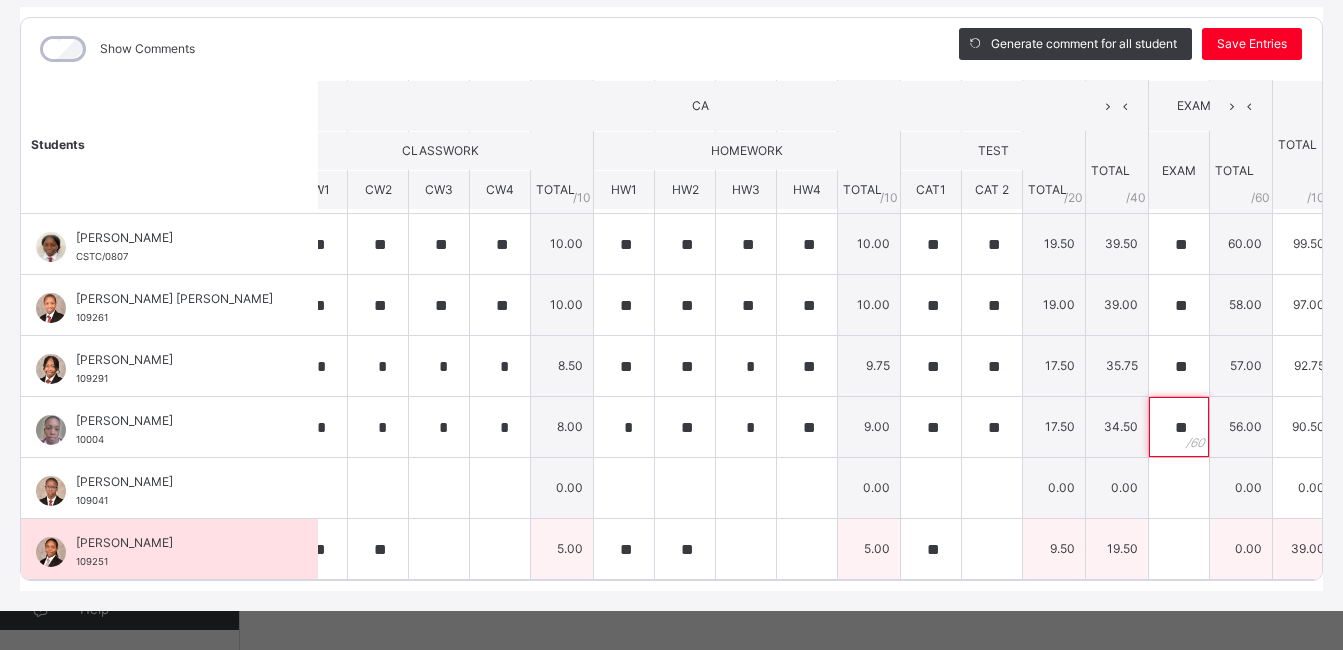 type on "**" 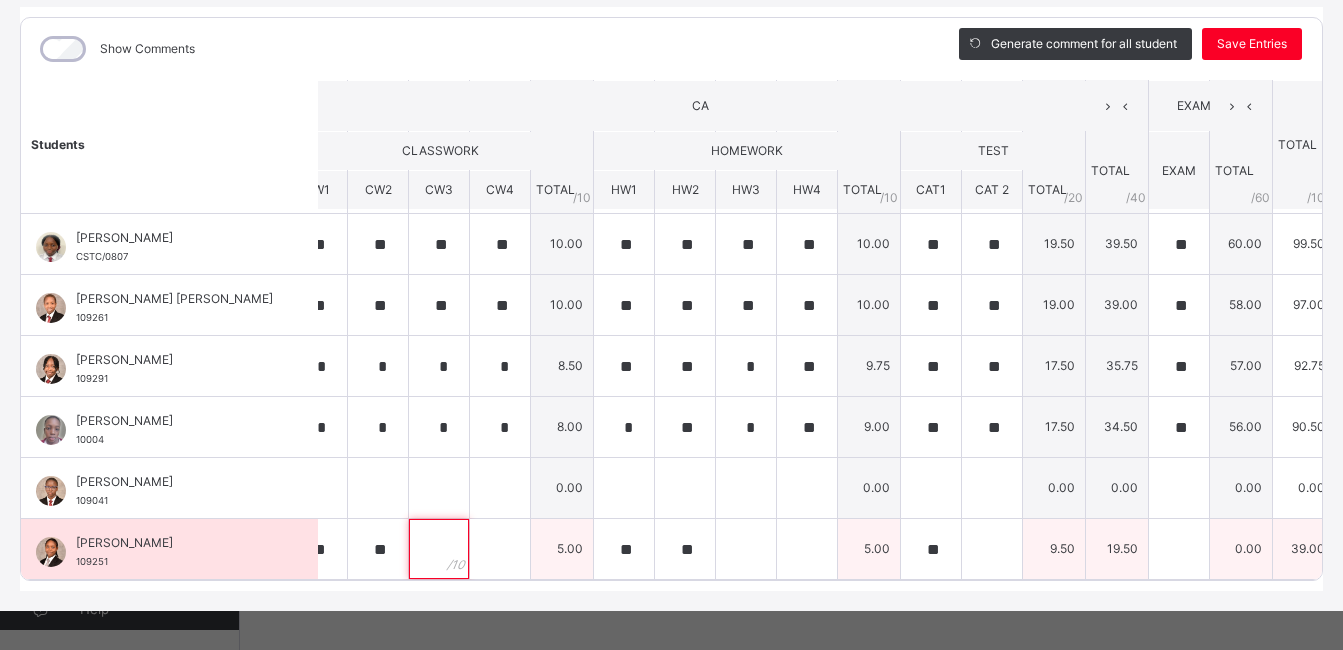click at bounding box center (439, 549) 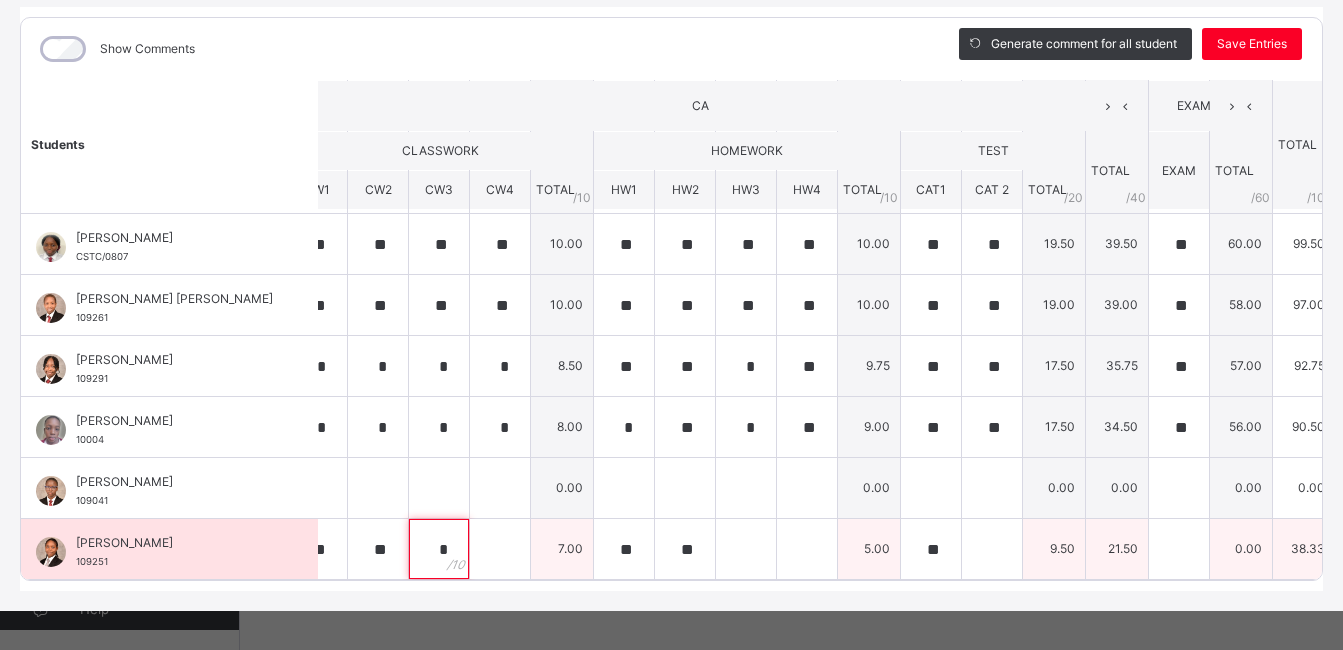 type on "*" 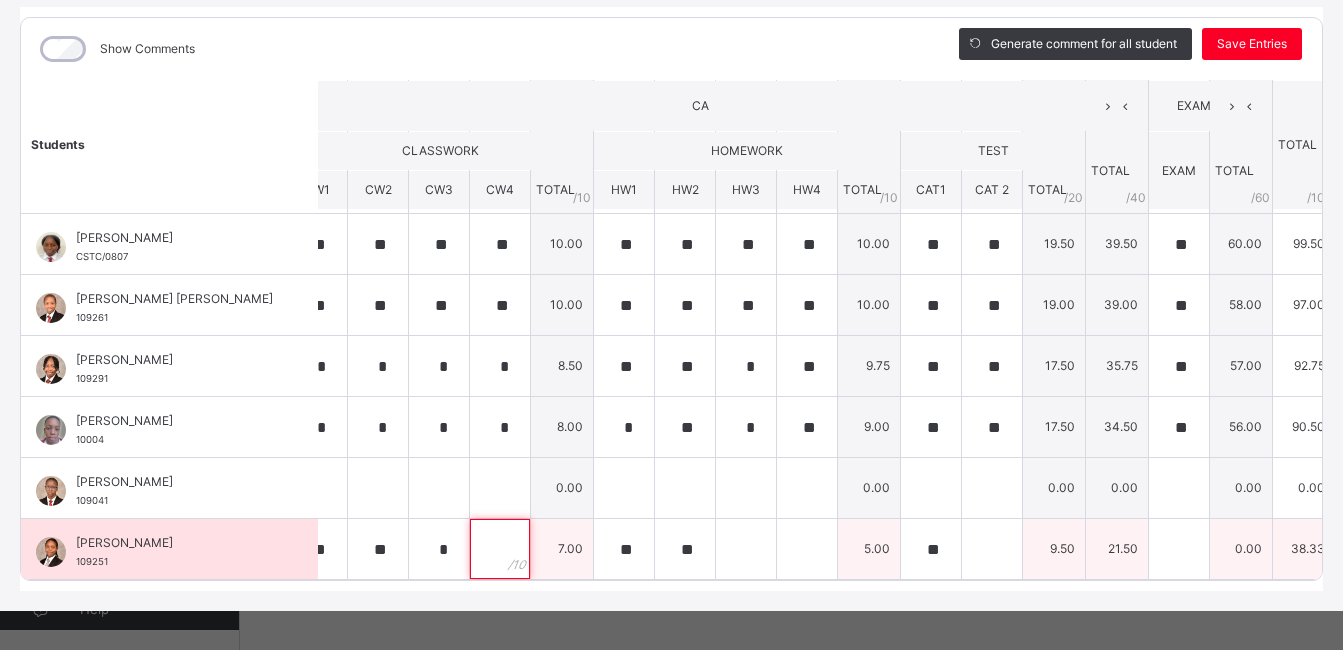 click at bounding box center [500, 549] 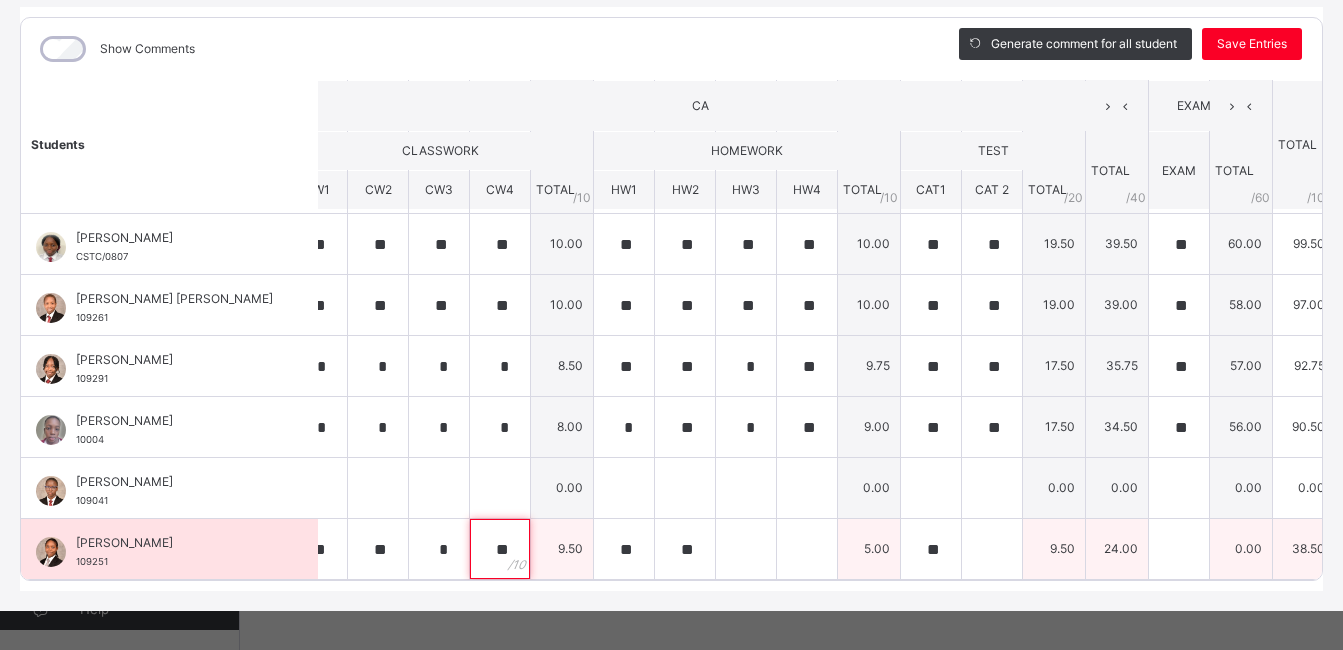 type on "**" 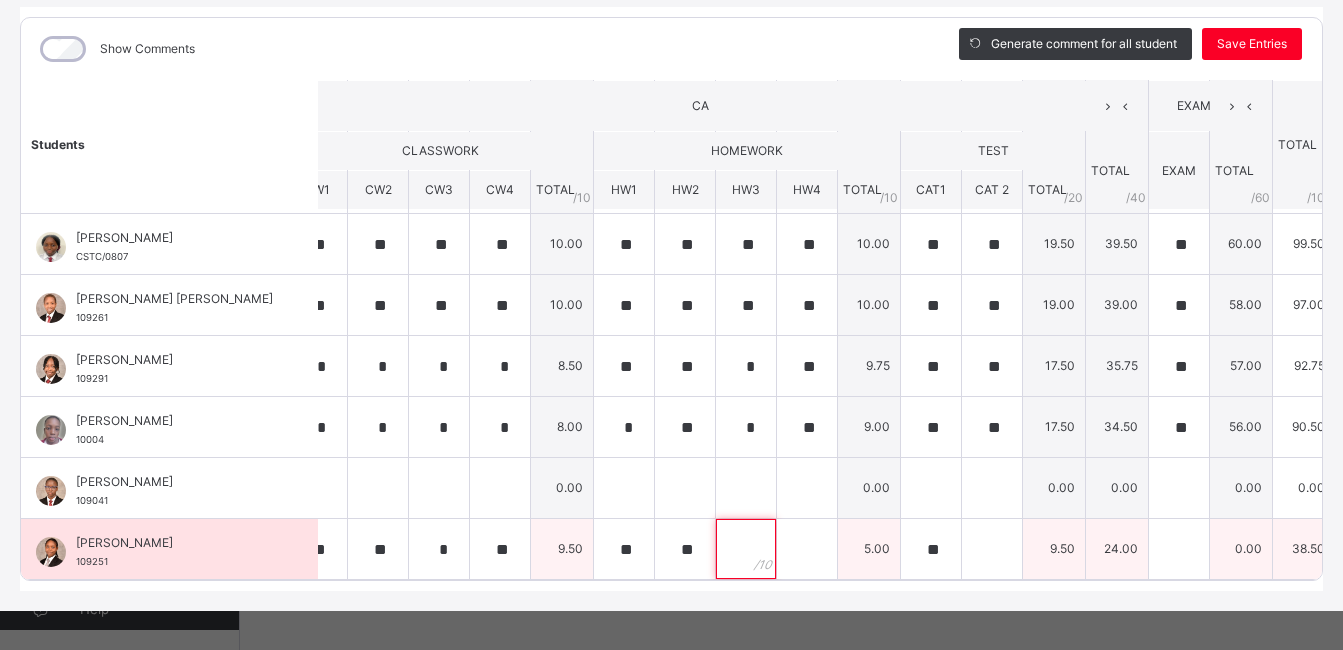 click at bounding box center (746, 549) 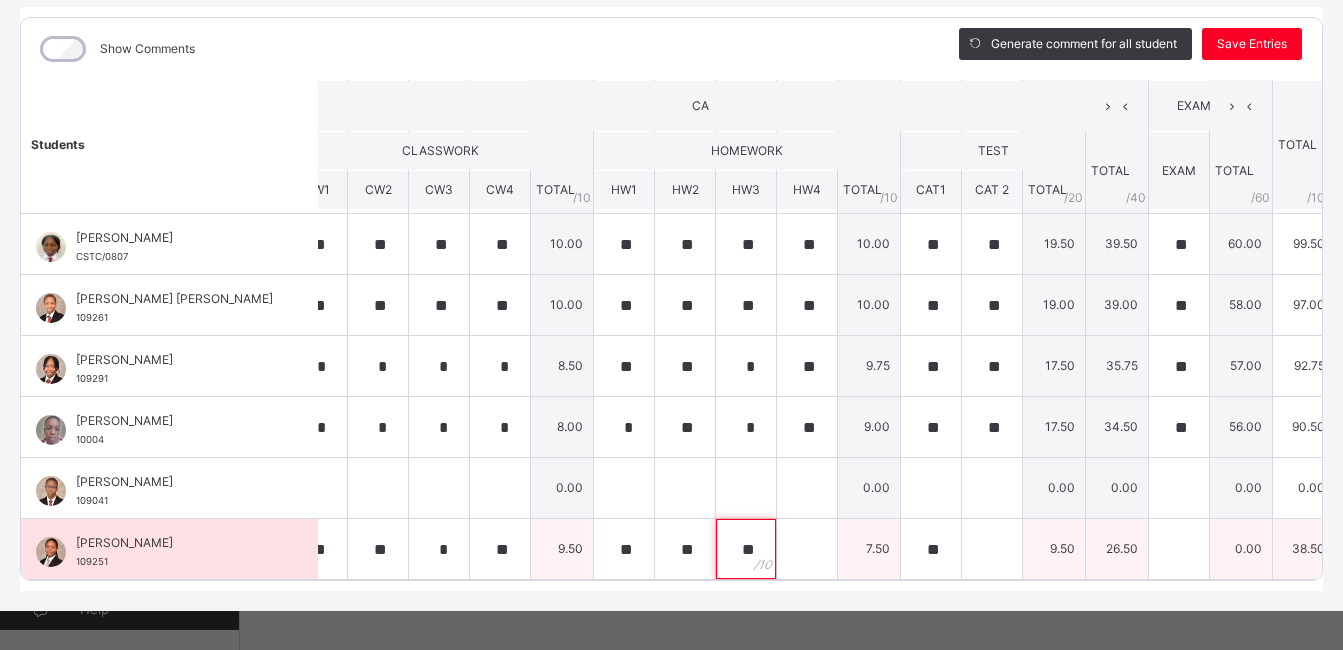 type on "**" 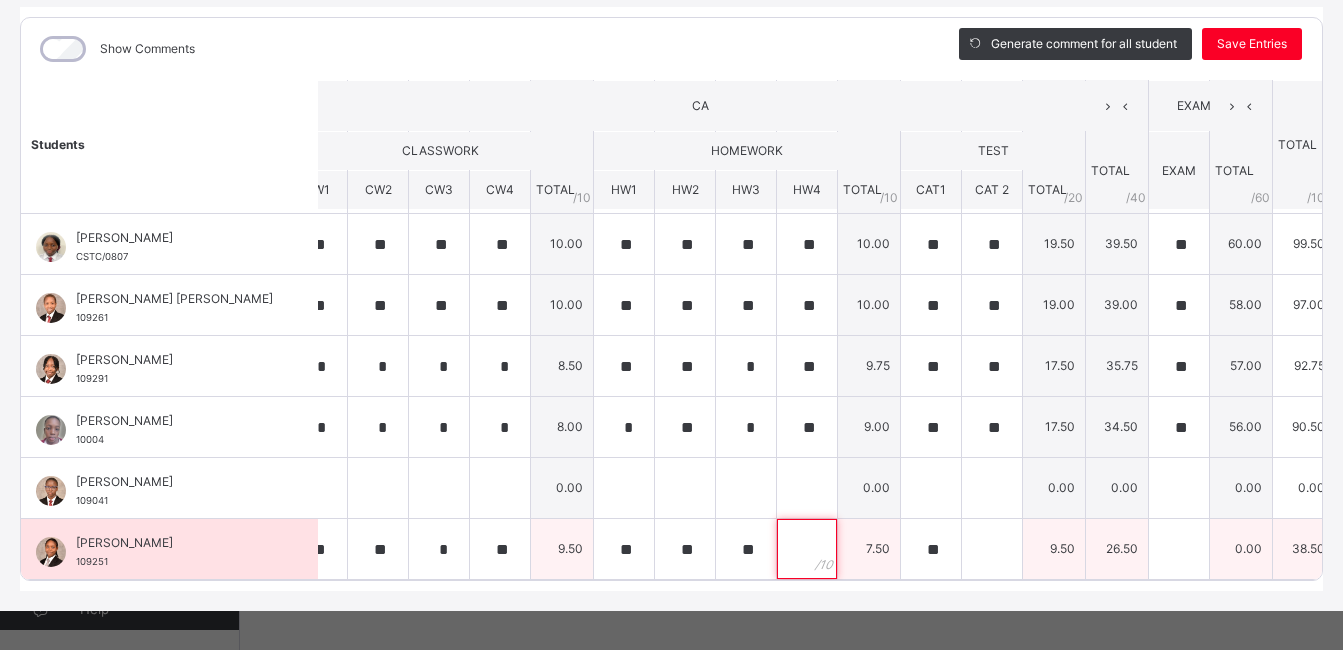 click at bounding box center (807, 549) 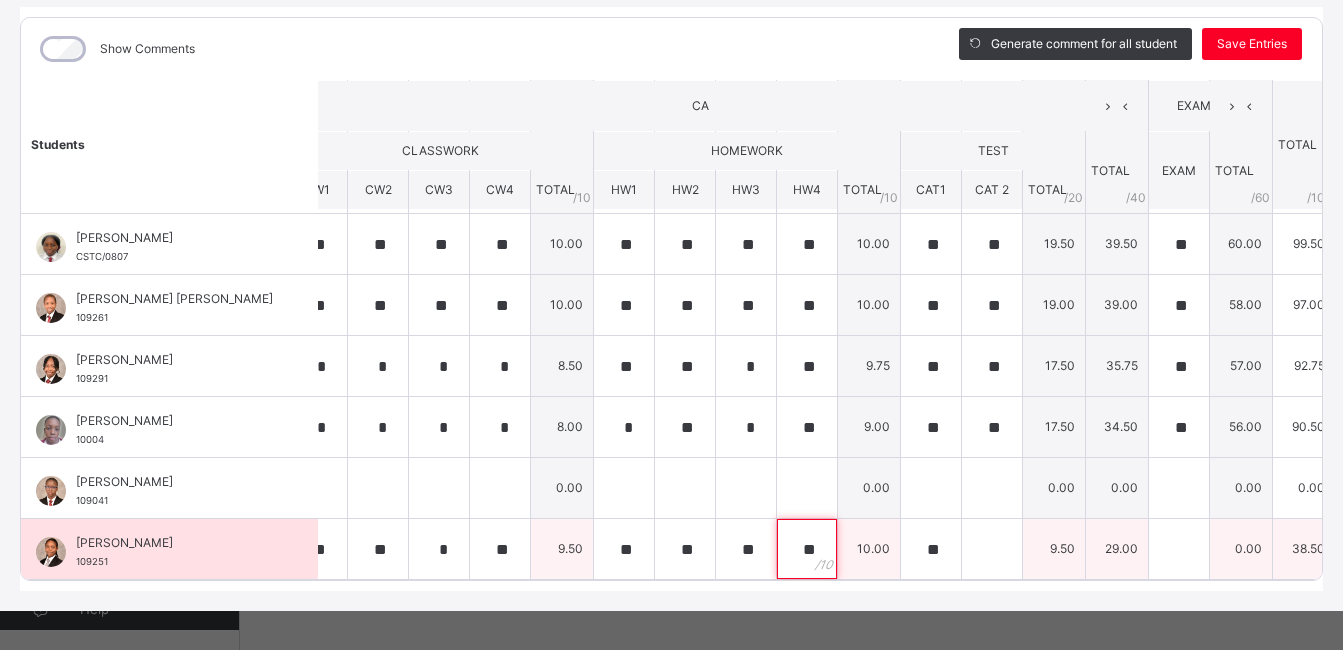 type on "**" 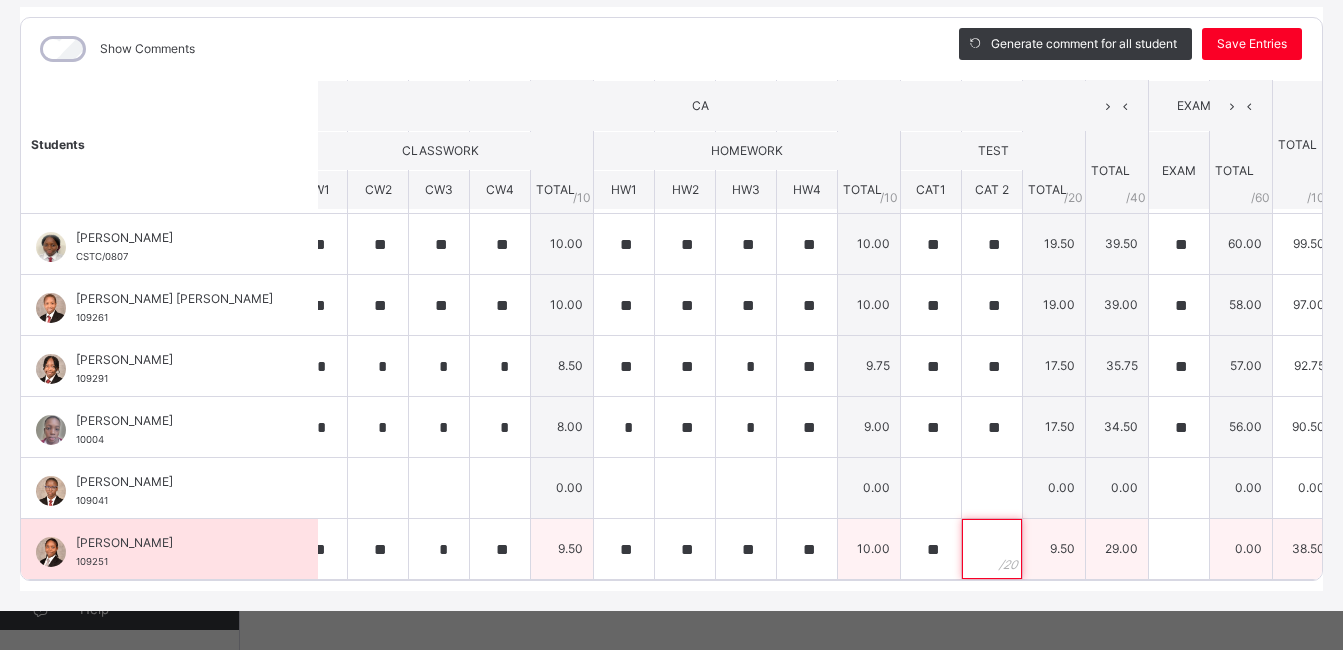 click at bounding box center [992, 549] 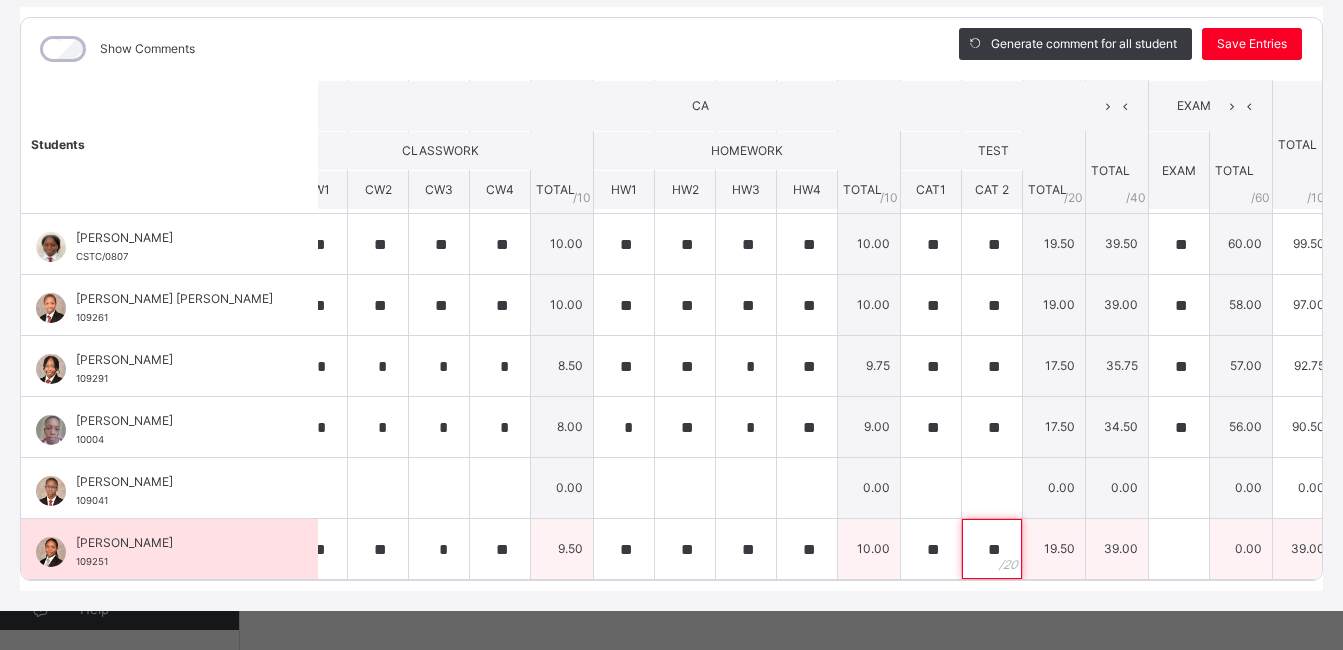 type on "**" 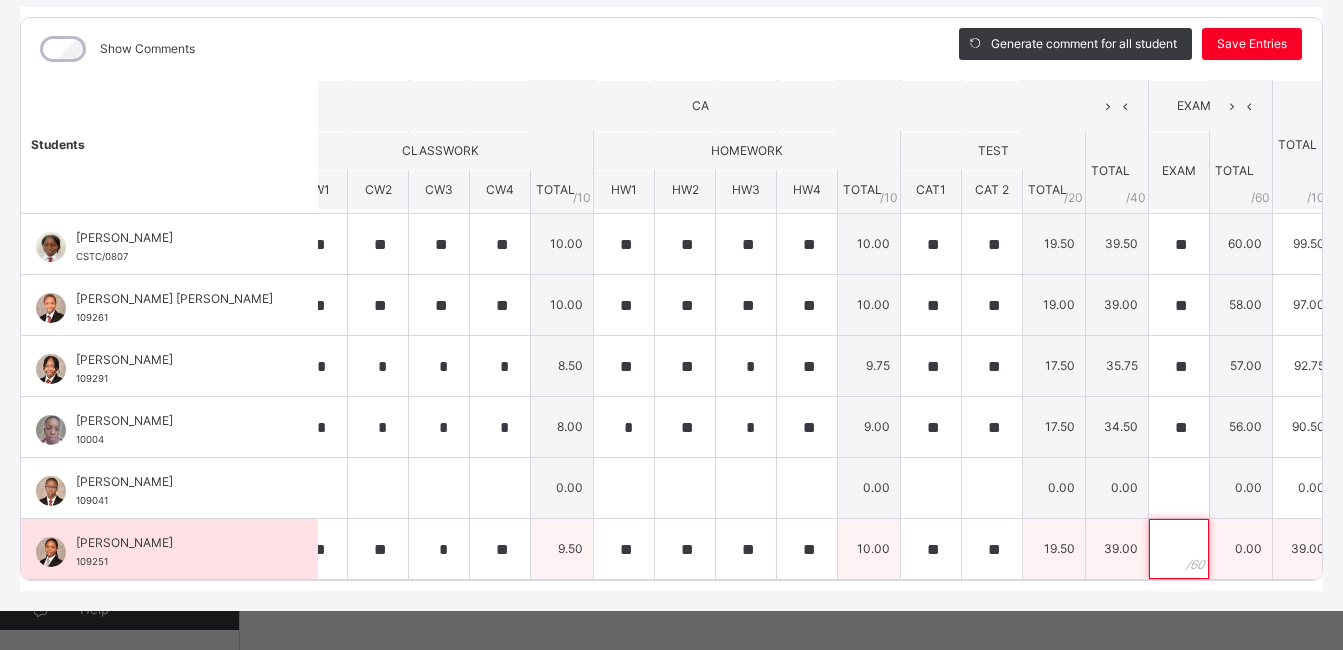 click at bounding box center [1179, 549] 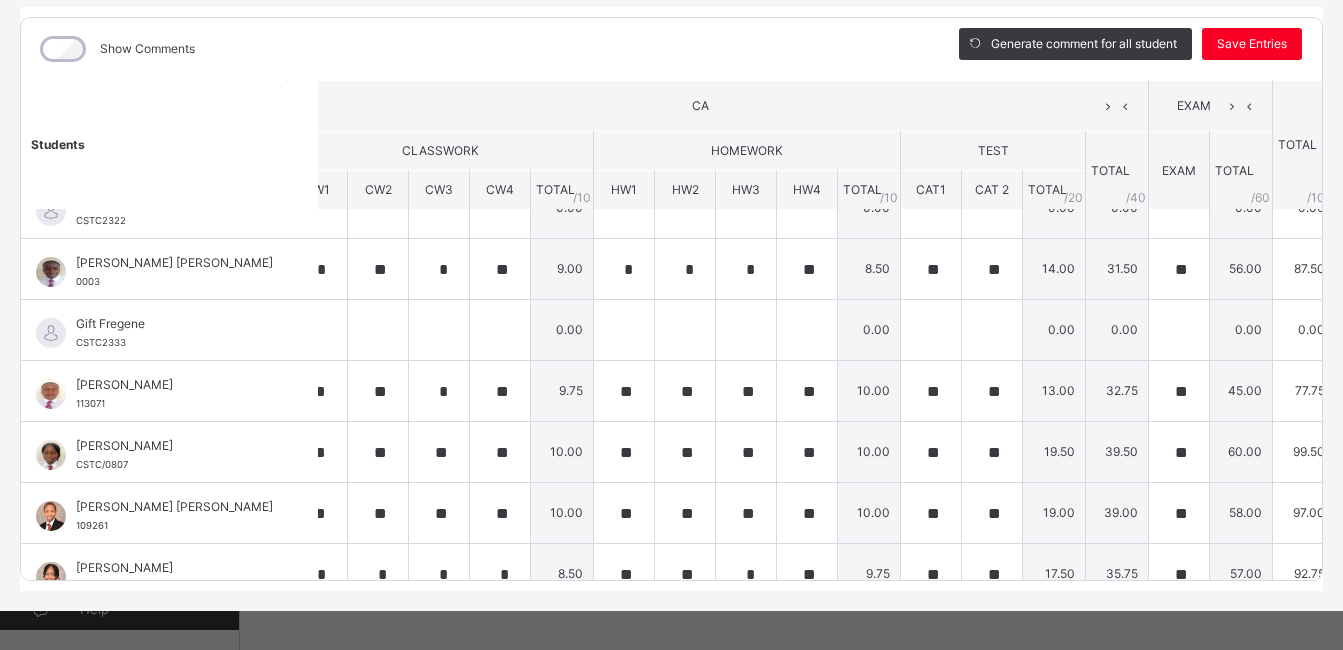 scroll, scrollTop: 30, scrollLeft: 32, axis: both 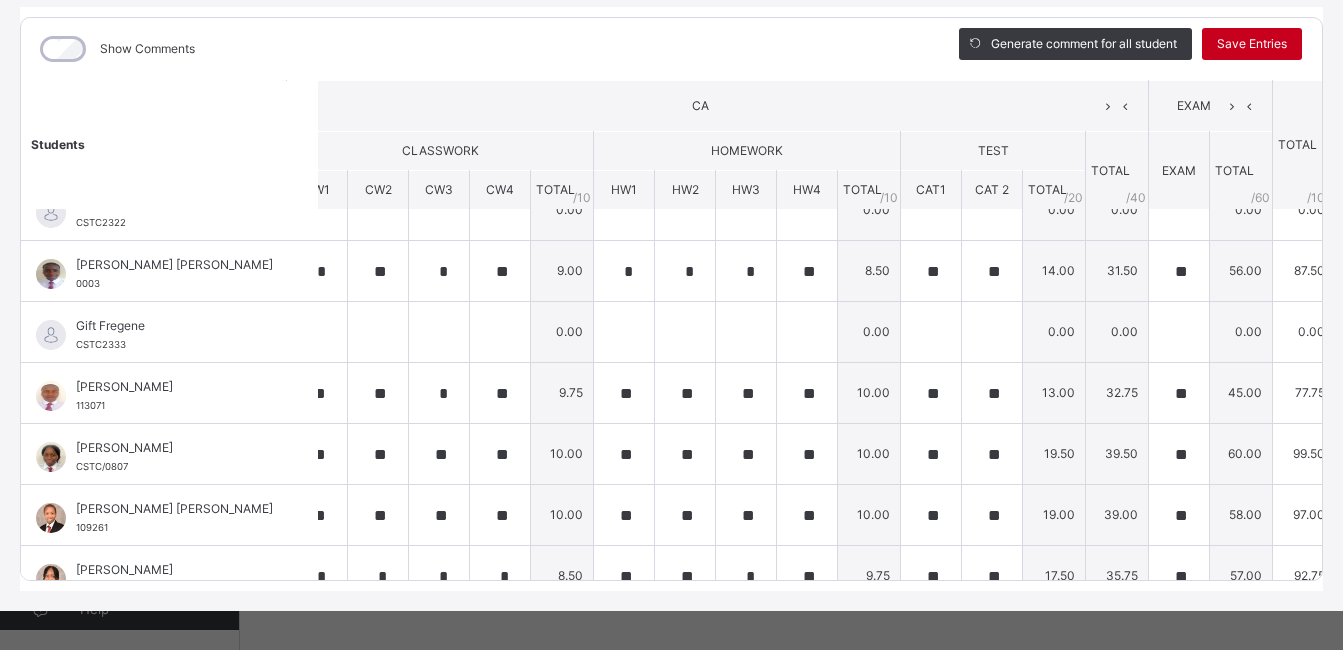 type on "**" 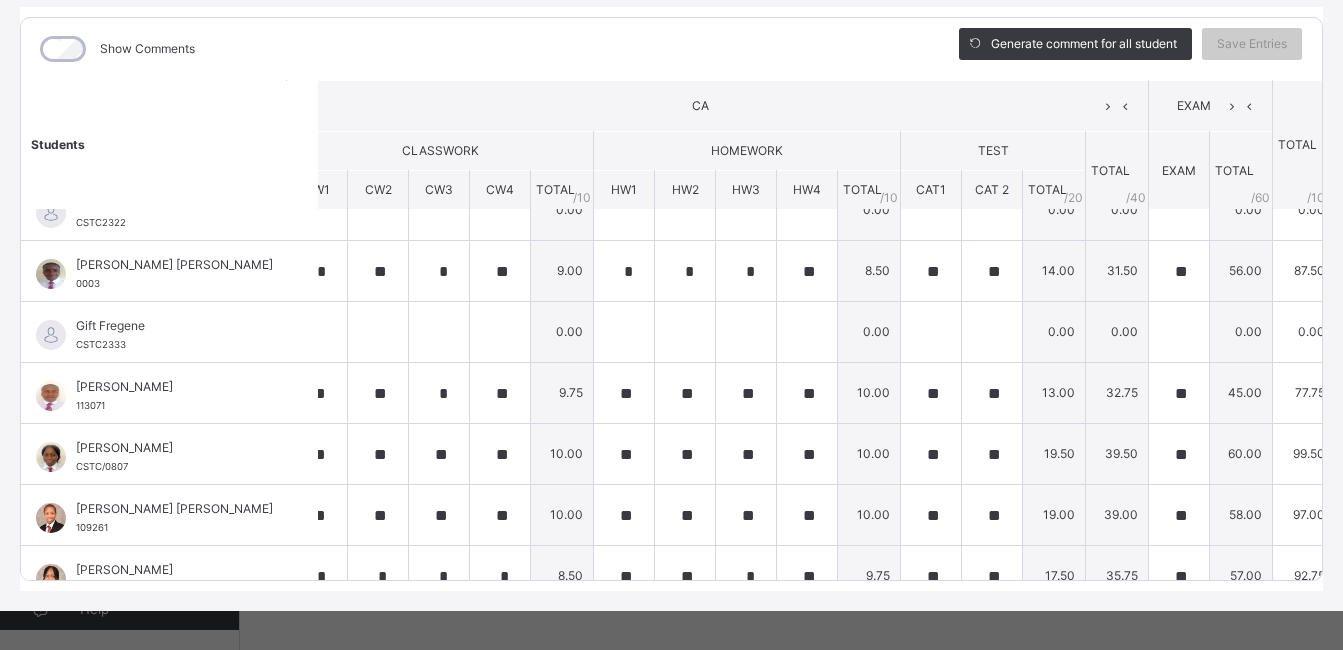 scroll, scrollTop: 0, scrollLeft: 32, axis: horizontal 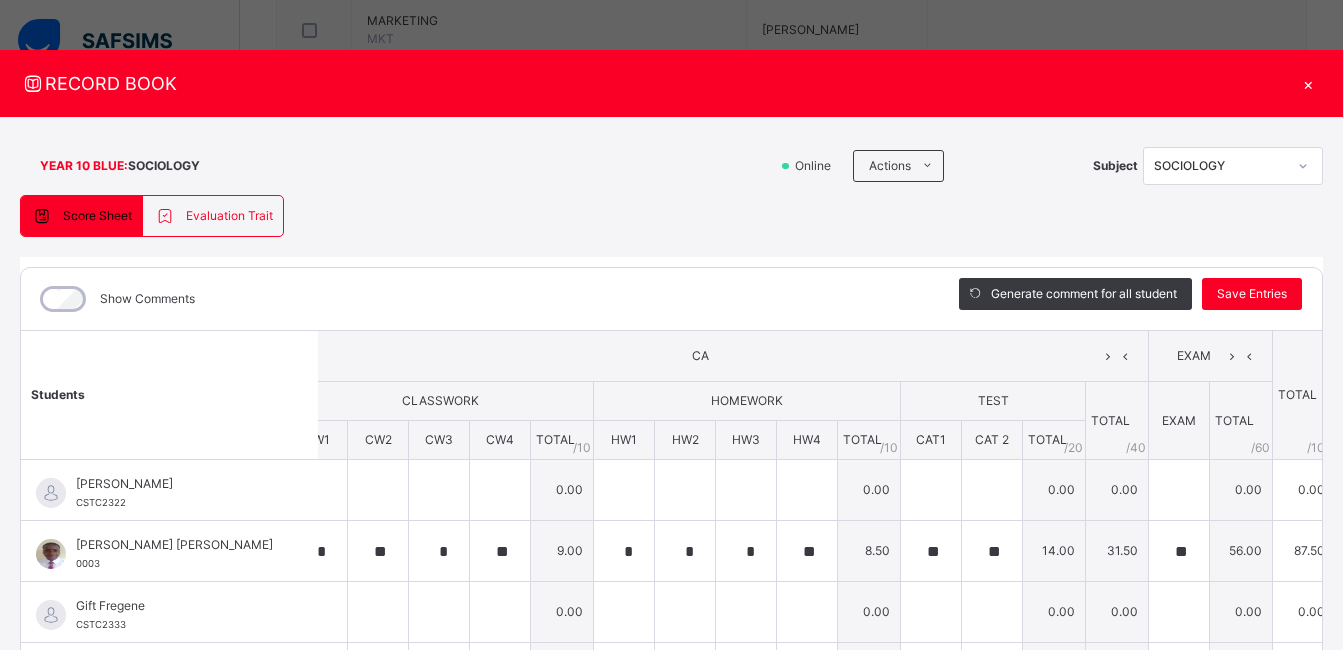 click at bounding box center [169, 216] 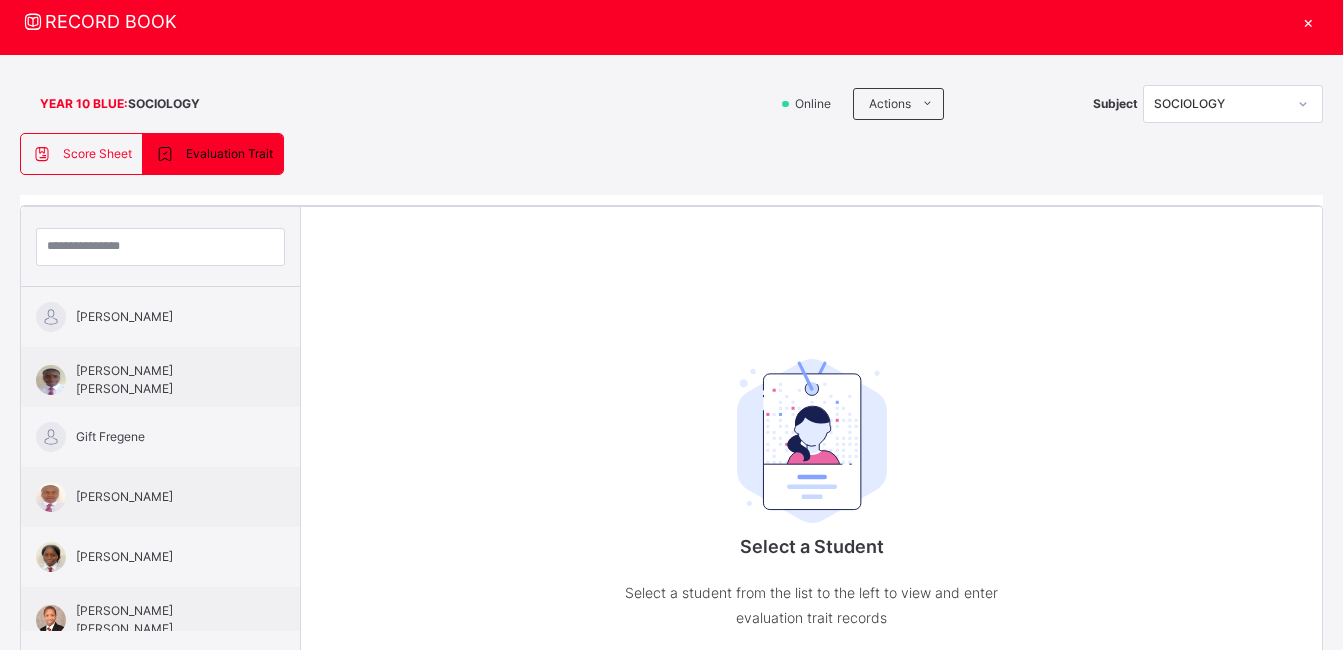 scroll, scrollTop: 64, scrollLeft: 0, axis: vertical 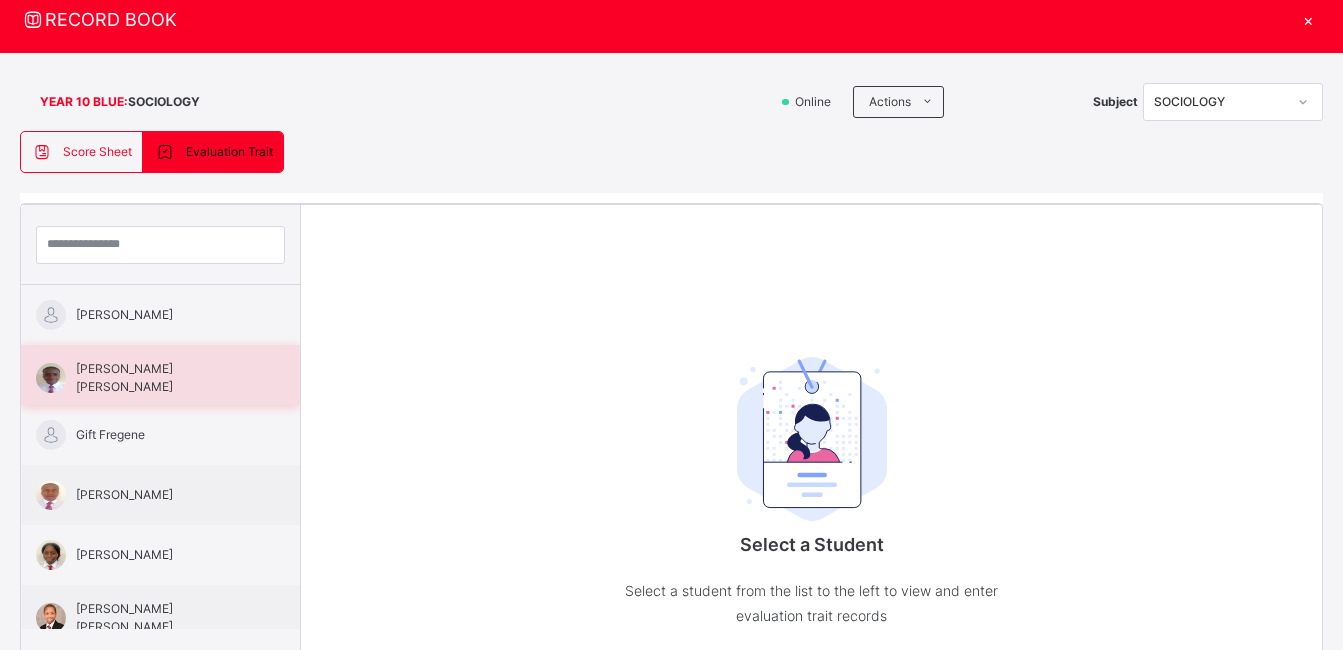 click on "Denzel  Okeychukwu  Udeaja" at bounding box center (165, 378) 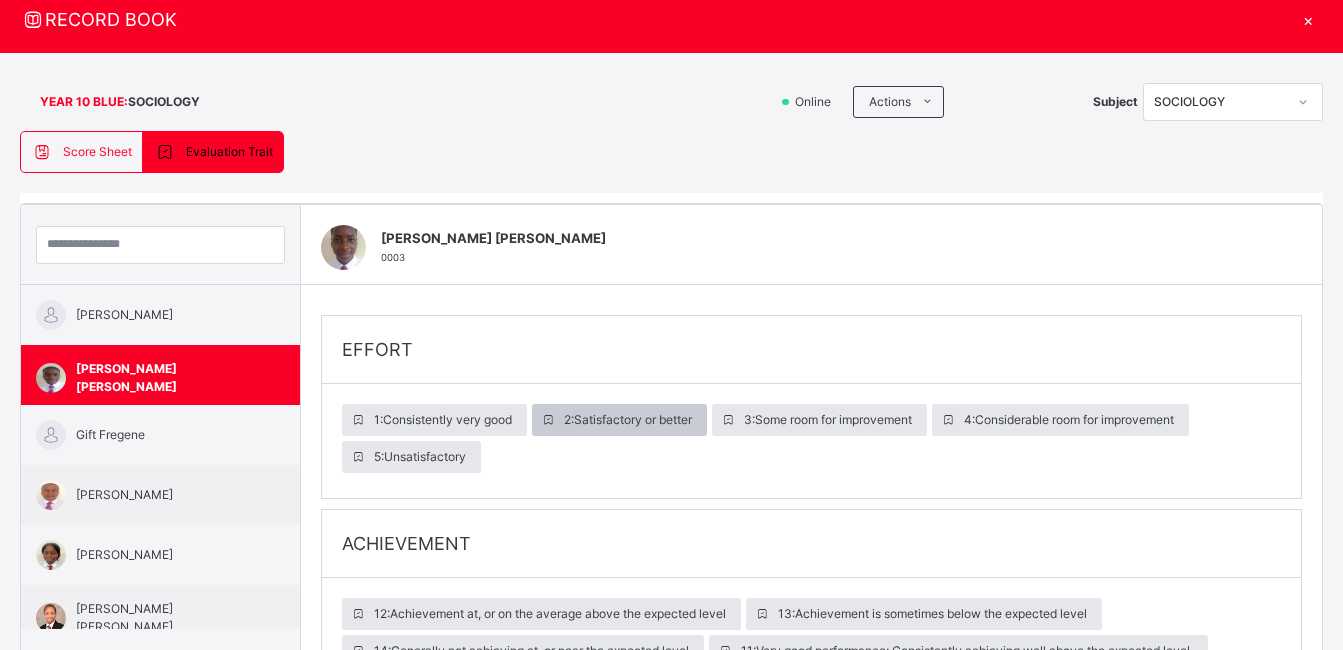 click on "2 :  Satisfactory or better" at bounding box center [628, 420] 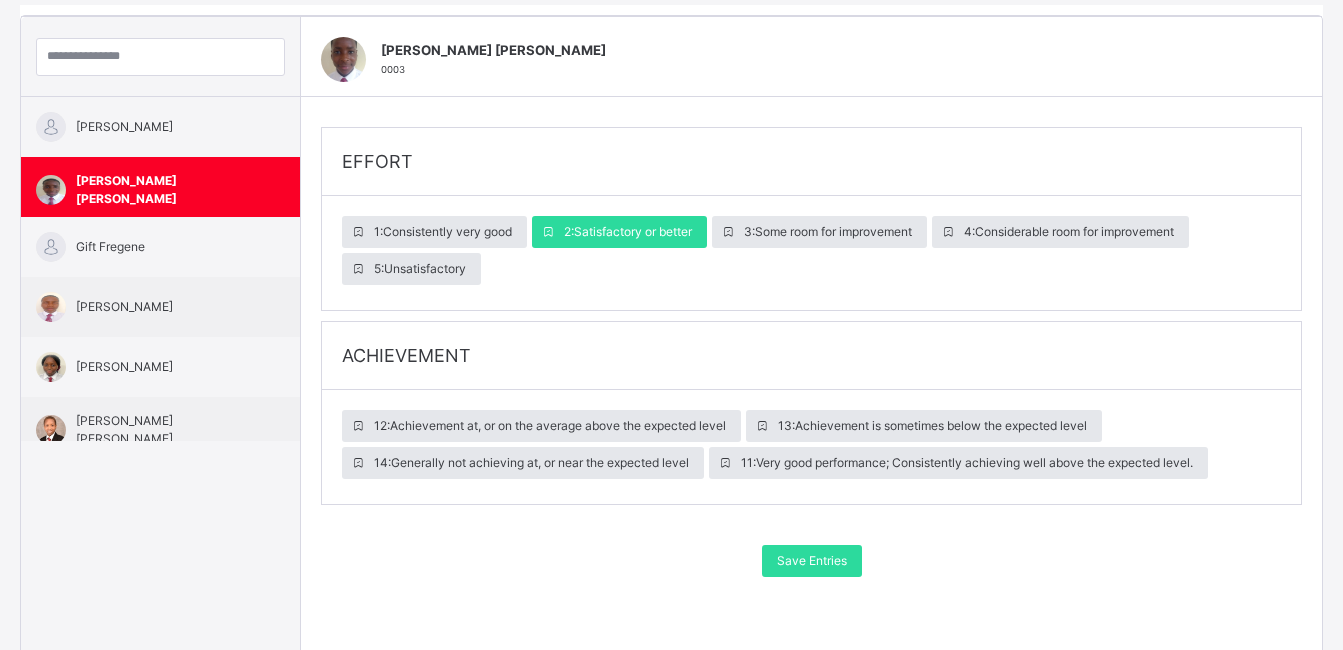scroll, scrollTop: 263, scrollLeft: 0, axis: vertical 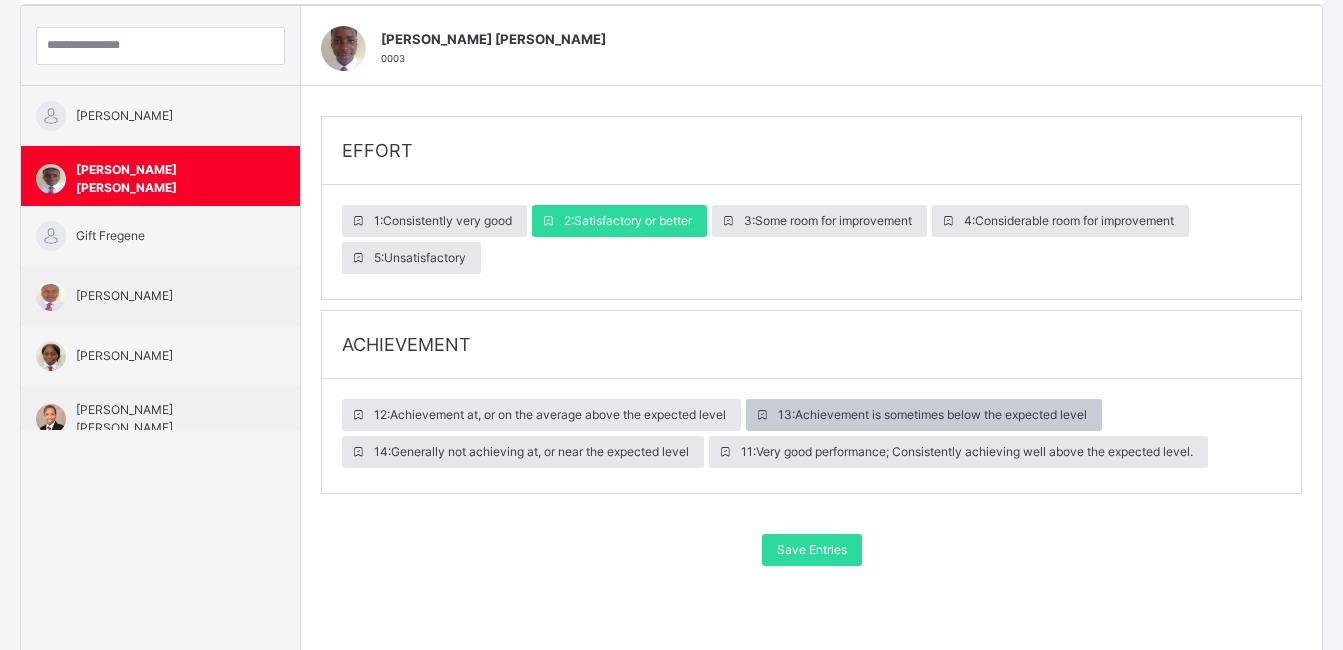 click on "13 :  Achievement is sometimes below the expected level" at bounding box center (932, 415) 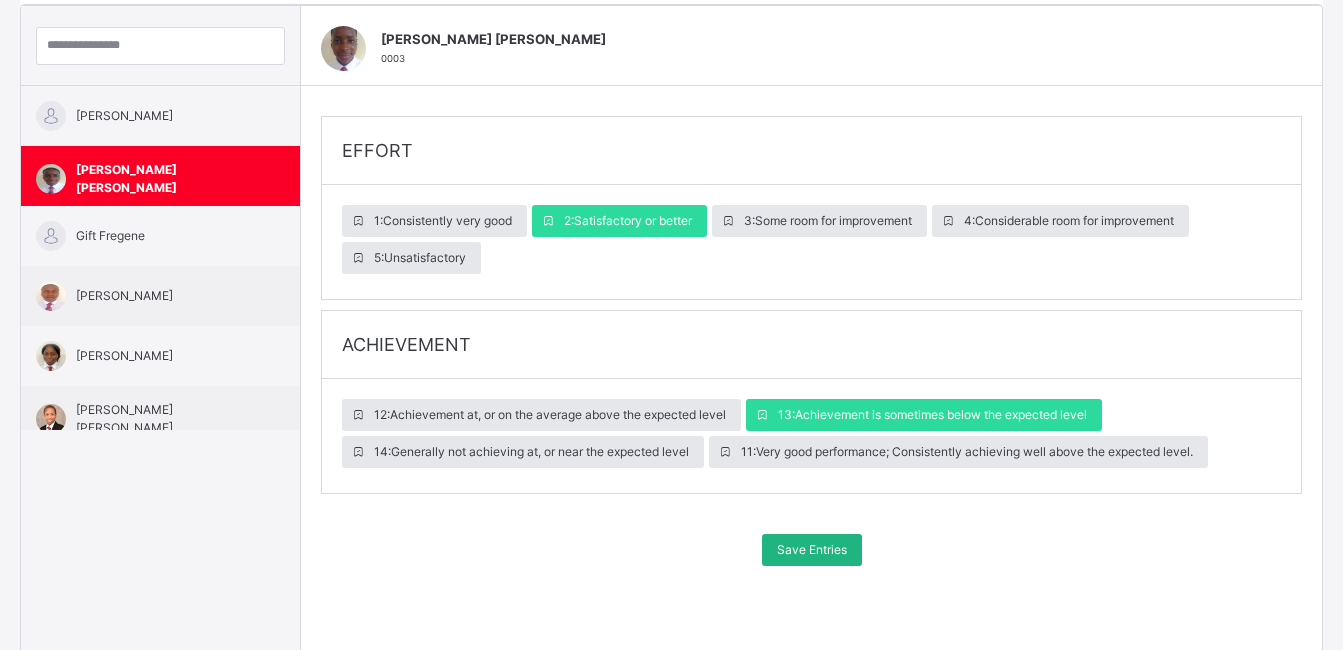 click on "Save Entries" at bounding box center [812, 550] 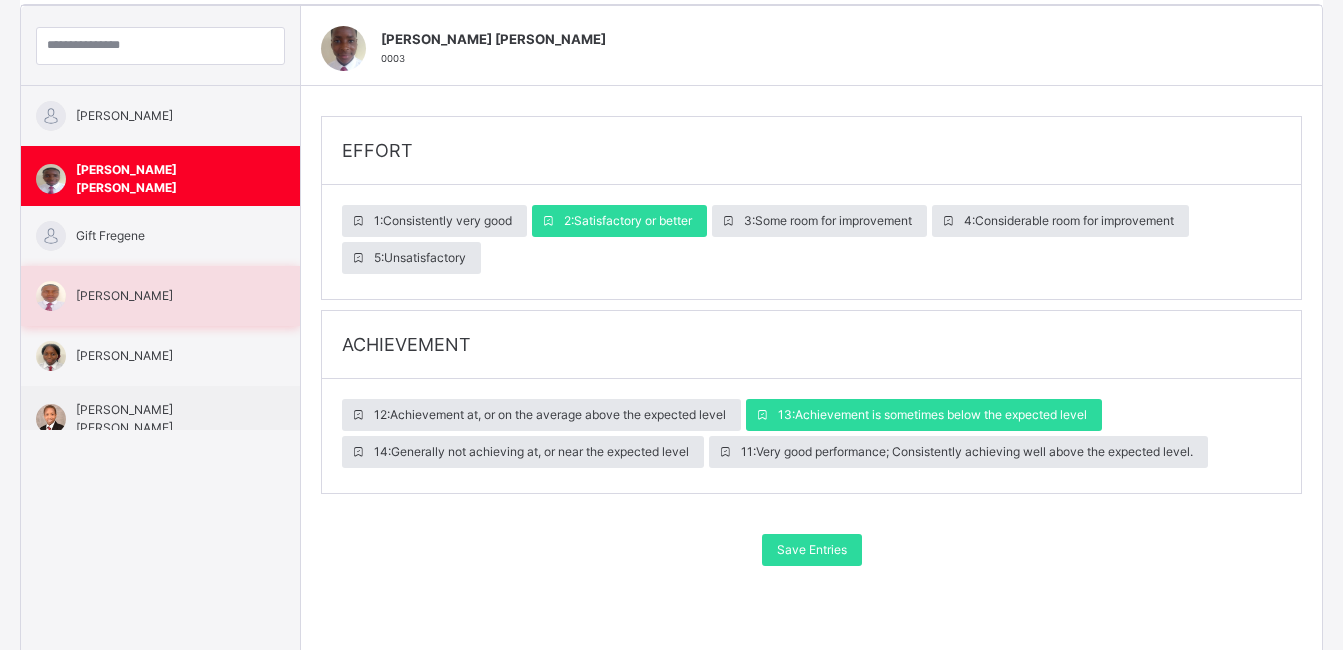 click on "Joseph  Agwu" at bounding box center (165, 296) 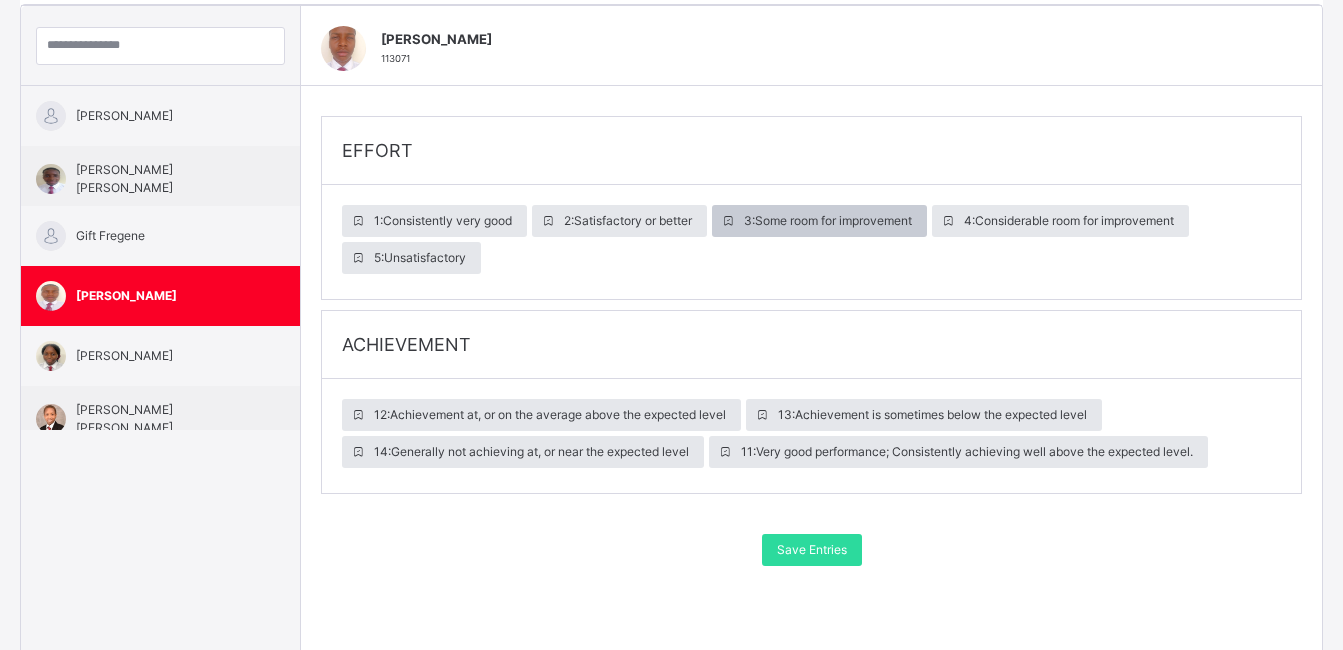 click on "3 :  Some room for improvement" at bounding box center (828, 221) 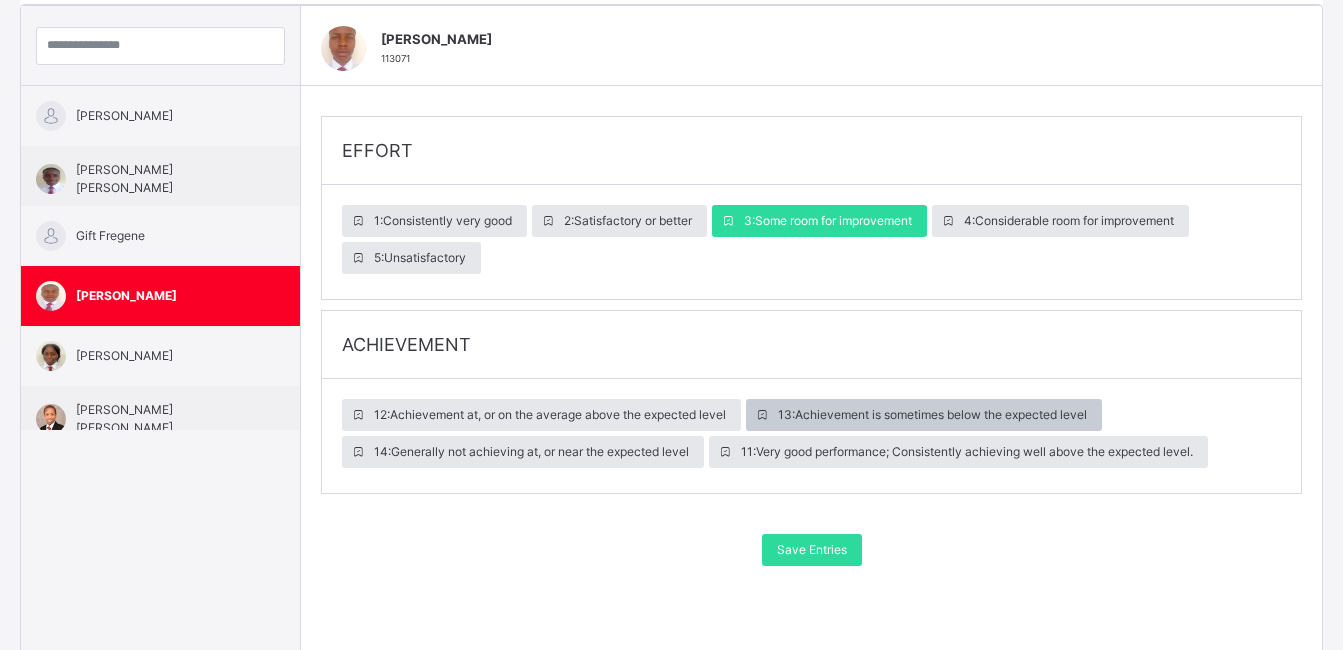 click on "13 :  Achievement is sometimes below the expected level" at bounding box center (932, 415) 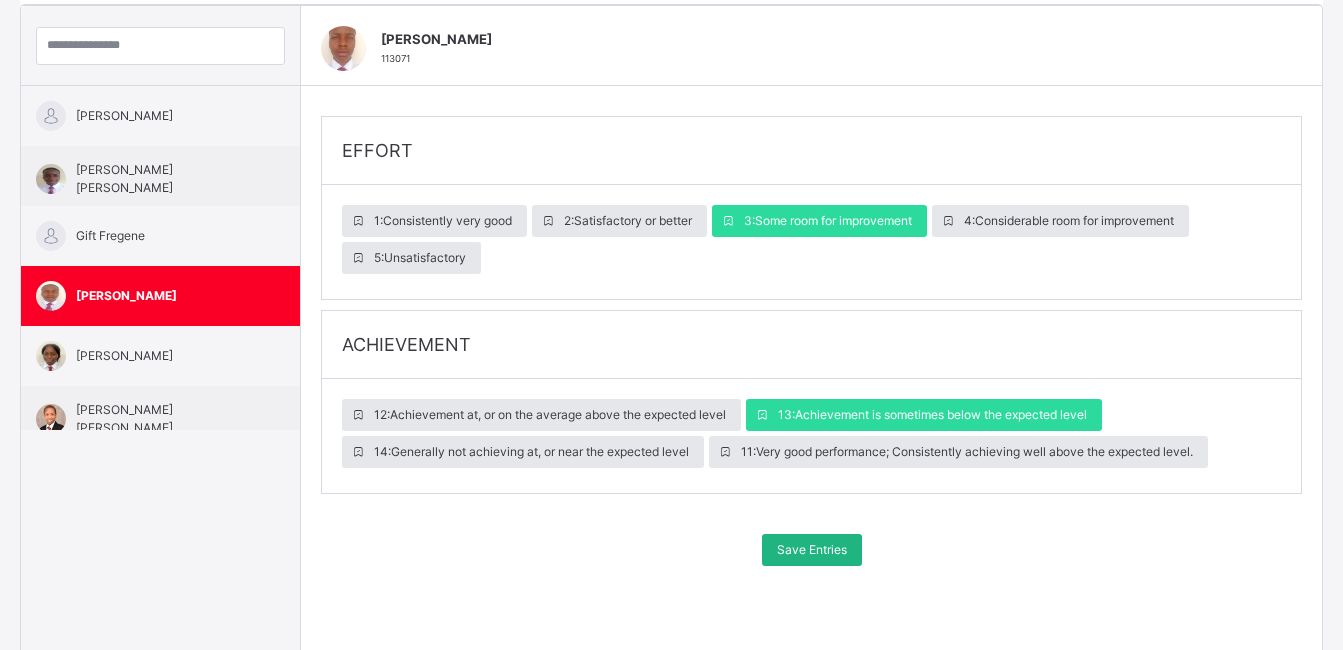 click on "Save Entries" at bounding box center (812, 550) 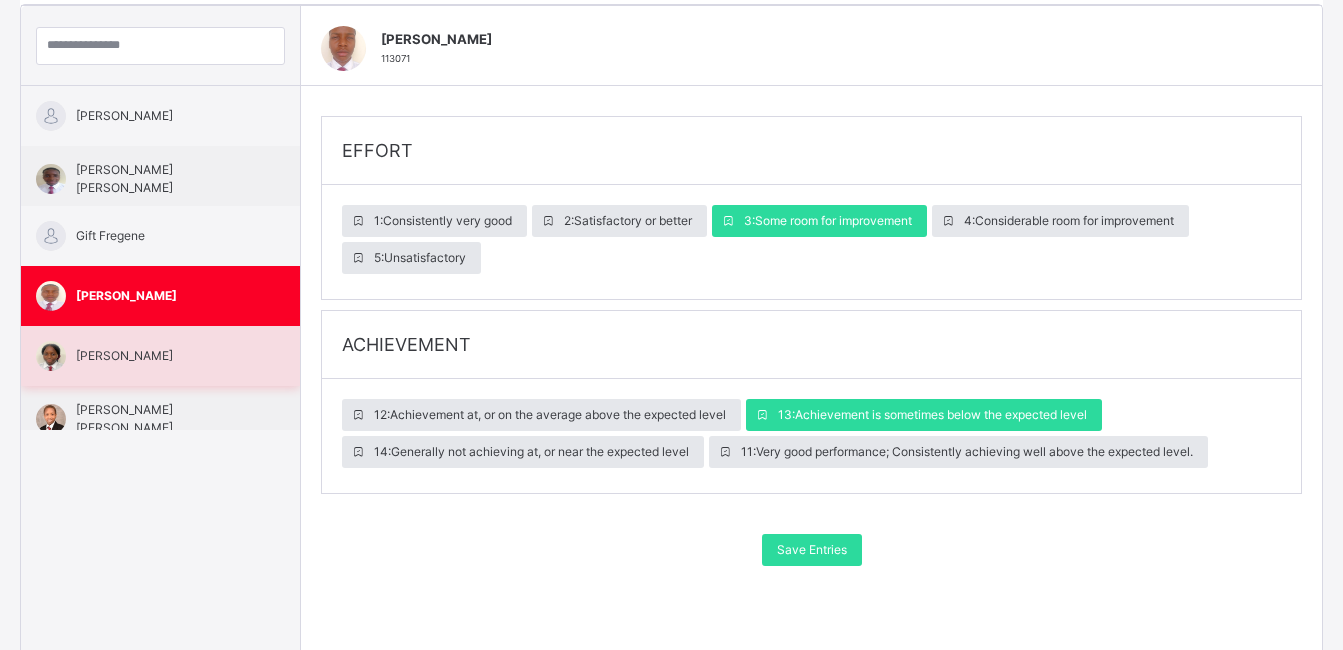 click on "Kamilah  Adegboye" at bounding box center (165, 356) 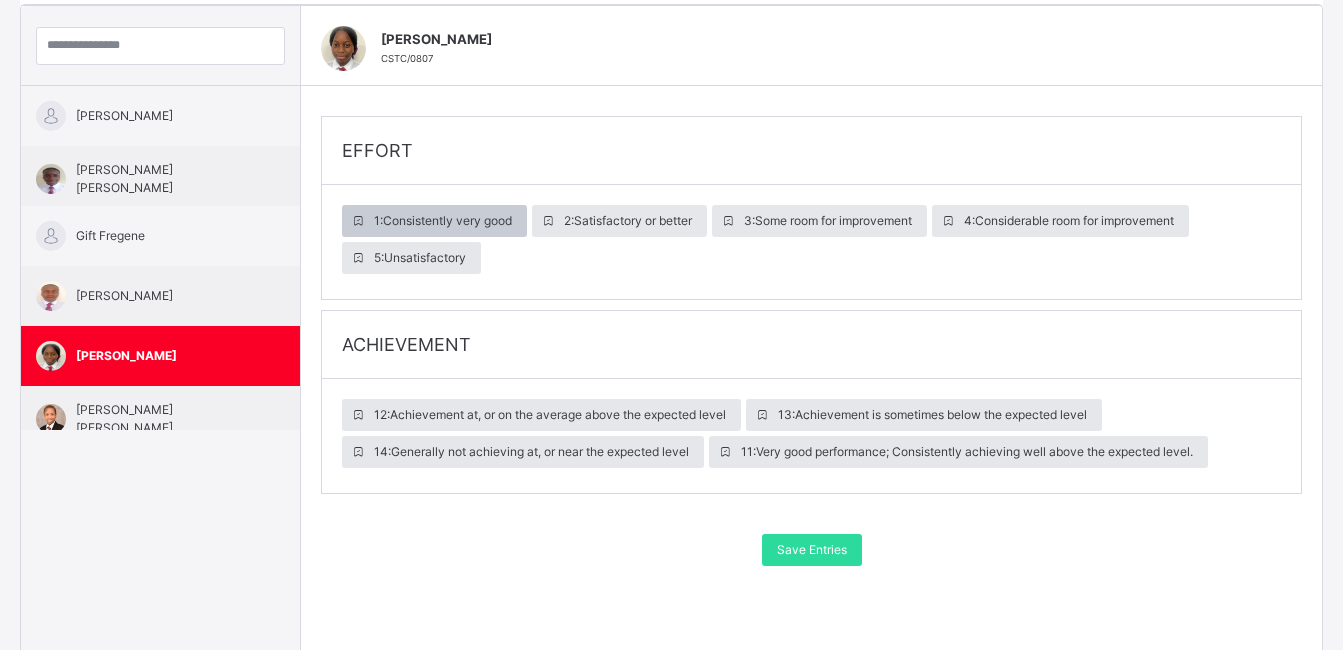 click on "1 :  Consistently very good" at bounding box center [443, 221] 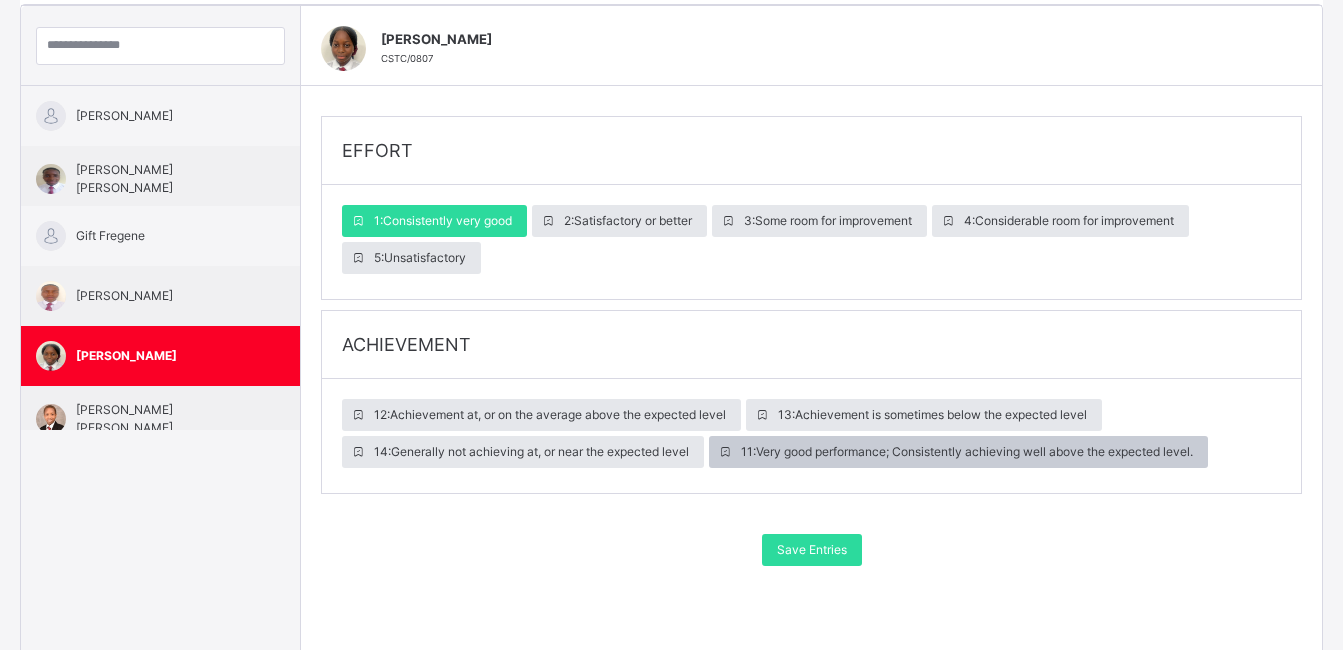 click on "11 :  Very good performance; Consistently achieving well above the expected level." at bounding box center (967, 452) 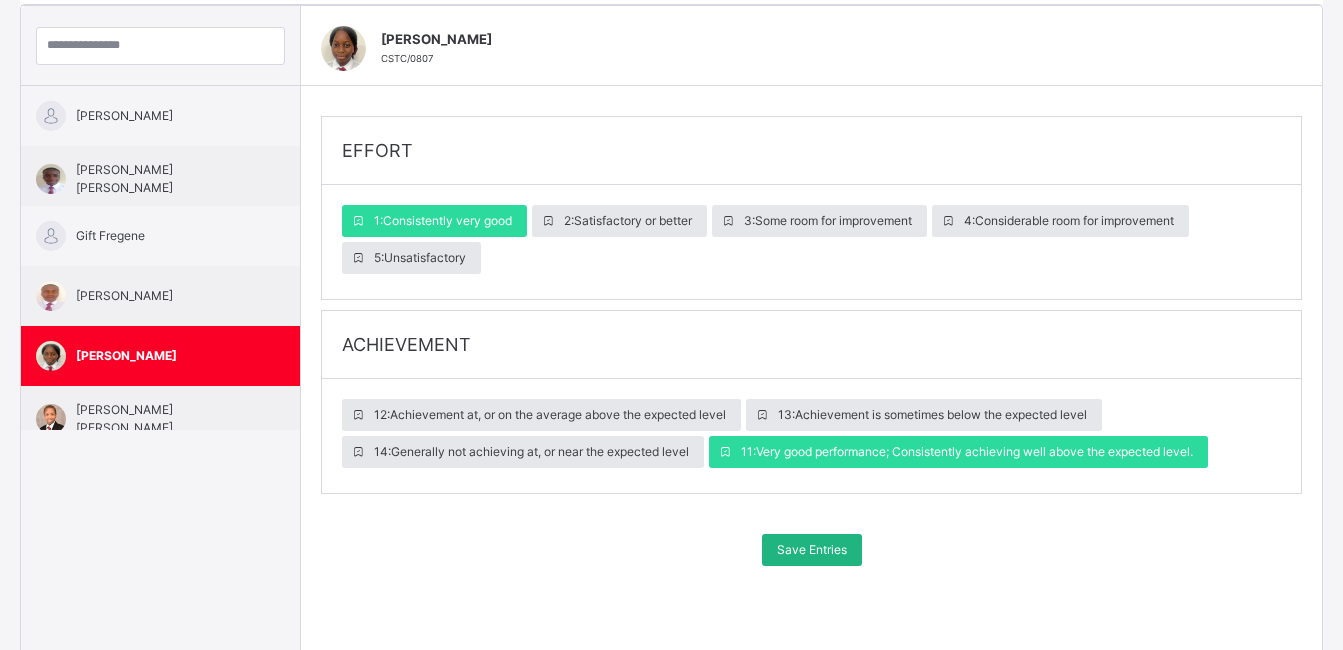 click on "Save Entries" at bounding box center (812, 550) 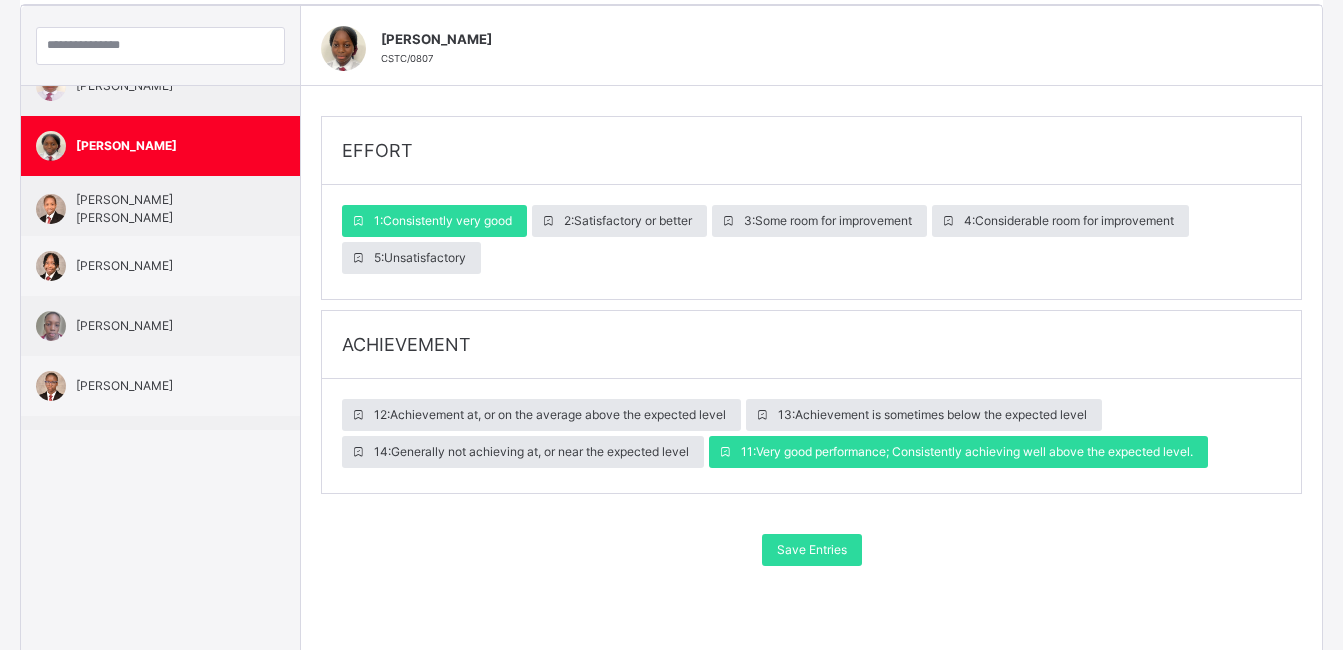 scroll, scrollTop: 216, scrollLeft: 0, axis: vertical 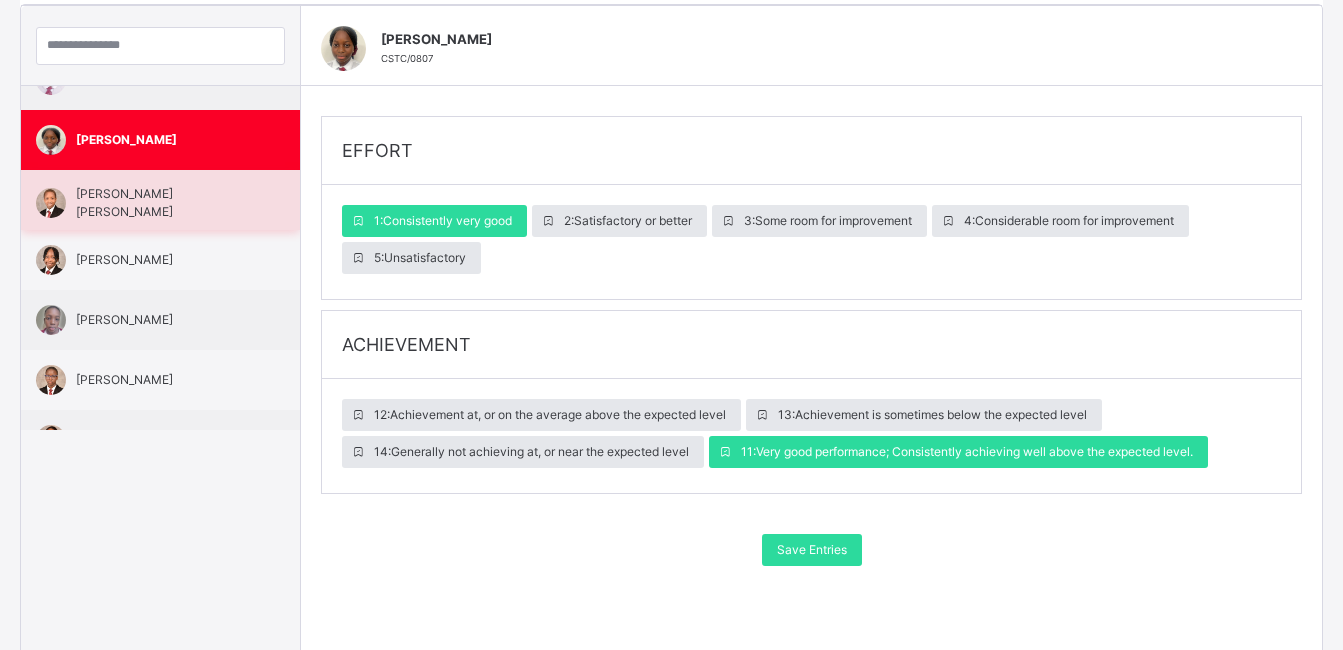 click on "Michelle Oghenerukevwe Oroke" at bounding box center [165, 203] 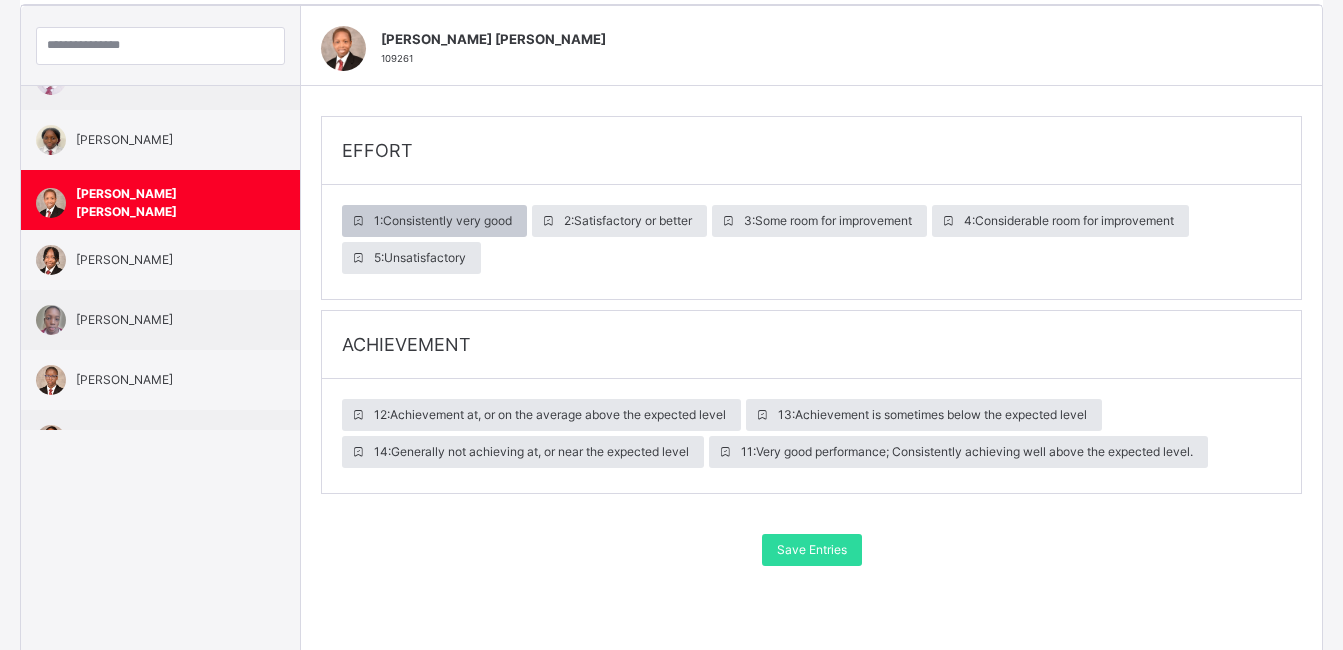 click on "1 :  Consistently very good" at bounding box center [443, 221] 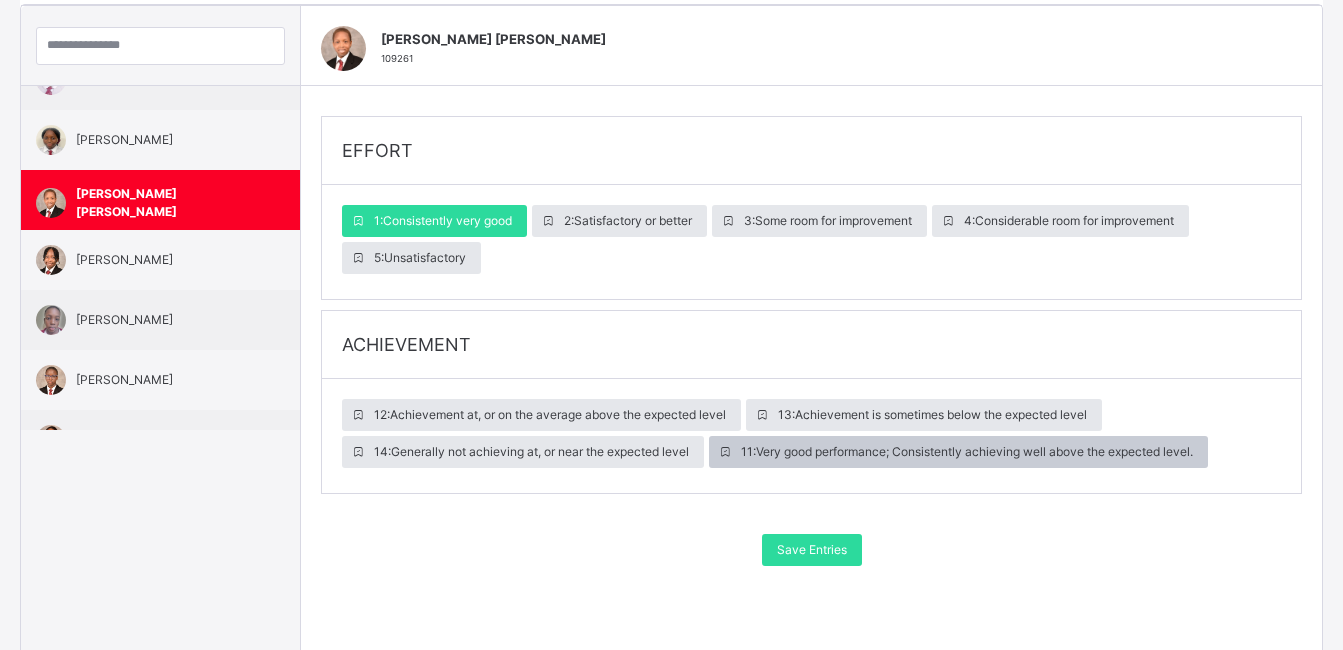 click on "11 :  Very good performance; Consistently achieving well above the expected level." at bounding box center (967, 452) 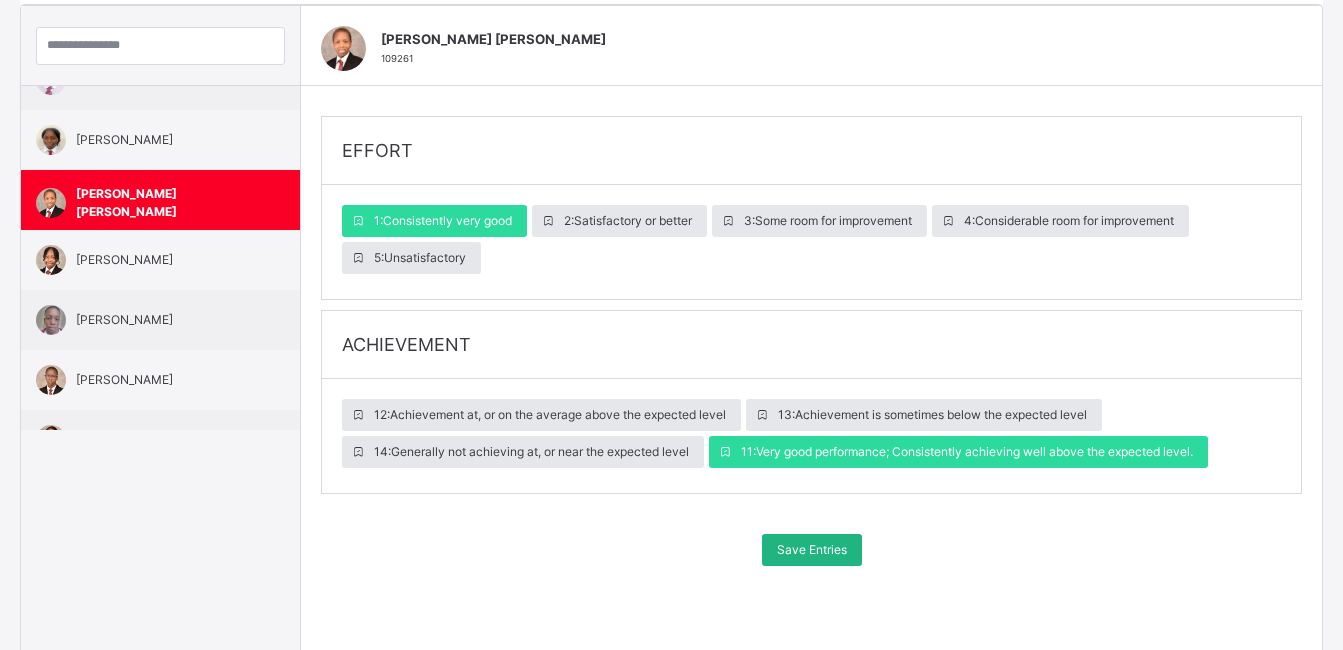 click on "Save Entries" at bounding box center (812, 550) 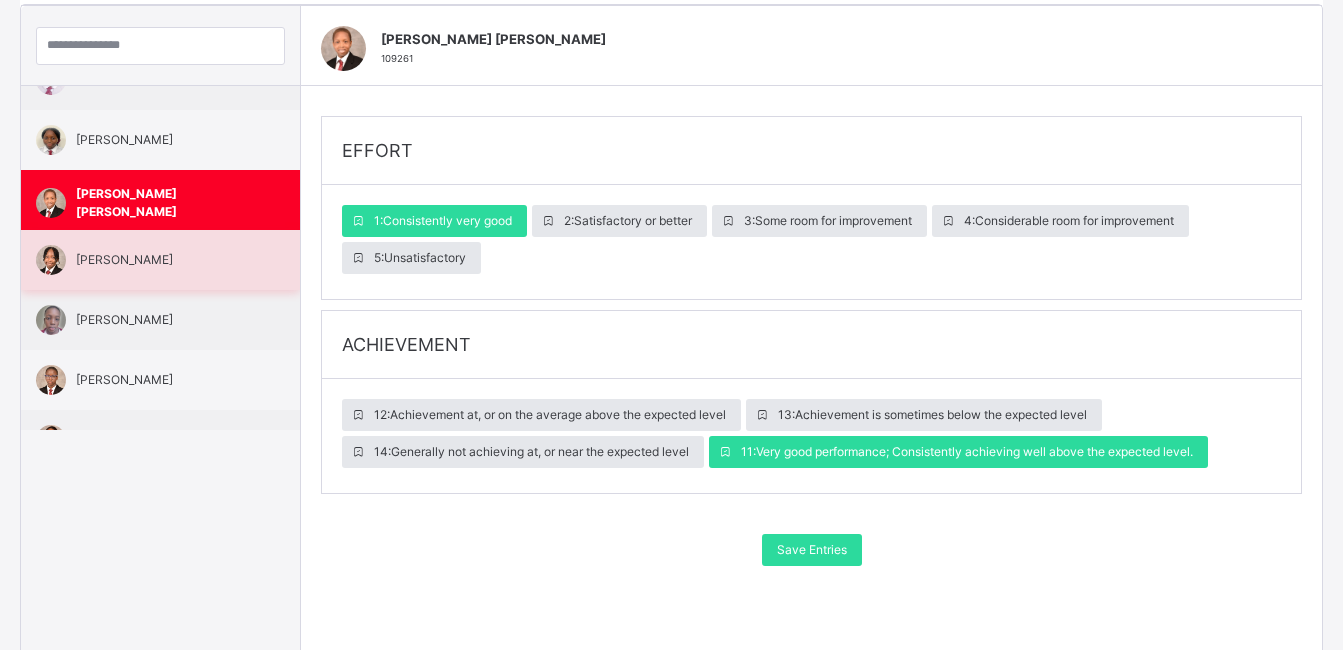 click on "Njideka  Okonjo" at bounding box center (165, 260) 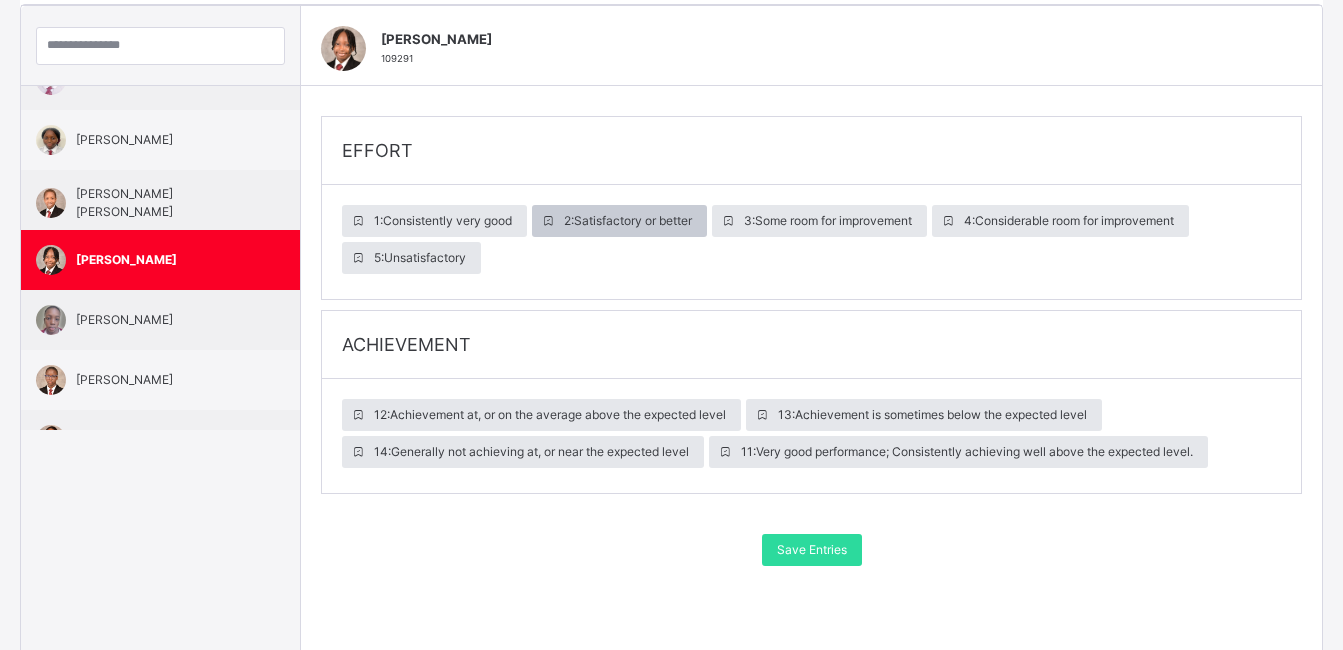 click on "2 :  Satisfactory or better" at bounding box center (628, 221) 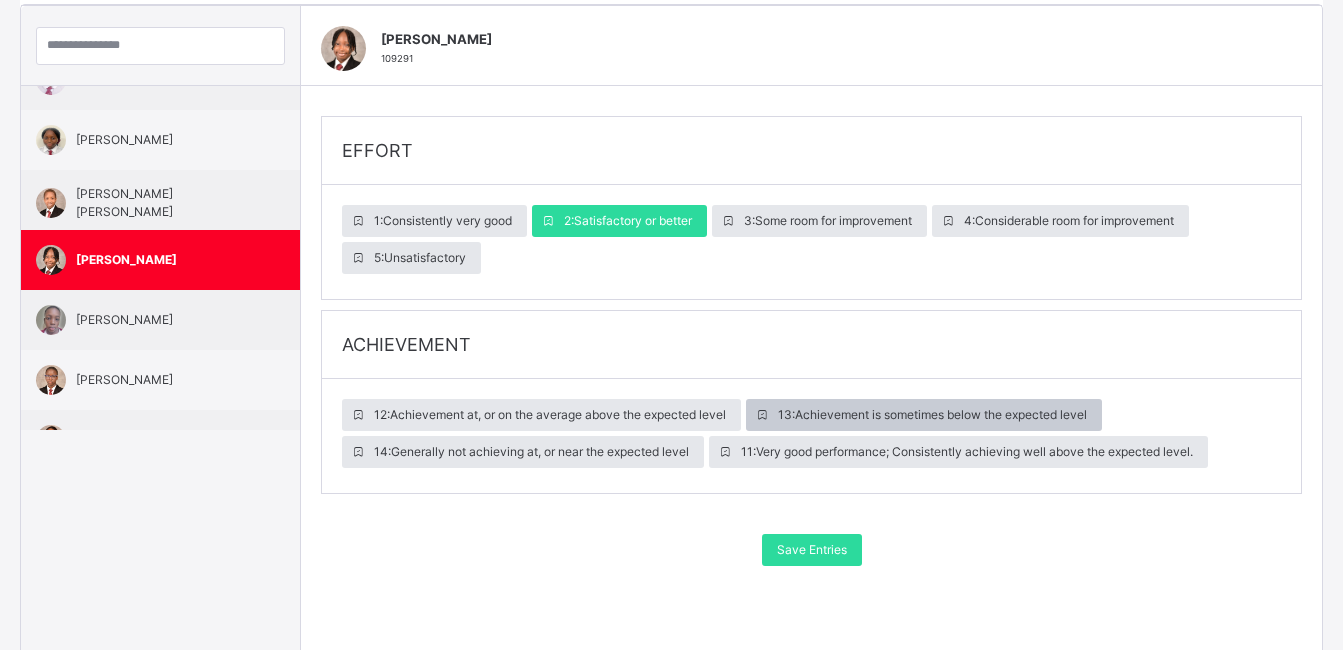 click on "13 :  Achievement is sometimes below the expected level" at bounding box center (932, 415) 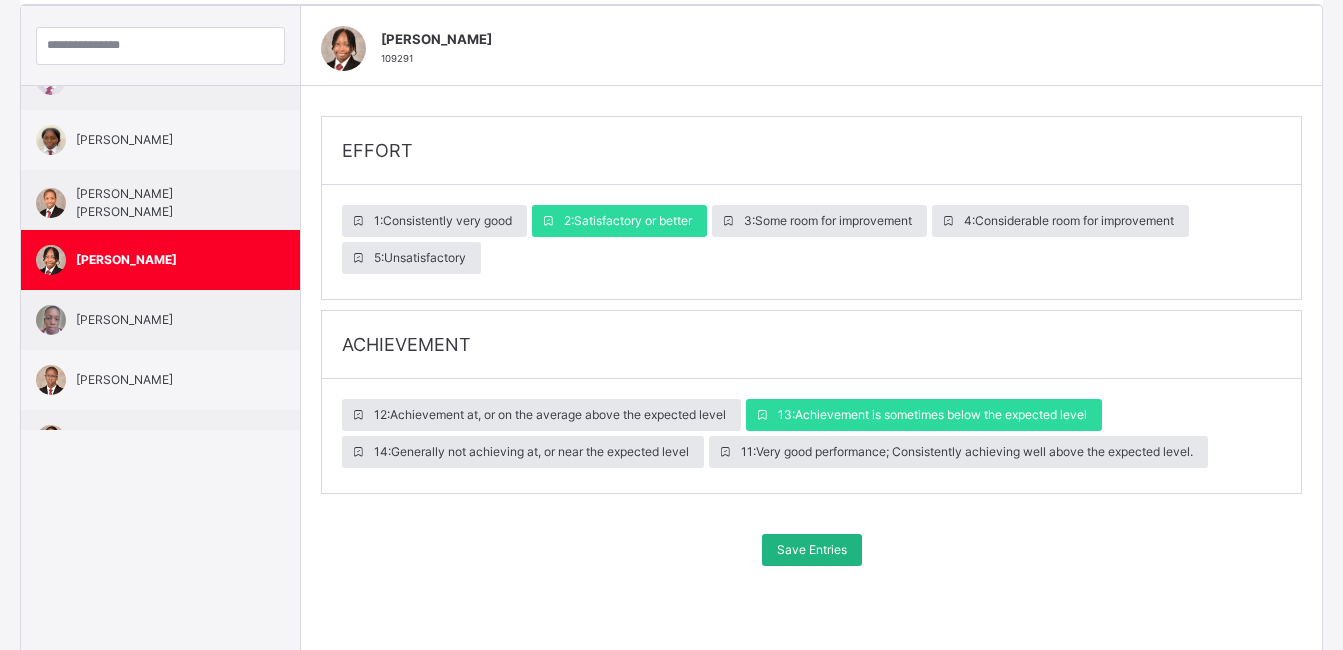 click on "Save Entries" at bounding box center [812, 550] 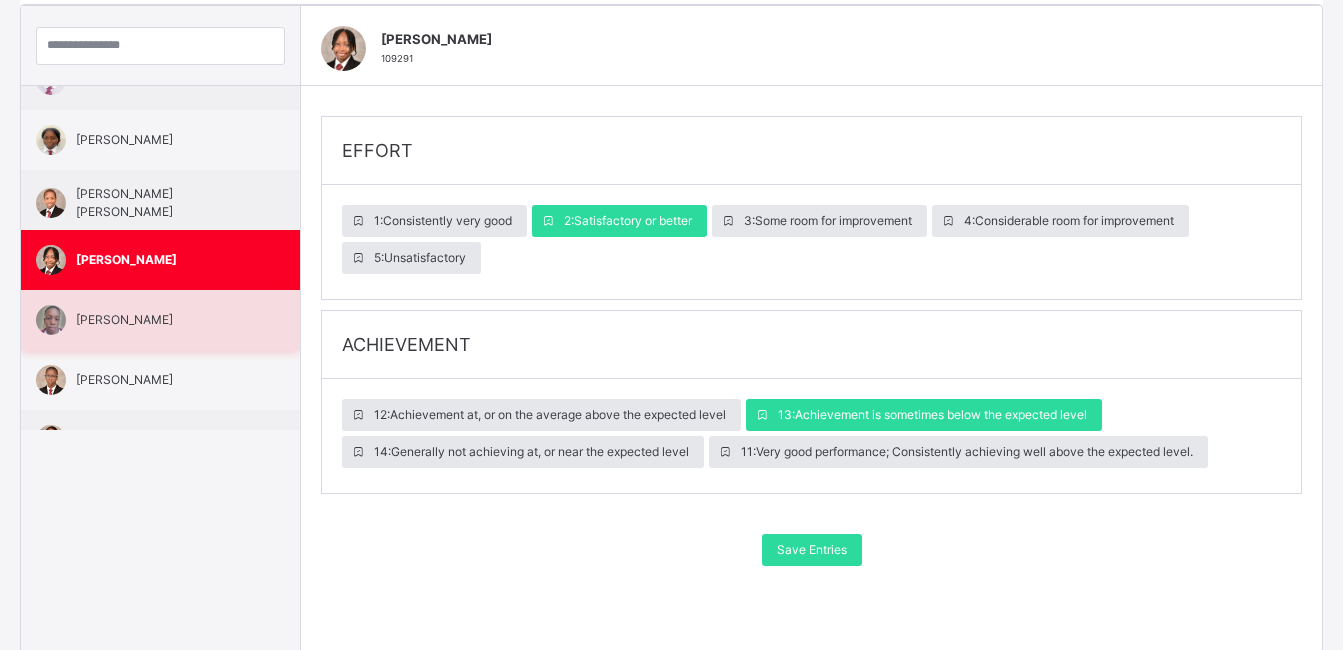 click on "Oluwanifemi   Seton-Soares" at bounding box center (165, 320) 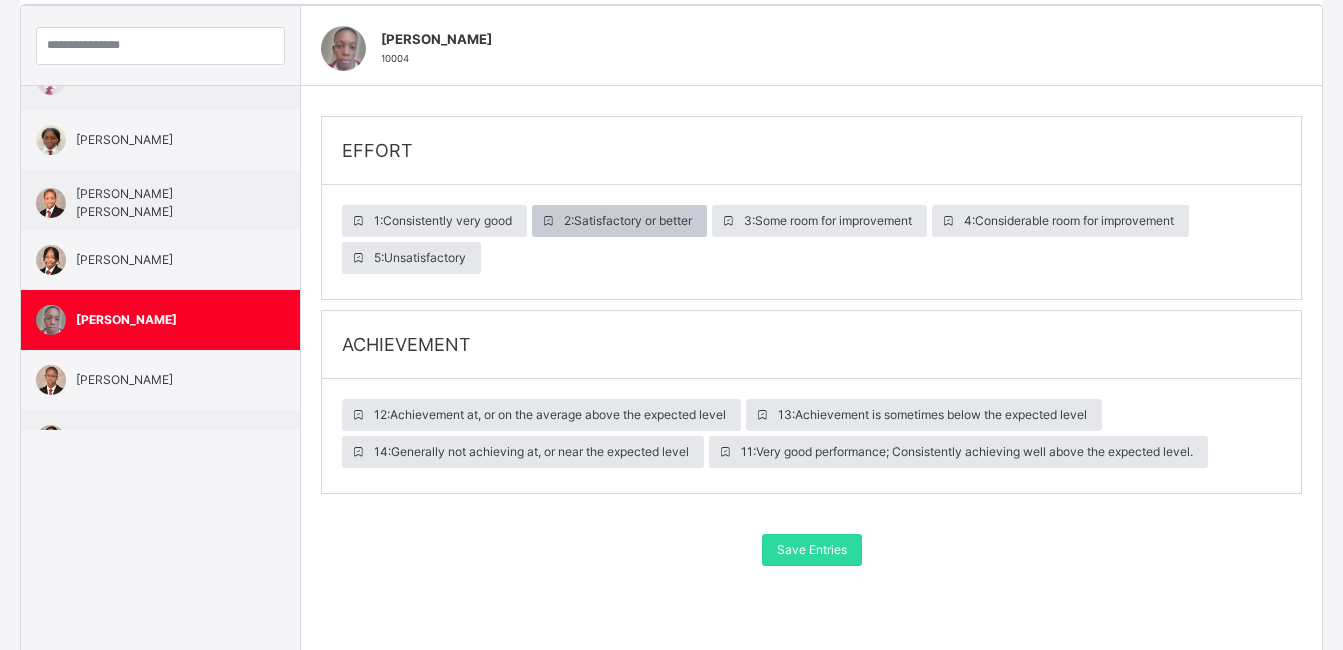 click on "2 :  Satisfactory or better" at bounding box center (628, 221) 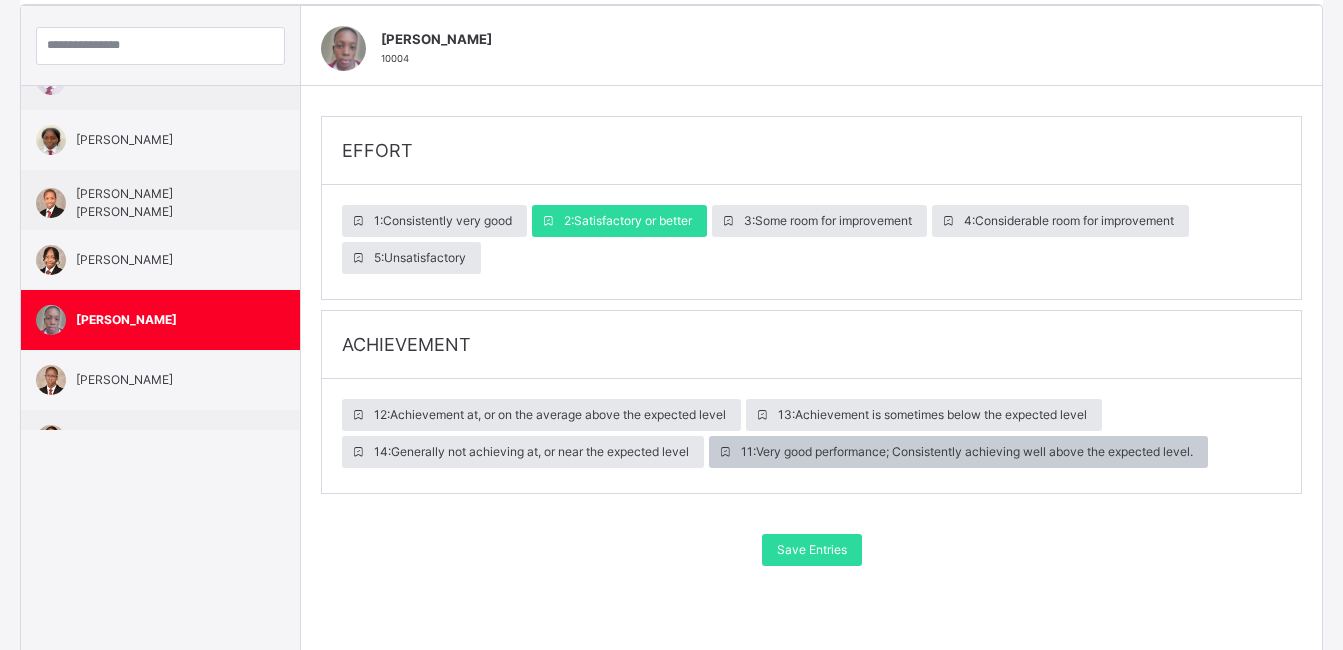 click on "11 :  Very good performance; Consistently achieving well above the expected level." at bounding box center [967, 452] 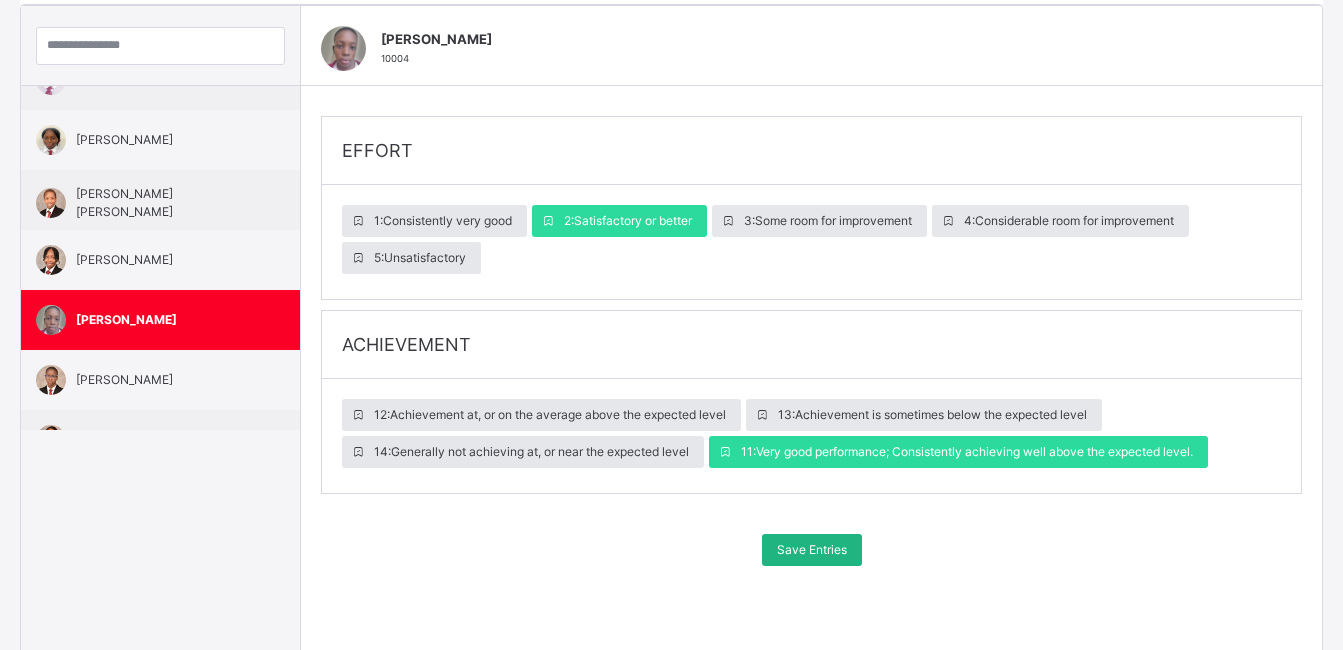 click on "Save Entries" at bounding box center (812, 550) 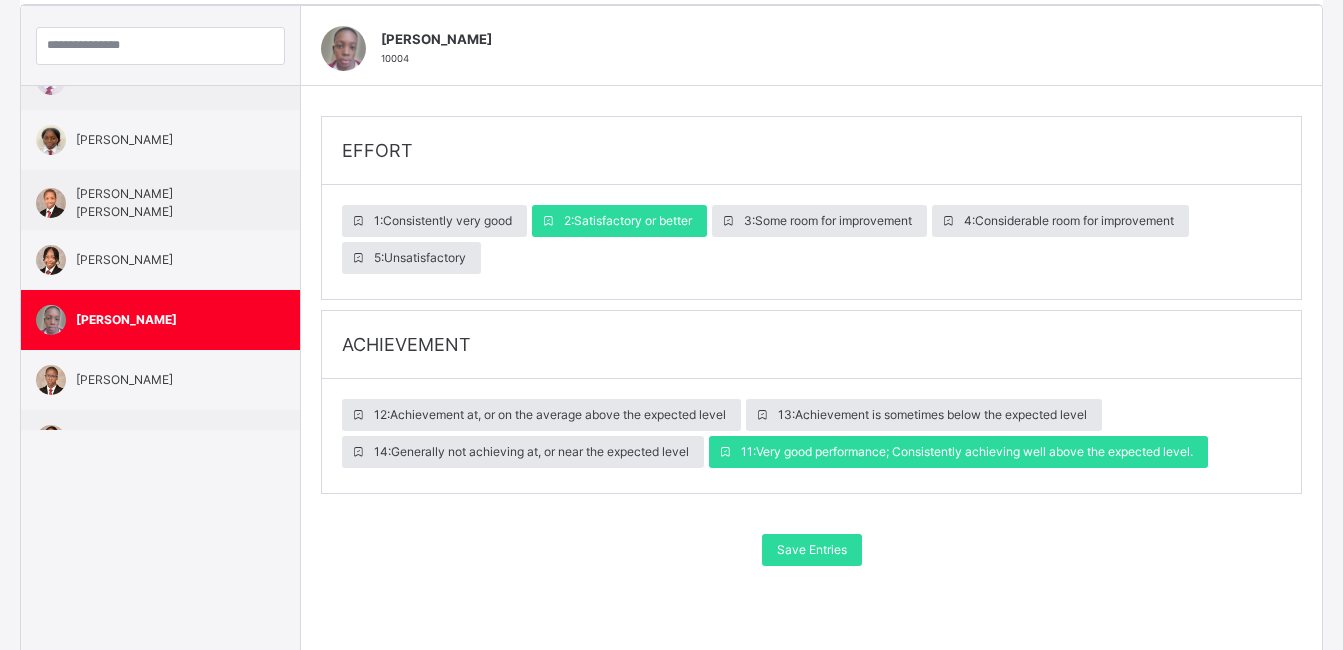 scroll, scrollTop: 256, scrollLeft: 0, axis: vertical 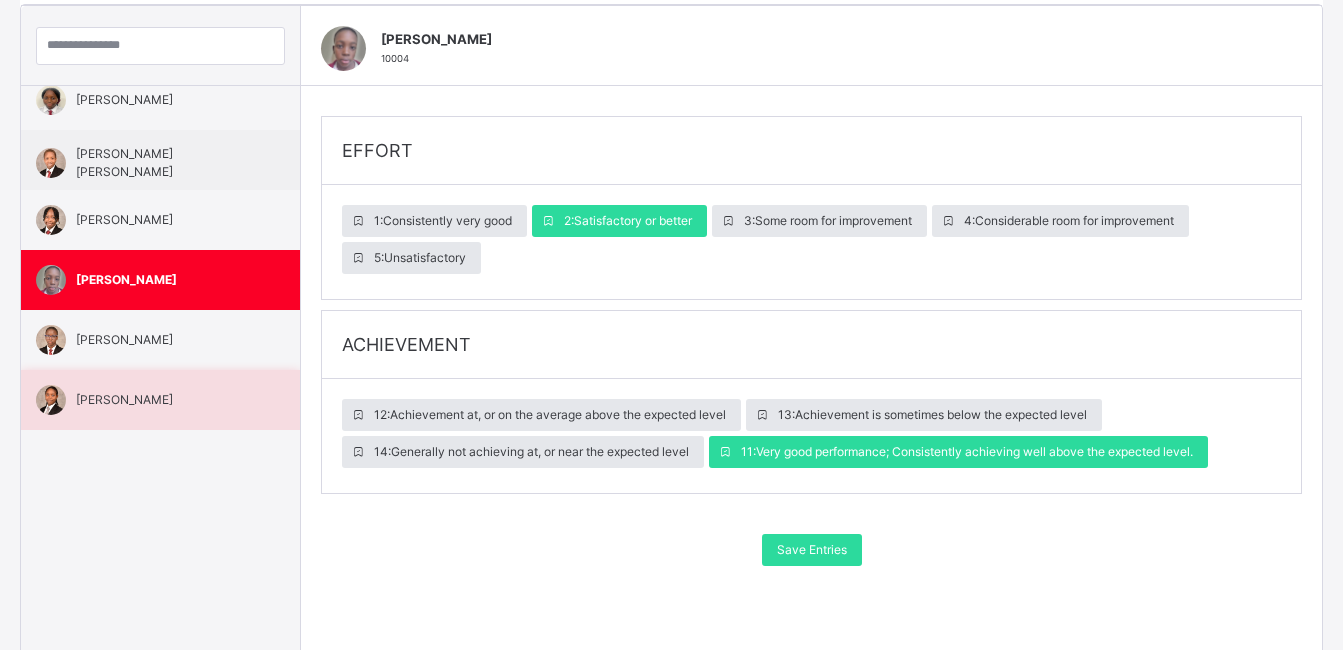 click on "Oseremen  Oseghale" at bounding box center [165, 400] 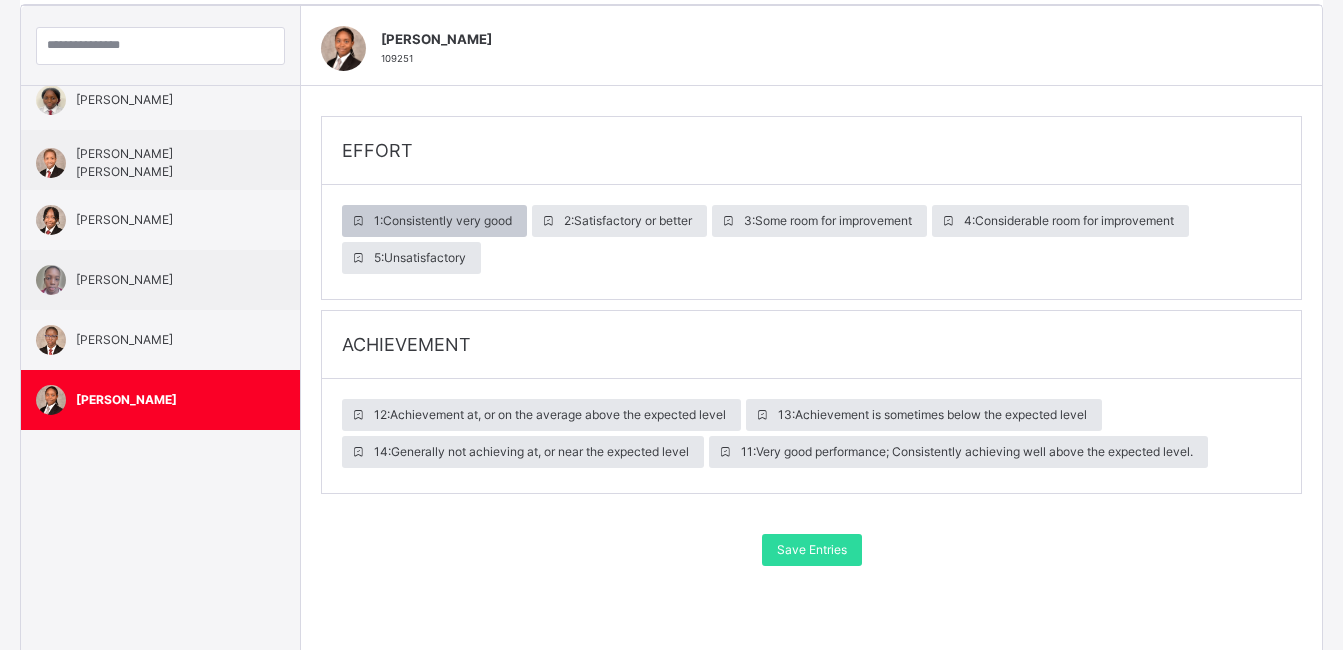 click on "1 :  Consistently very good" at bounding box center [443, 221] 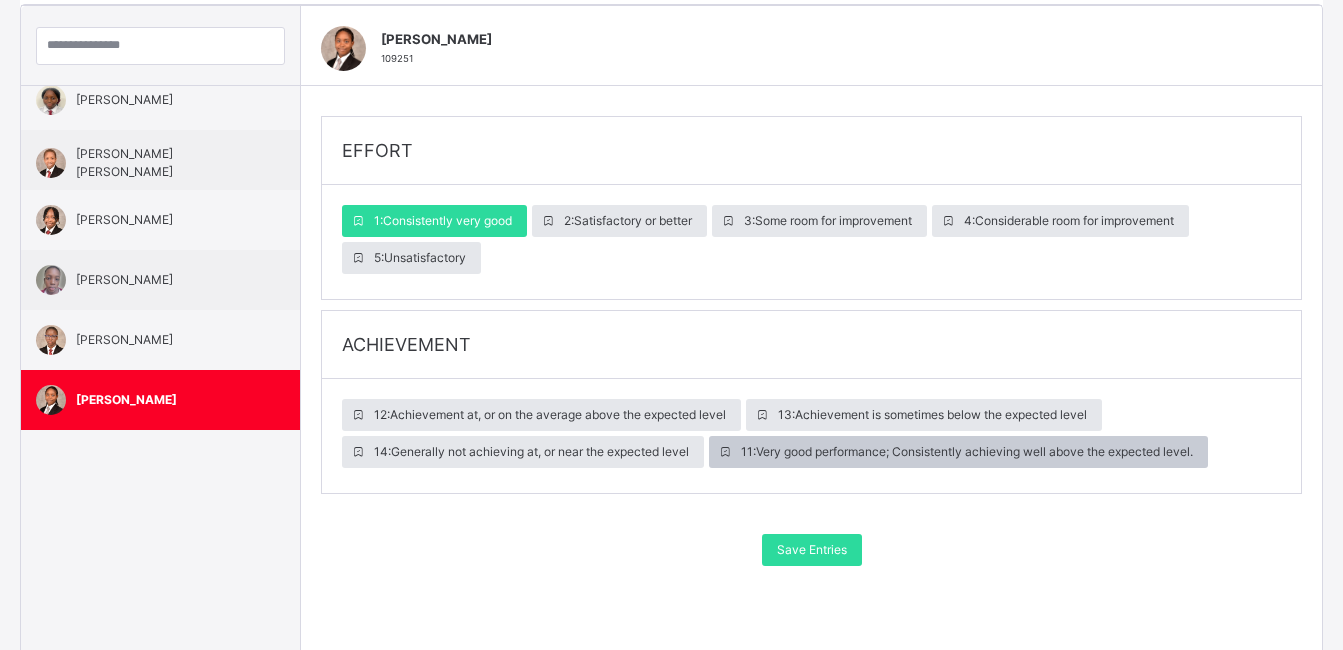 click on "11 :  Very good performance; Consistently achieving well above the expected level." at bounding box center [967, 452] 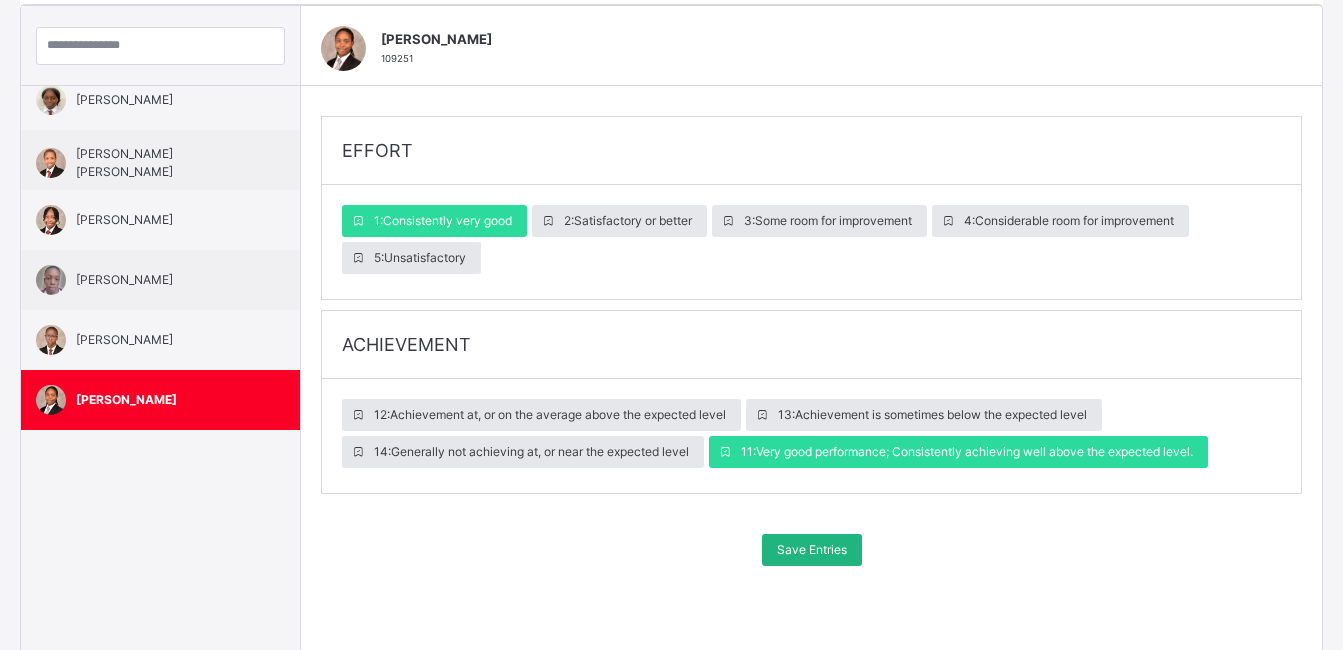 click on "Save Entries" at bounding box center [812, 550] 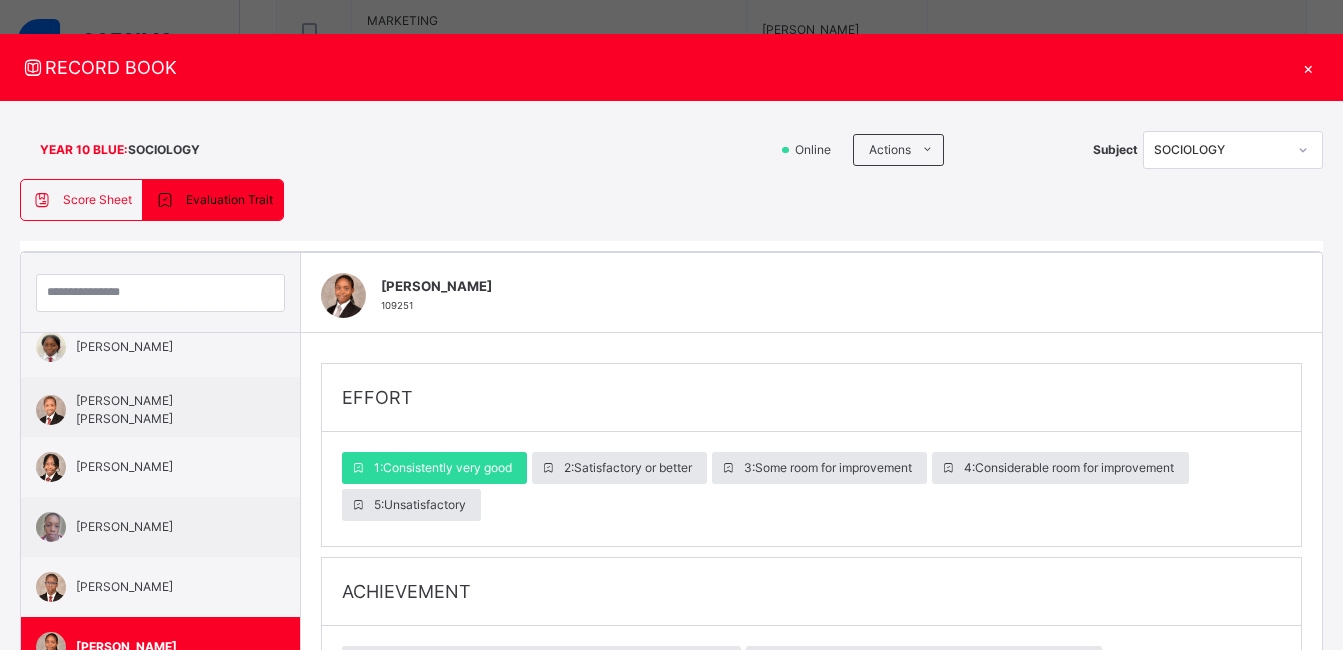 scroll, scrollTop: 13, scrollLeft: 0, axis: vertical 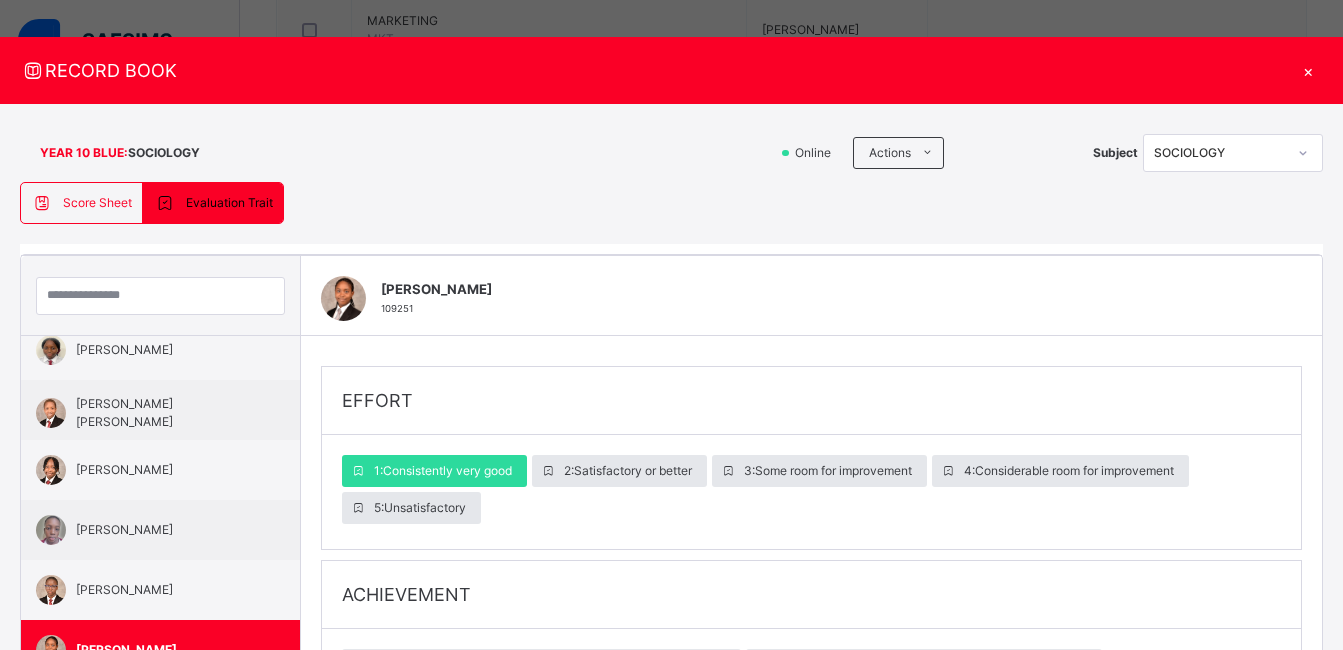 click on "Score Sheet" at bounding box center (97, 203) 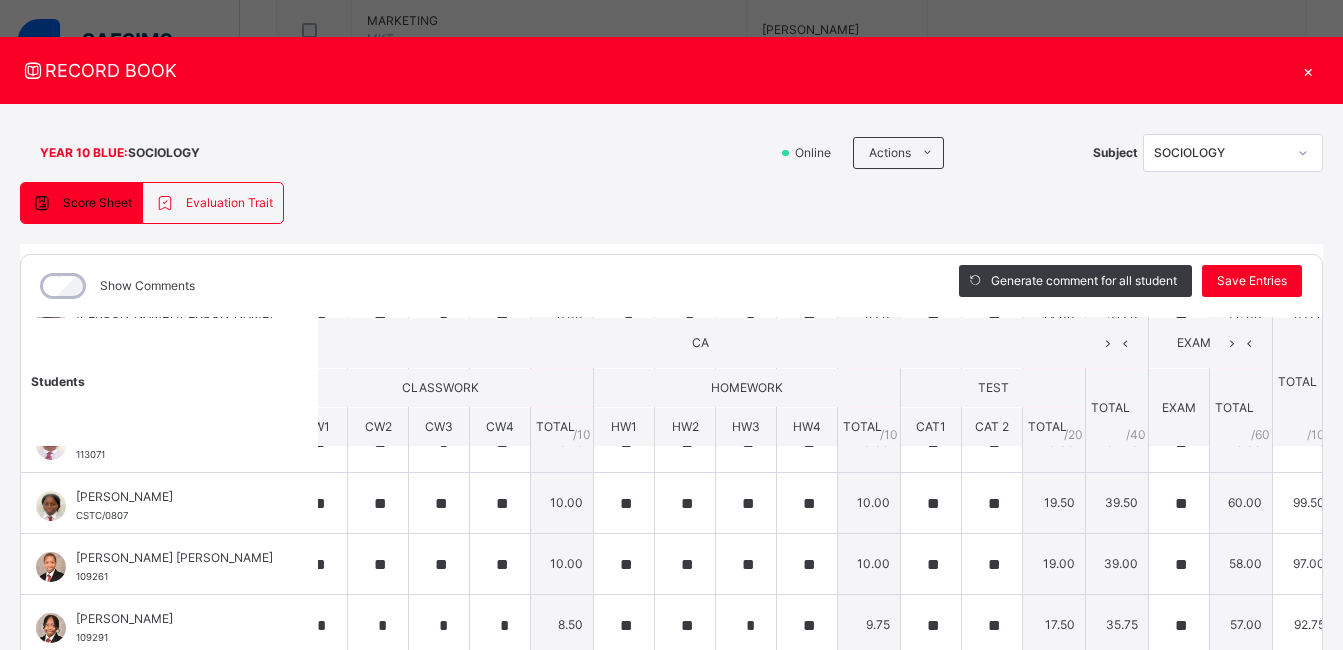 scroll, scrollTop: 255, scrollLeft: 32, axis: both 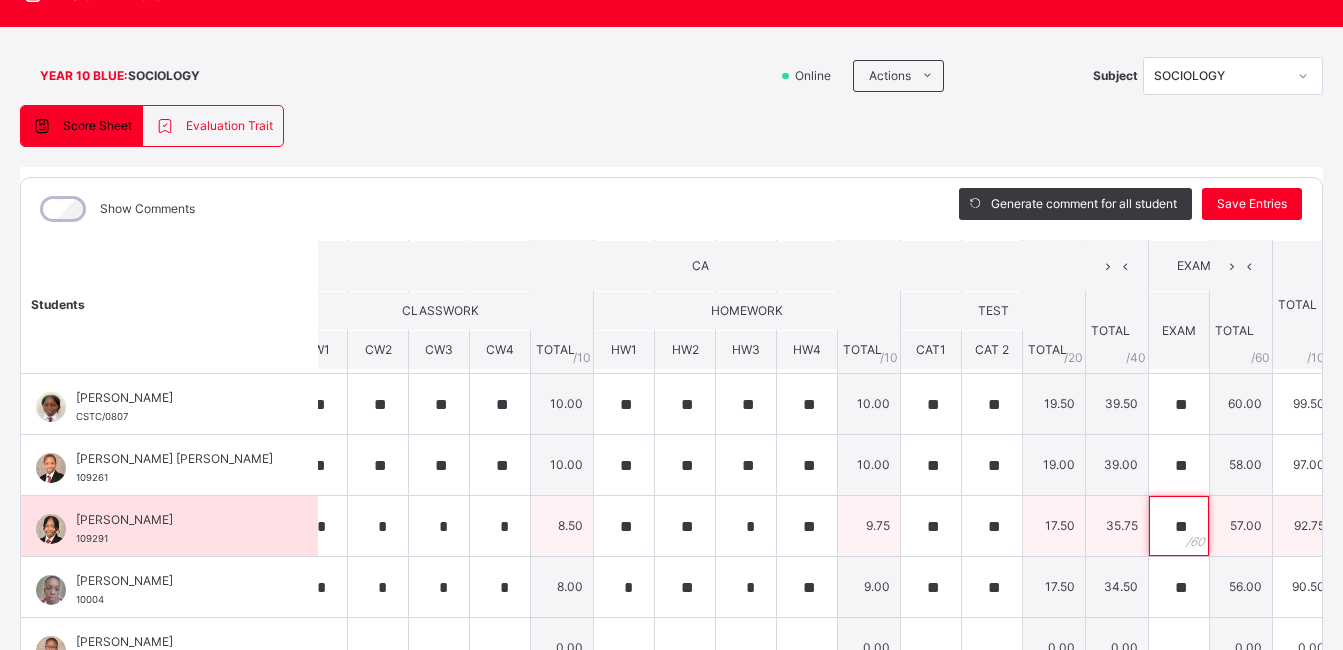 click on "**" at bounding box center [1179, 526] 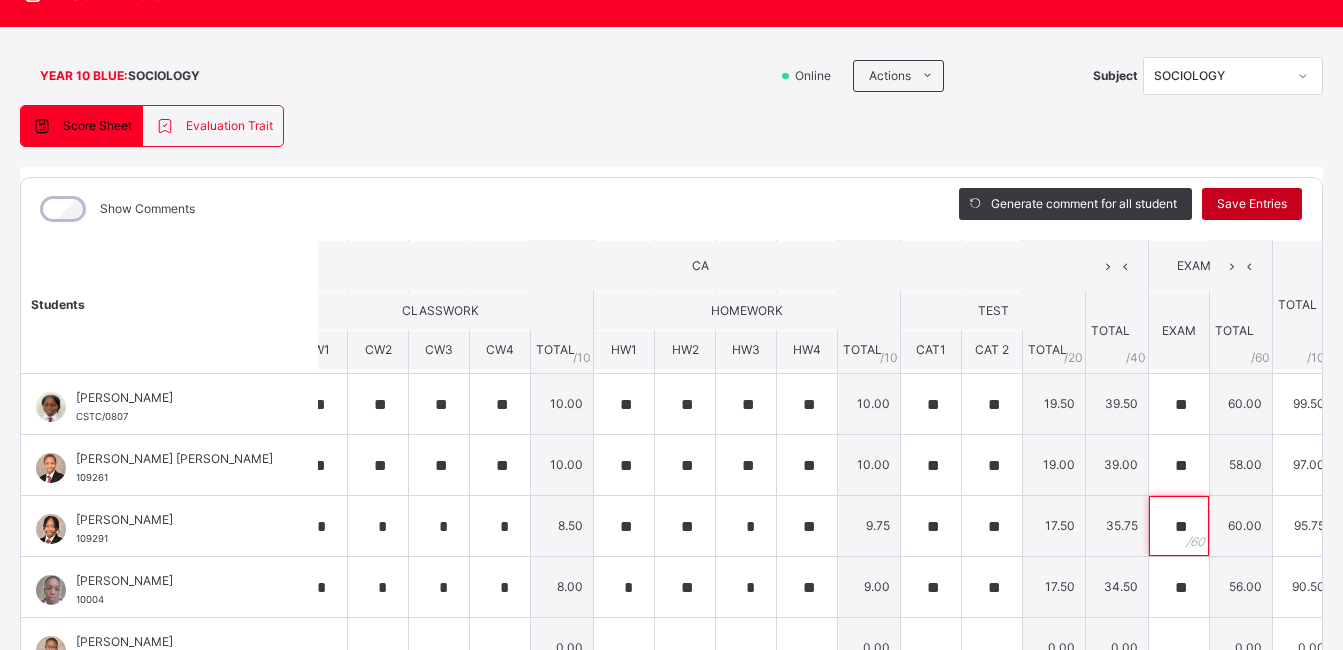 type on "**" 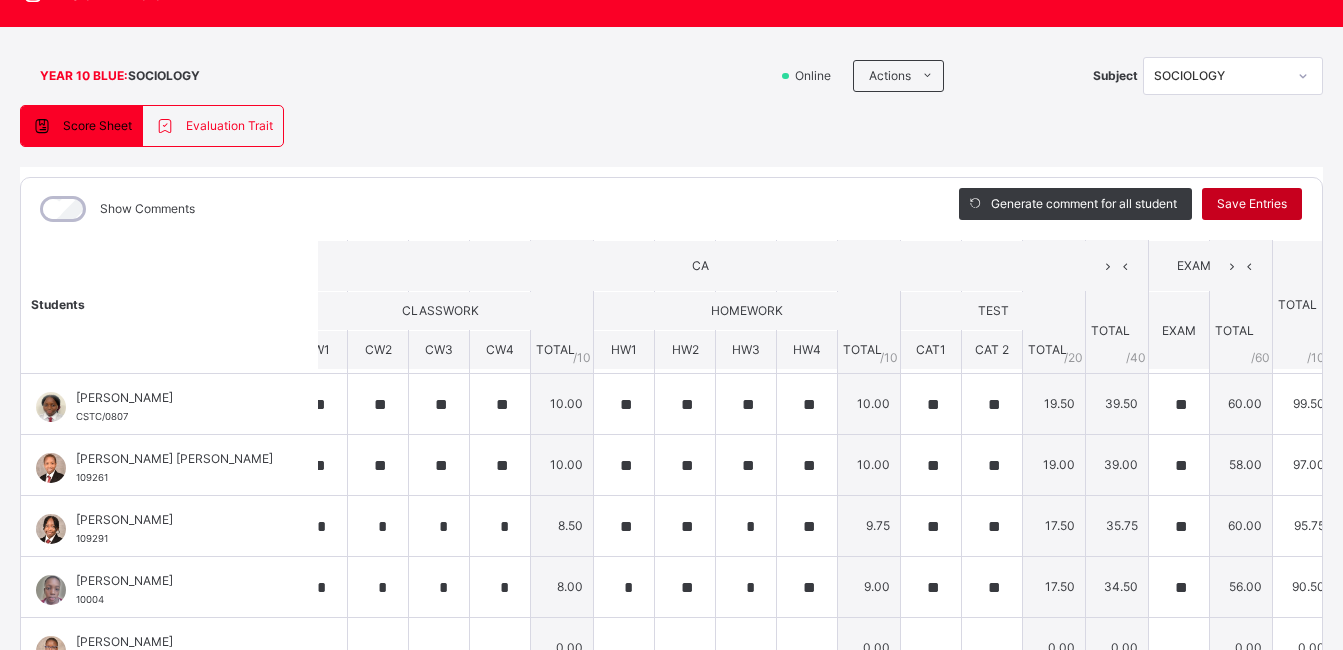 click on "Save Entries" at bounding box center (1252, 204) 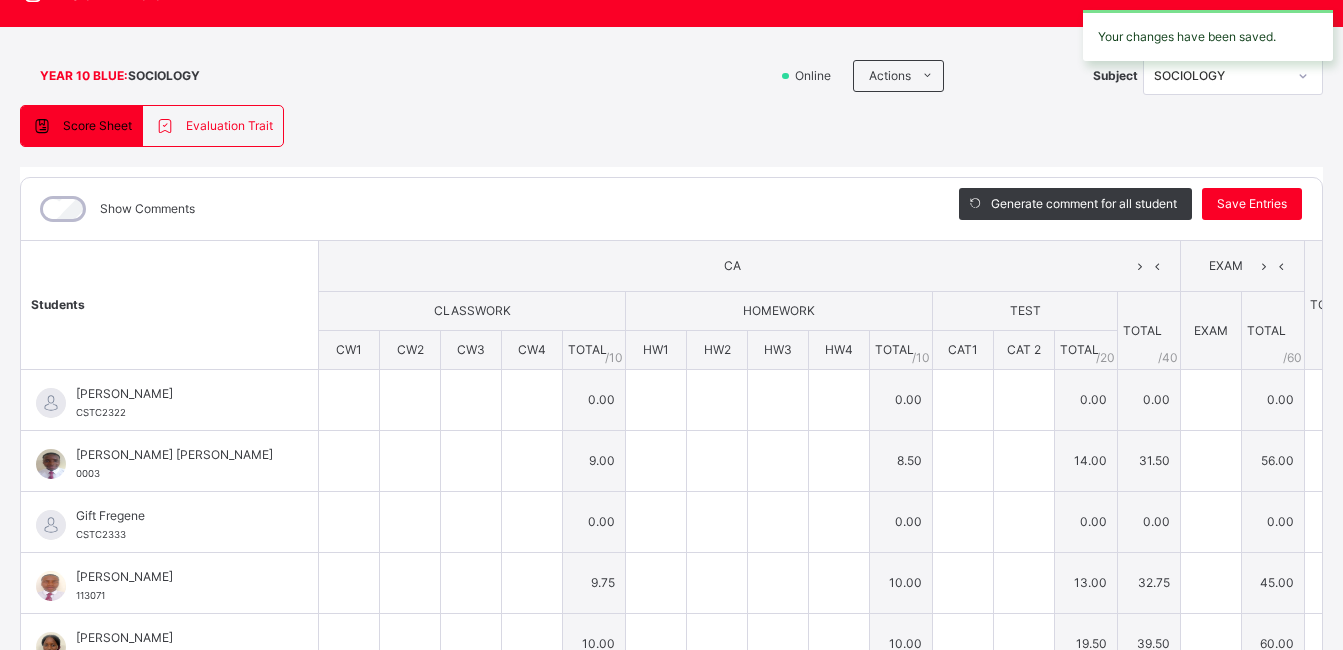type on "*" 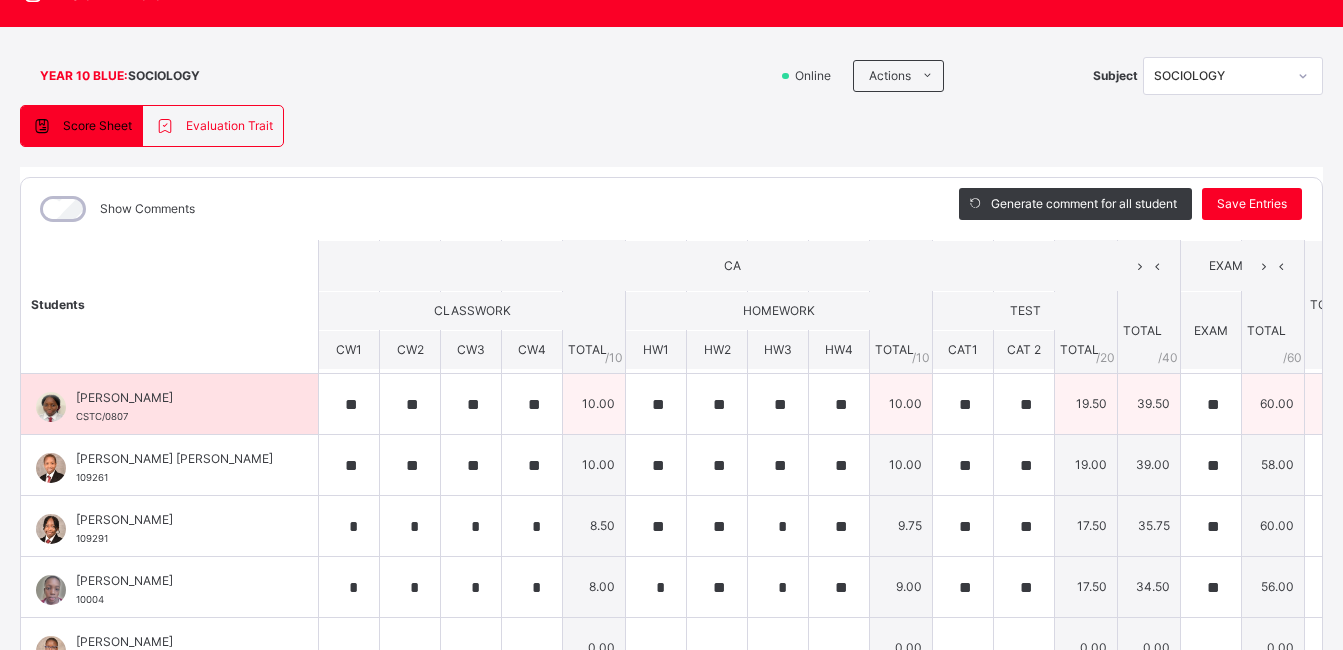 scroll, scrollTop: 255, scrollLeft: 0, axis: vertical 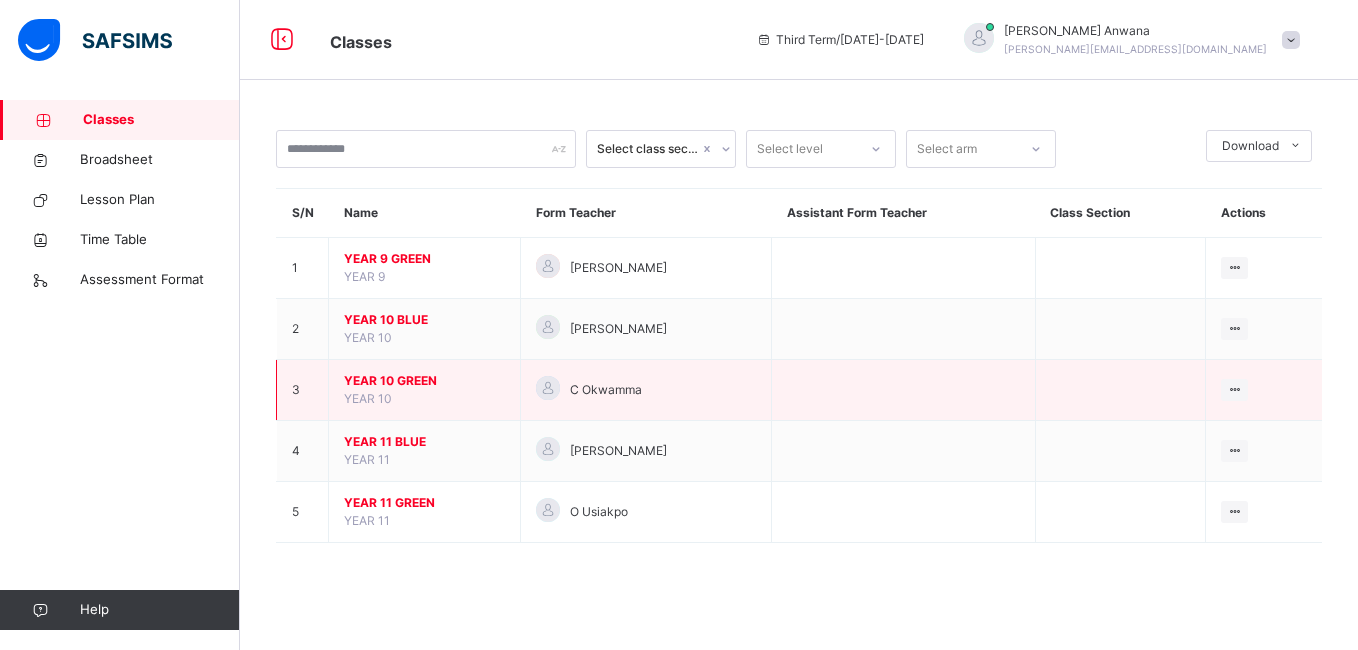 click on "YEAR 10   GREEN" at bounding box center [424, 381] 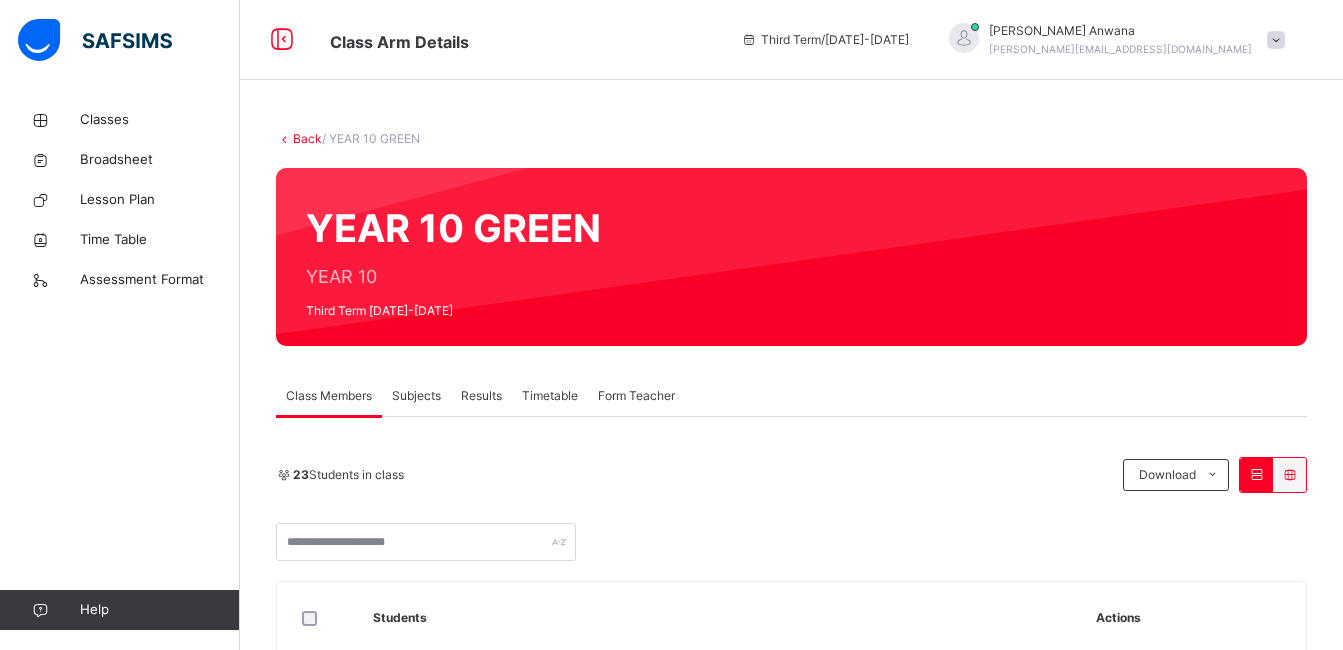 click on "Subjects" at bounding box center [416, 396] 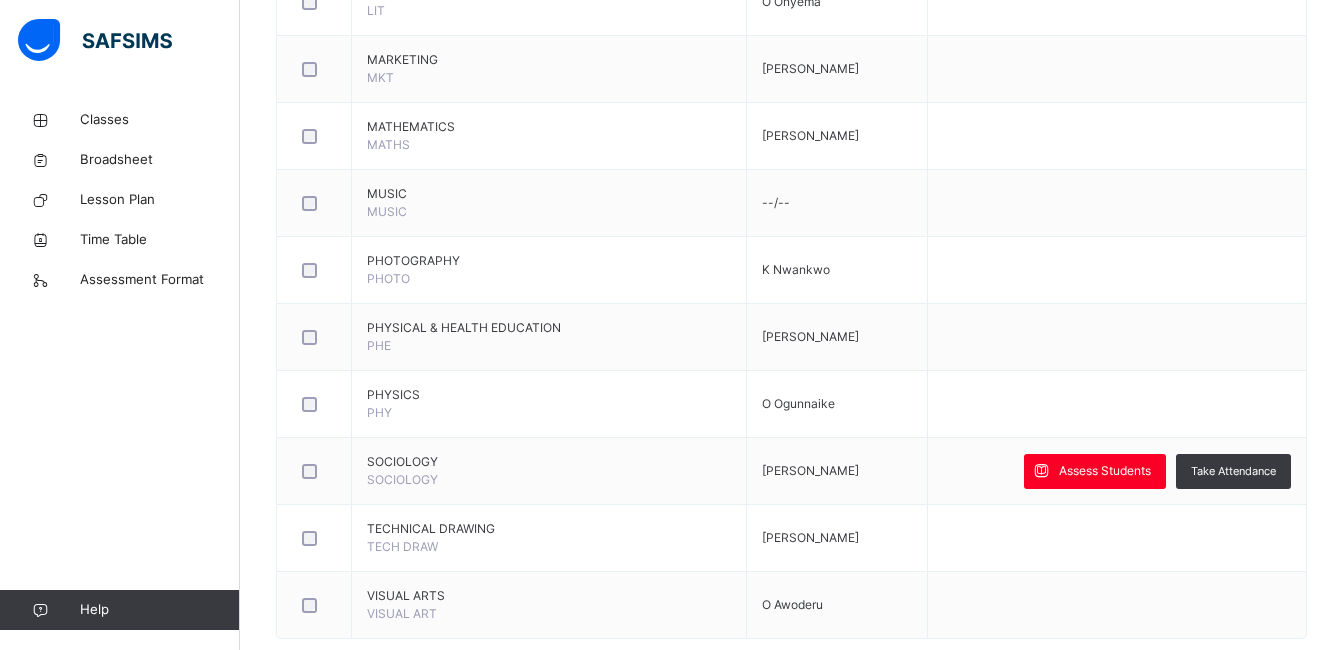 scroll, scrollTop: 1983, scrollLeft: 0, axis: vertical 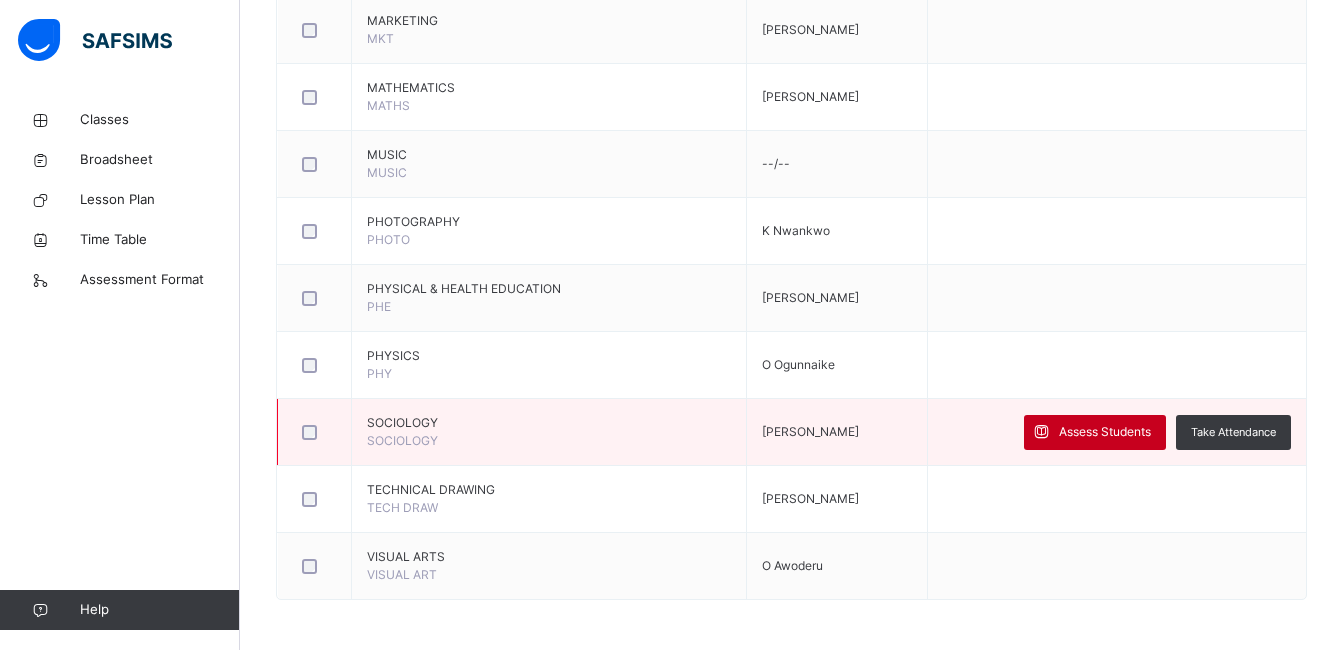 click on "Assess Students" at bounding box center [1105, 432] 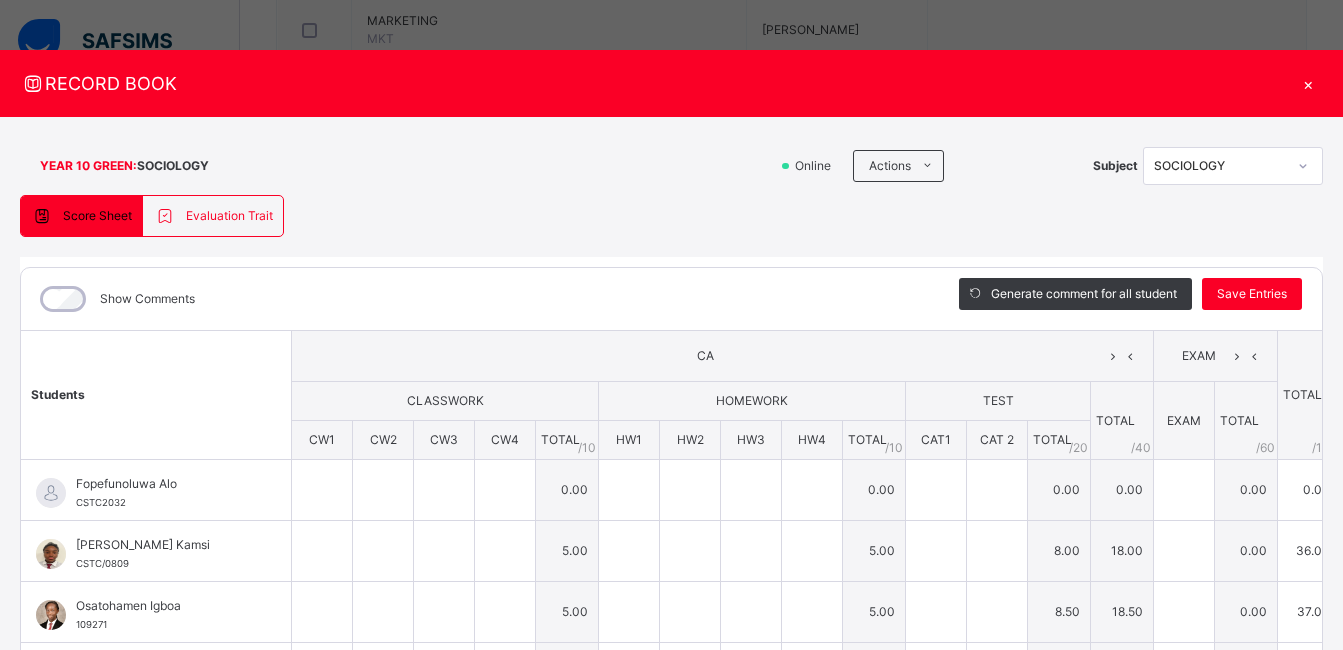 type on "**" 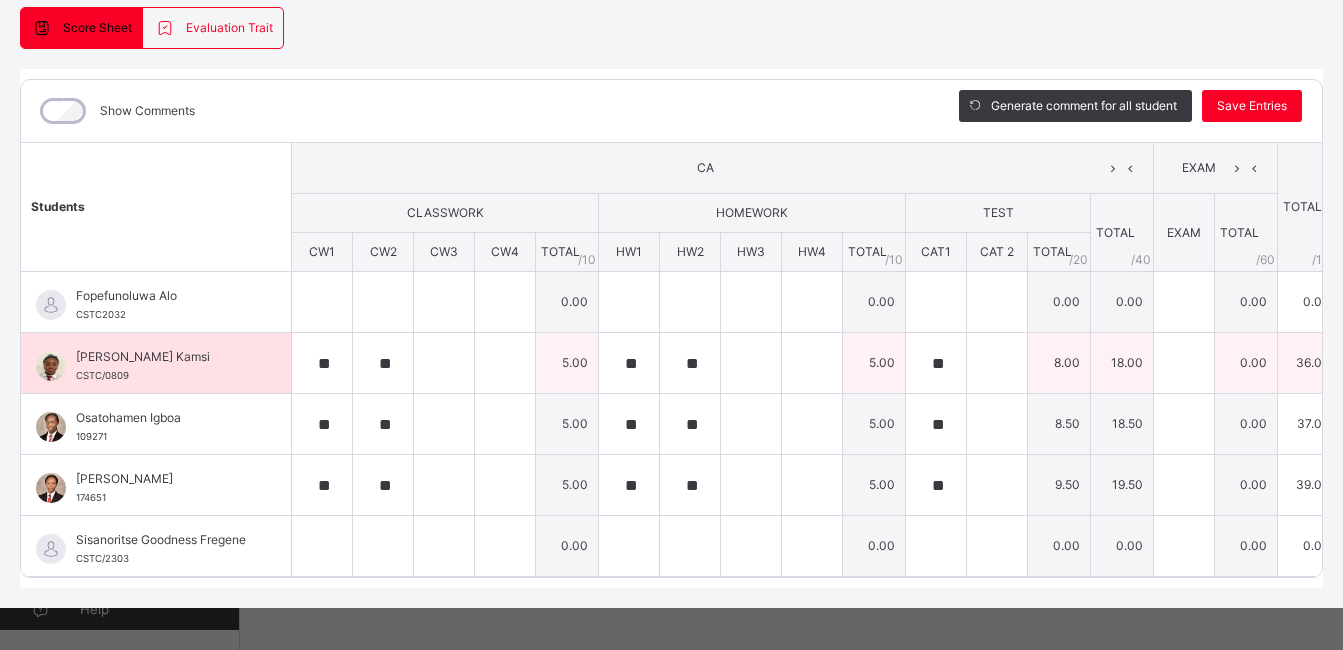 scroll, scrollTop: 226, scrollLeft: 0, axis: vertical 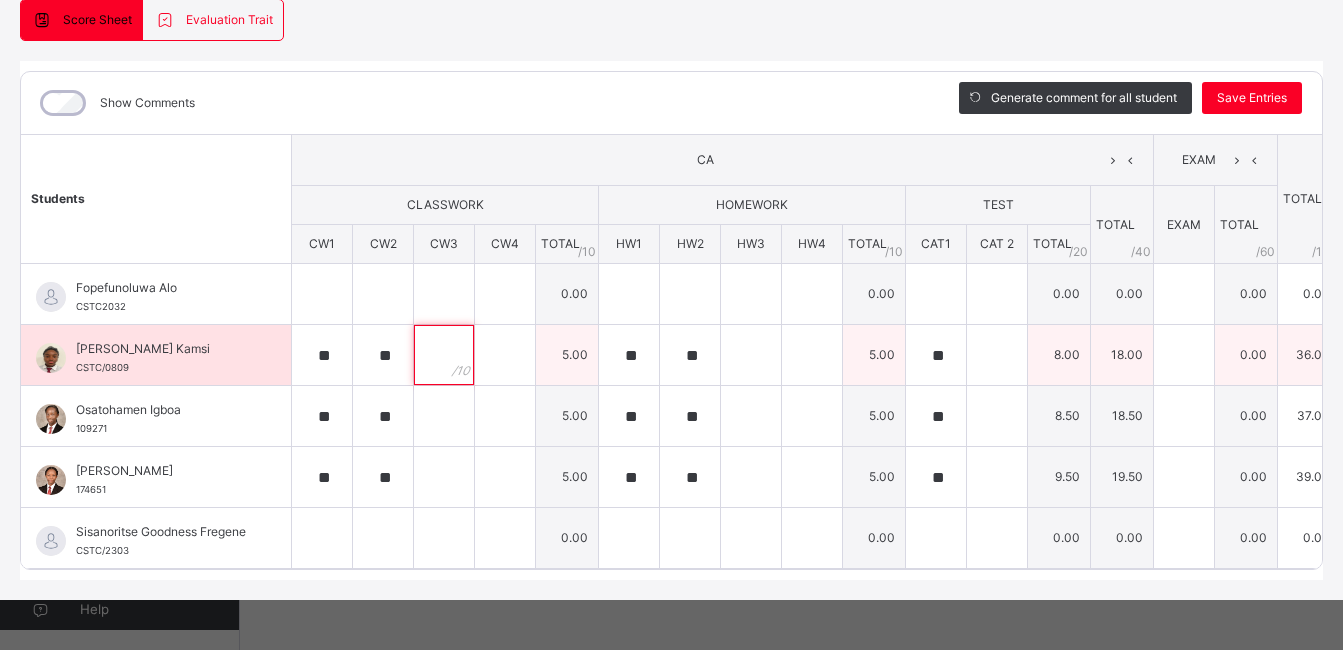 click at bounding box center [444, 355] 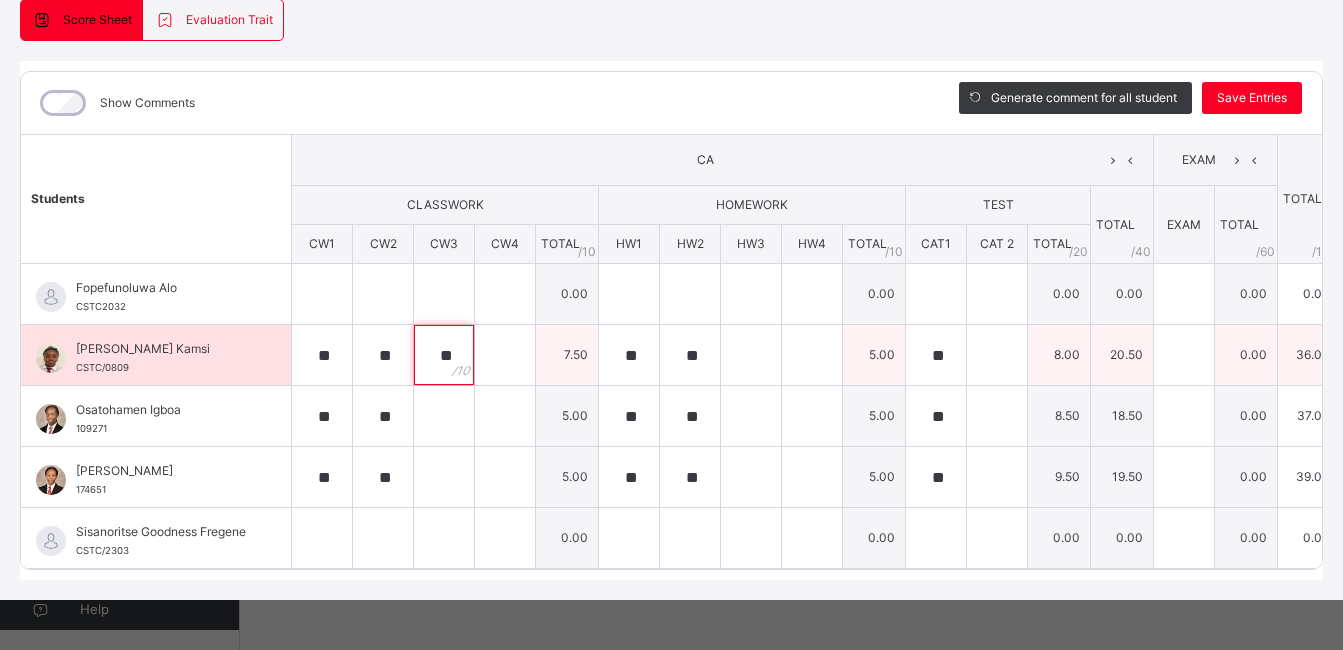 type on "**" 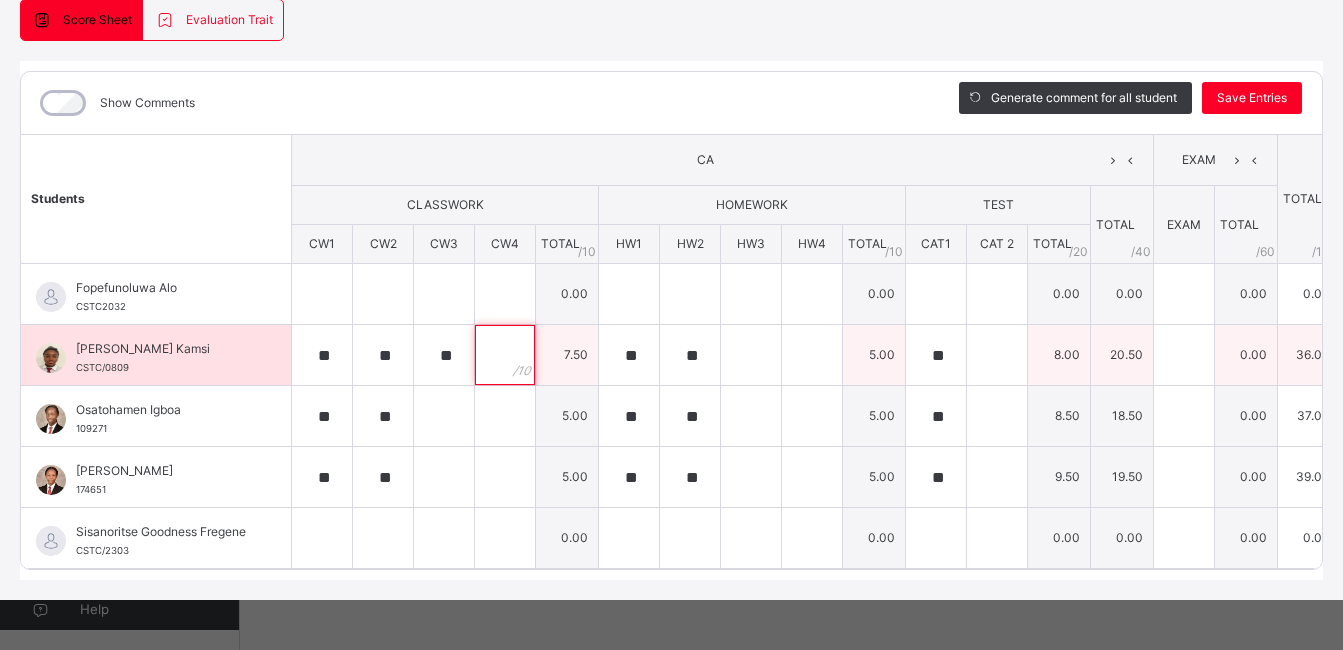 click at bounding box center [505, 355] 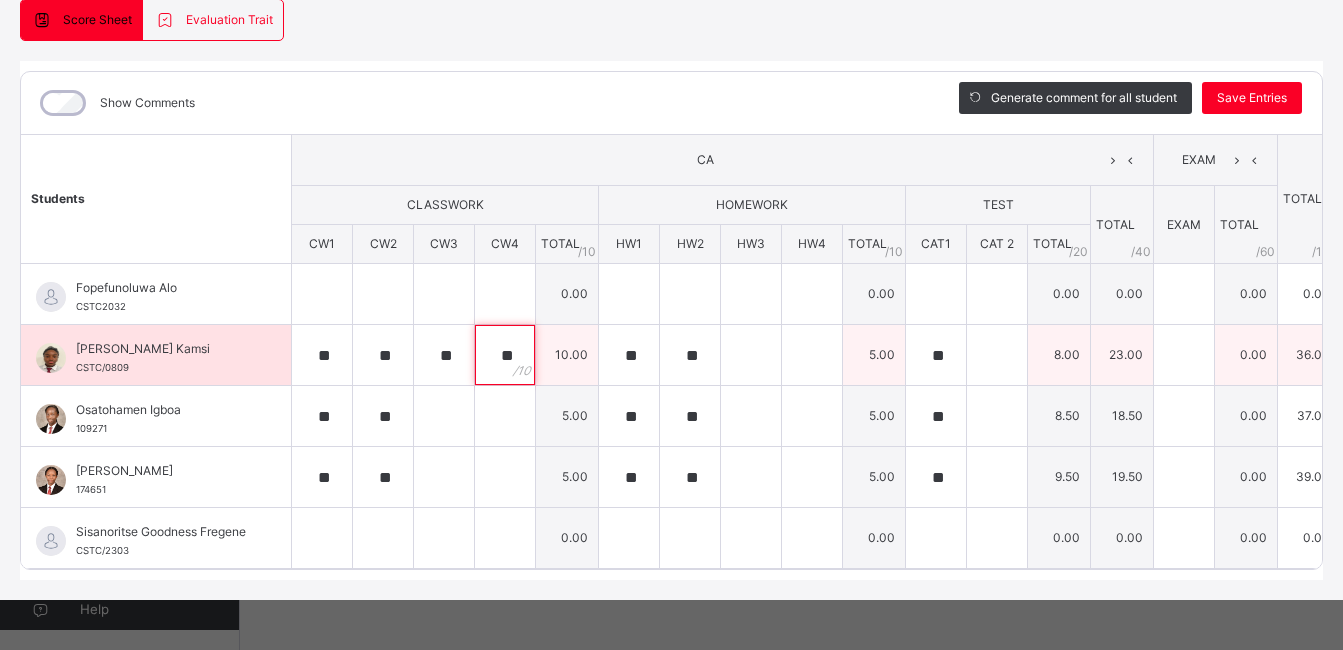 type on "**" 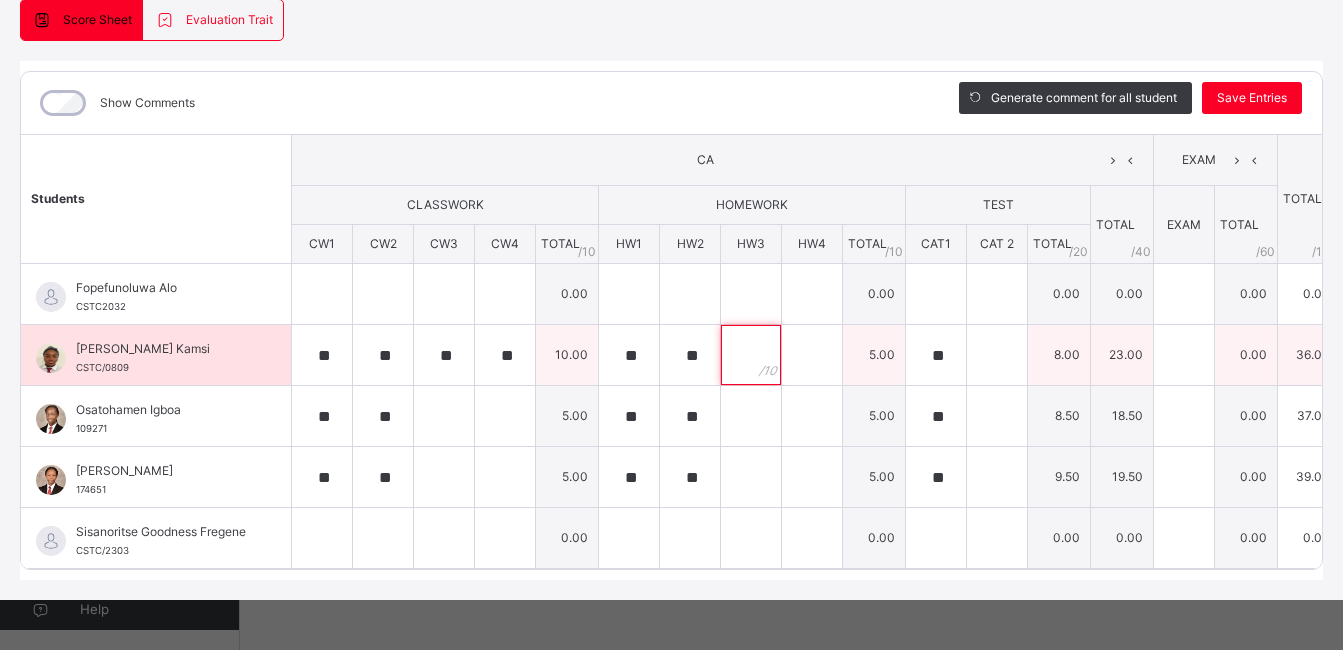 click at bounding box center [751, 355] 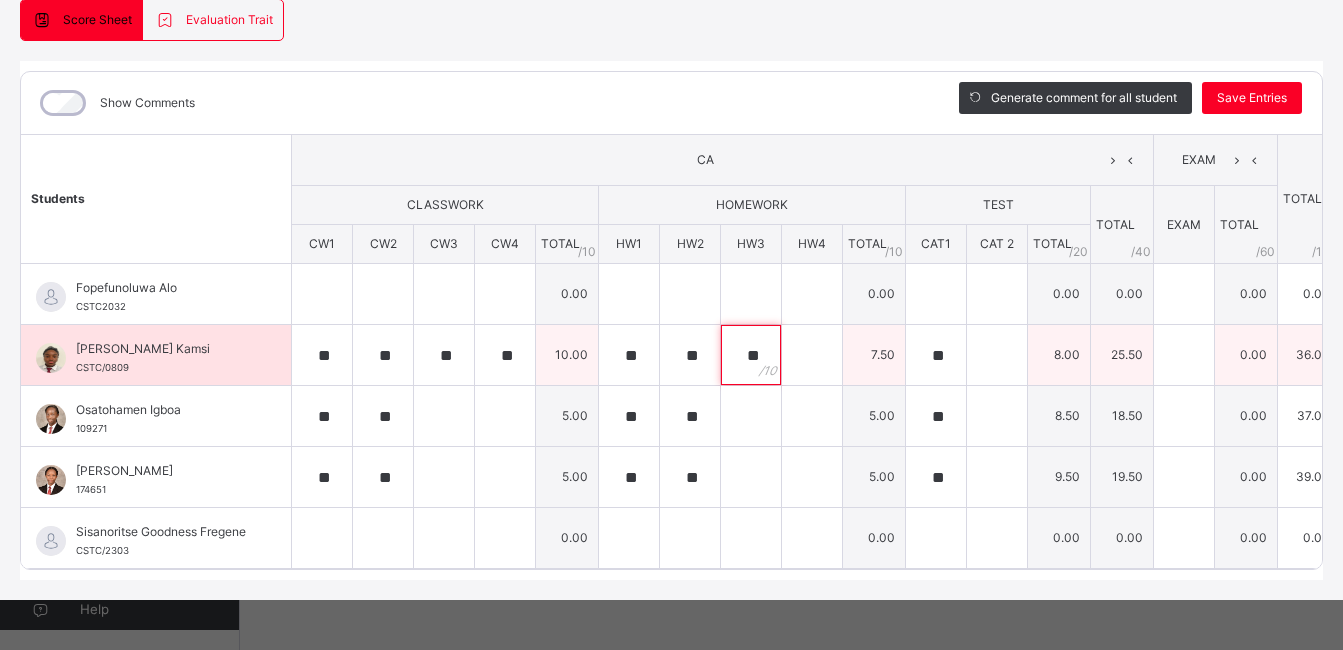 type on "**" 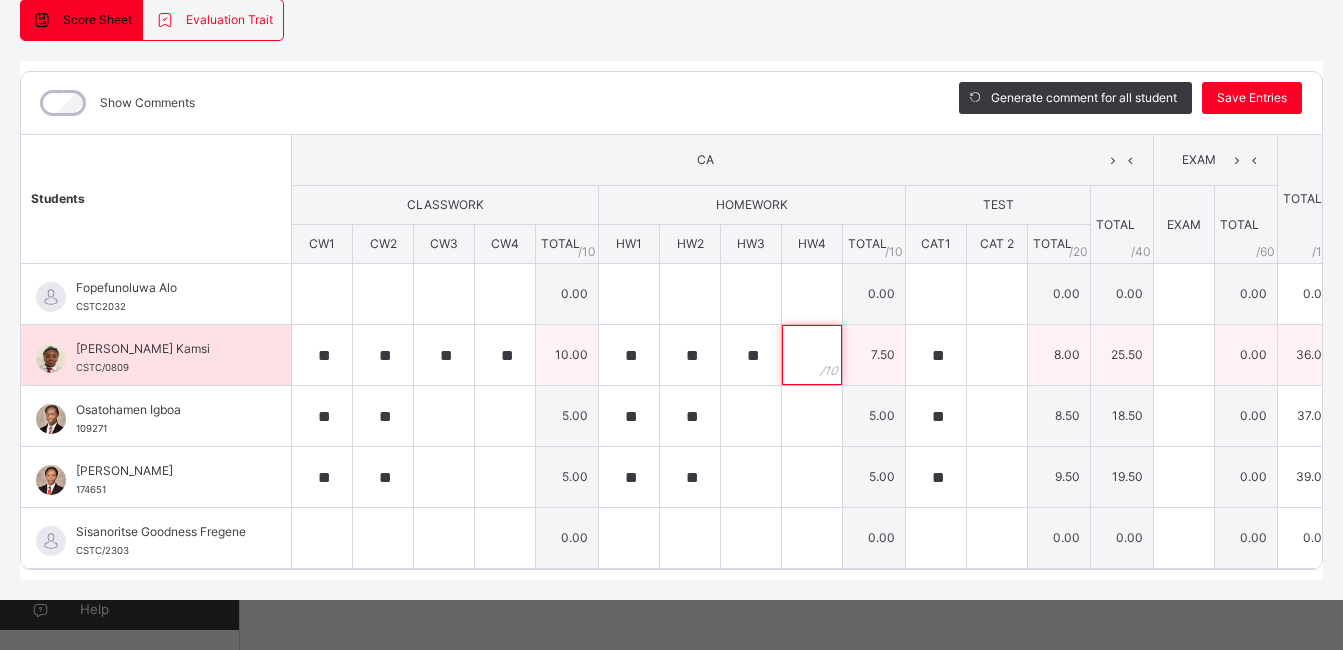 click at bounding box center (812, 355) 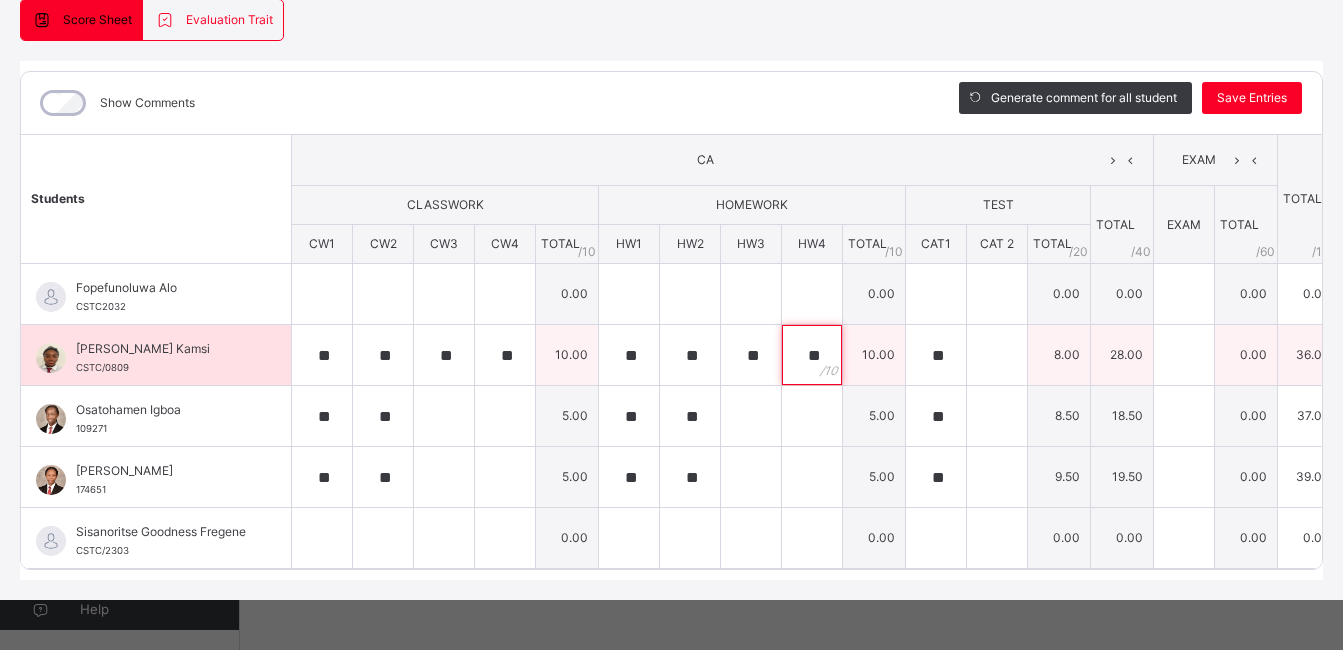 type on "**" 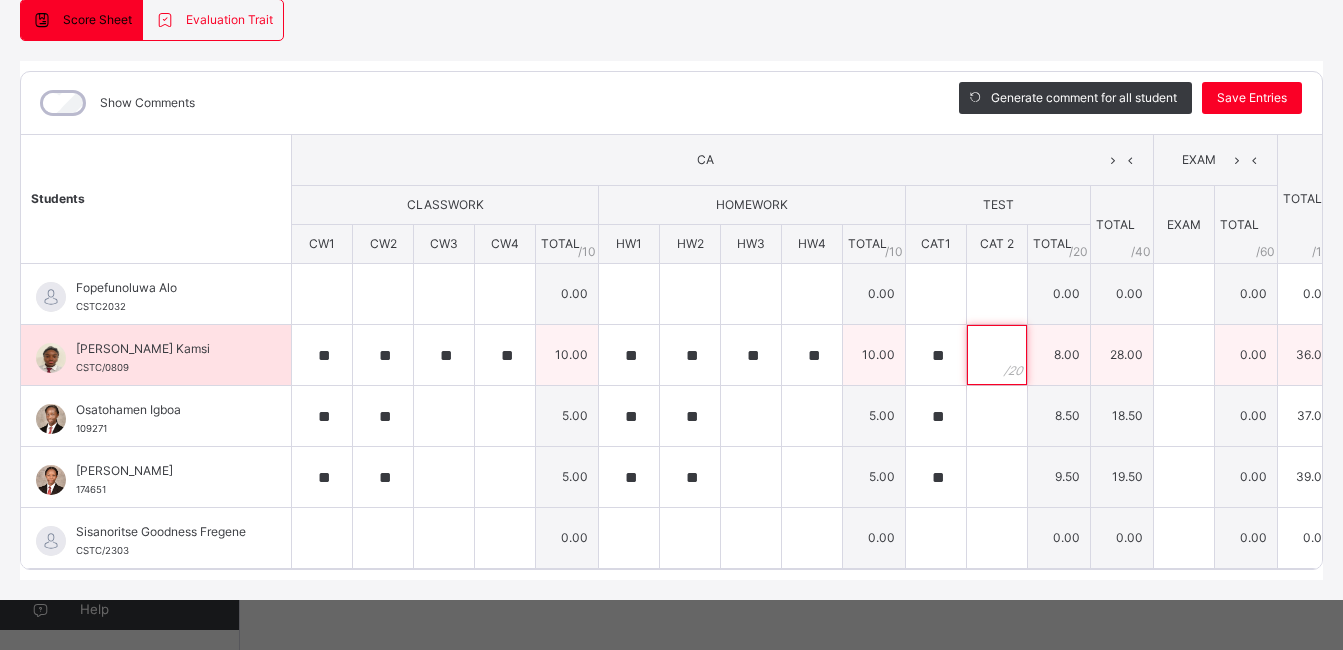 click at bounding box center (997, 355) 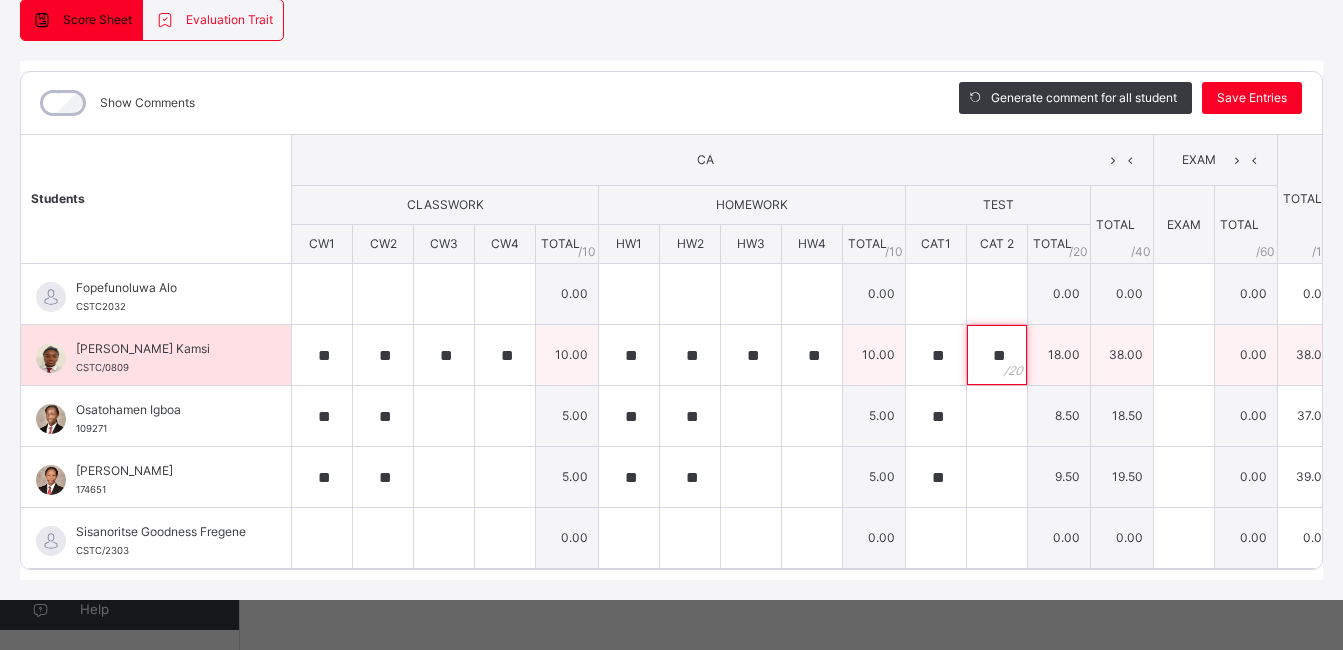 type on "**" 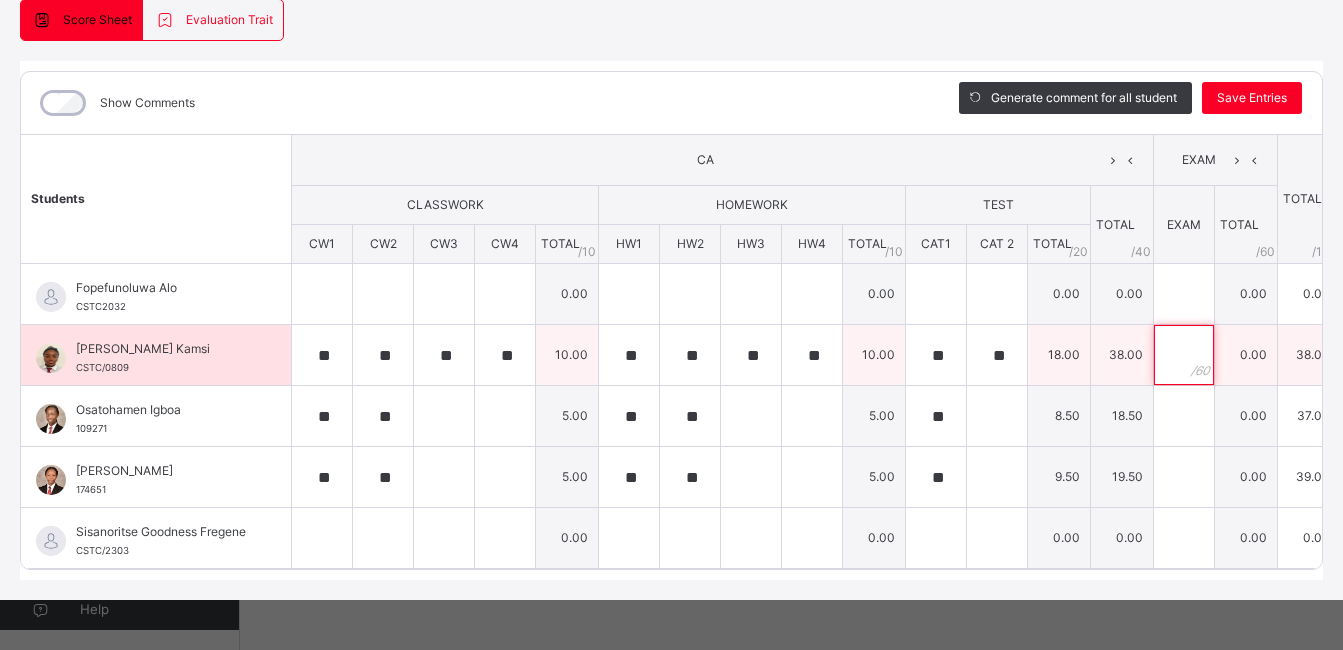click at bounding box center [1184, 355] 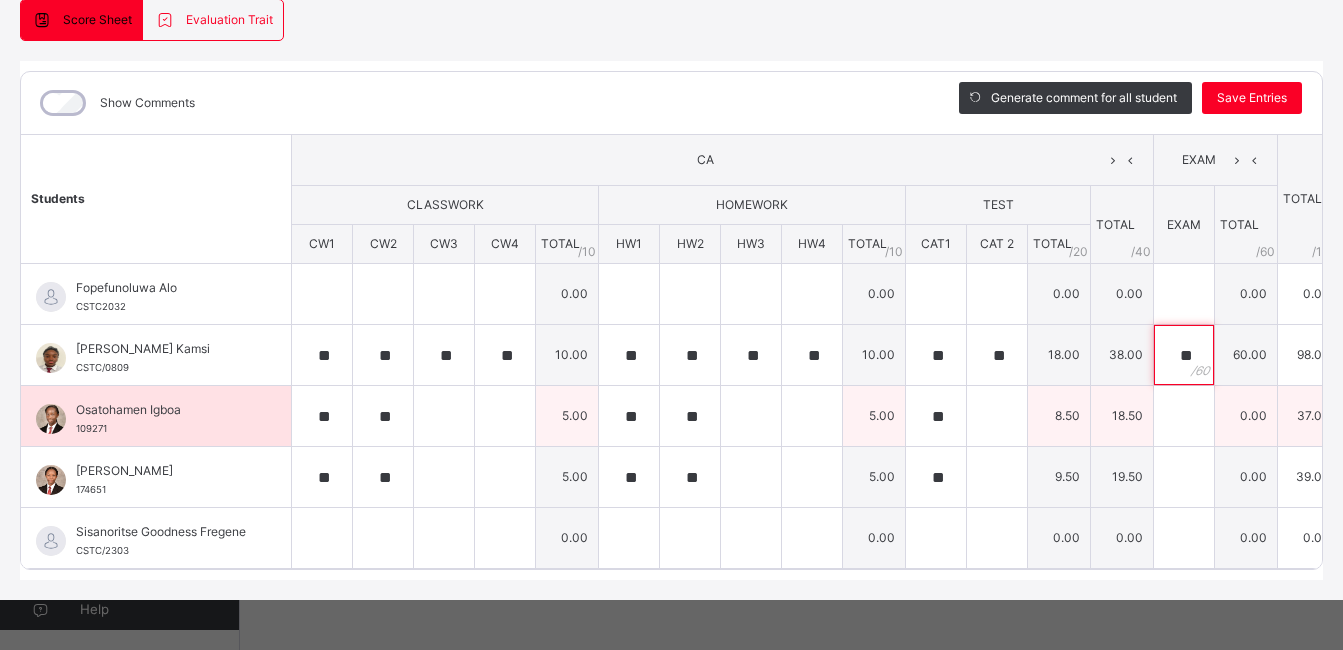 type on "**" 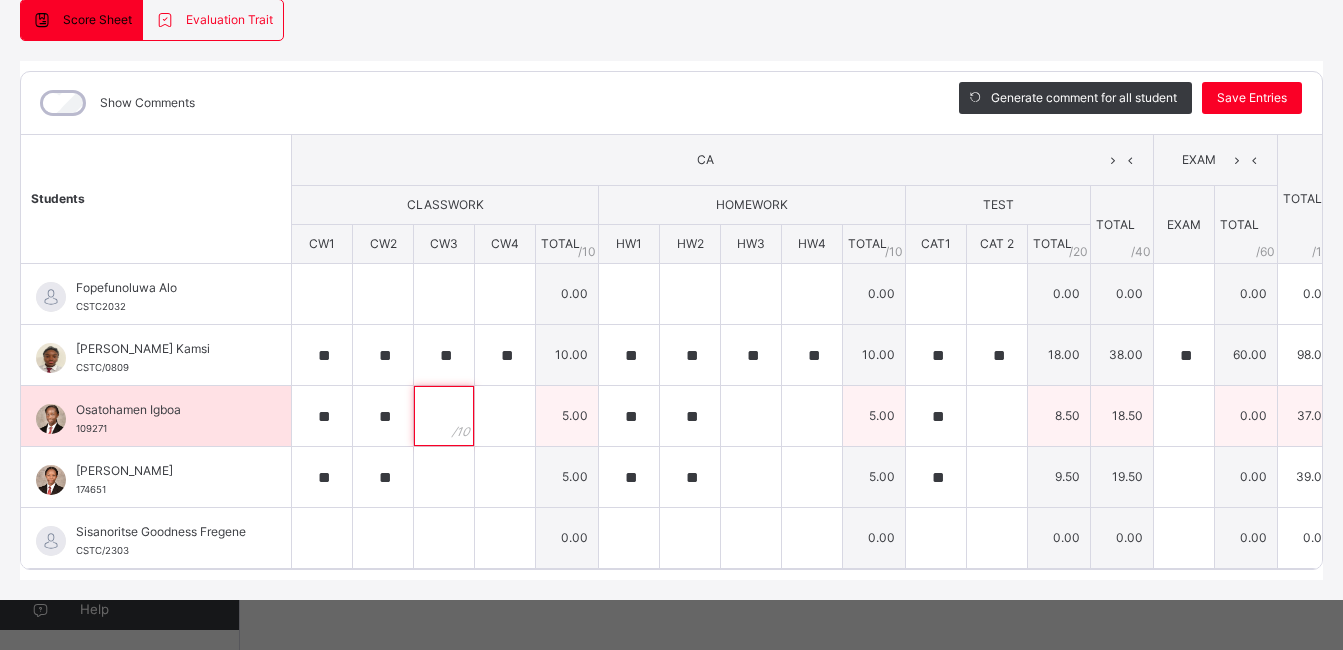 click at bounding box center (444, 416) 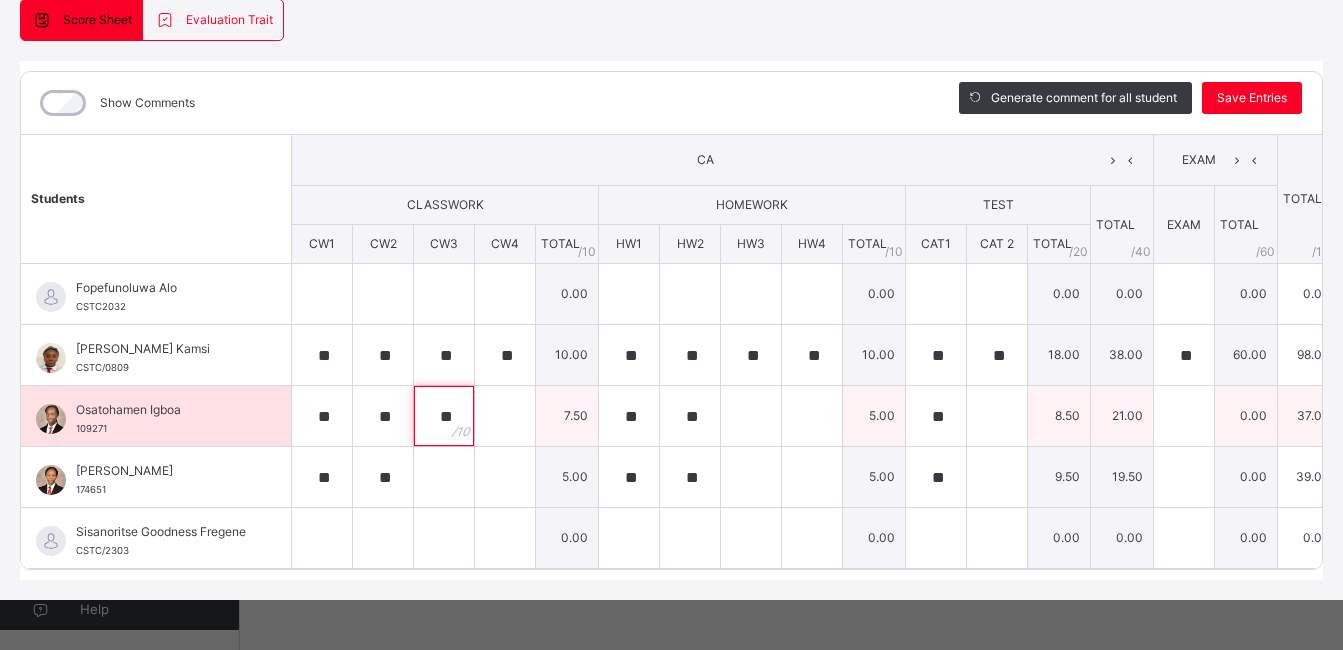 type on "**" 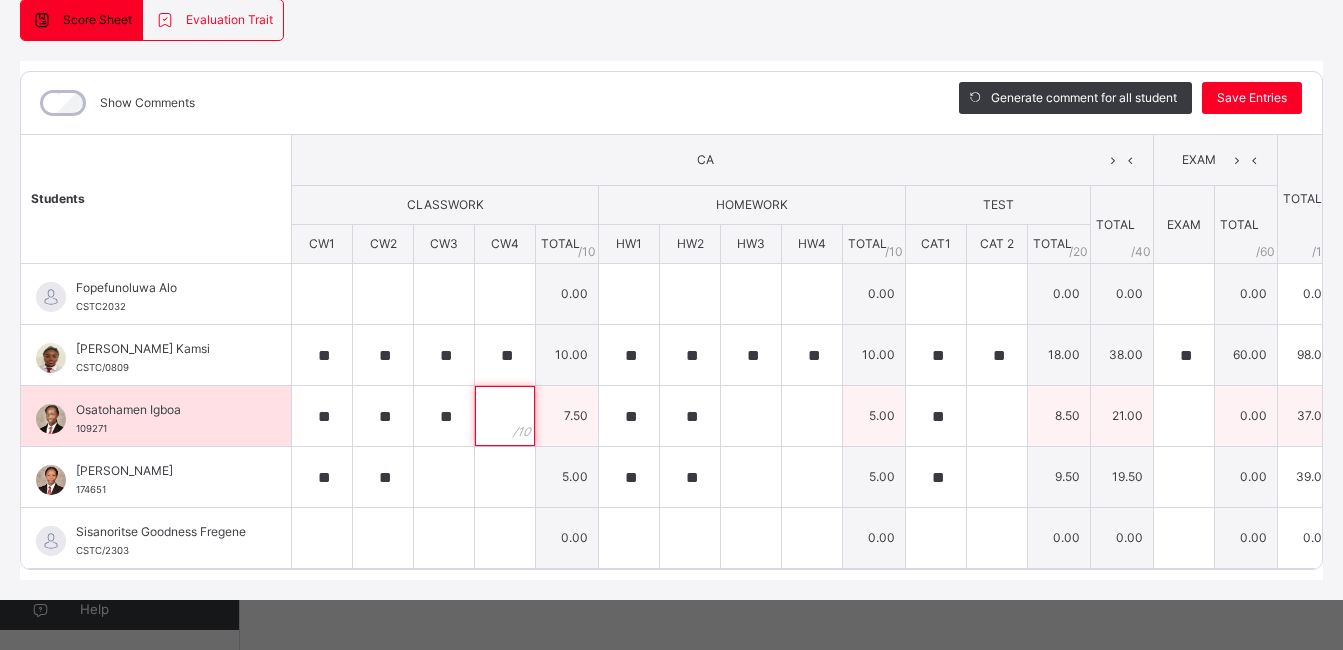 click at bounding box center (505, 416) 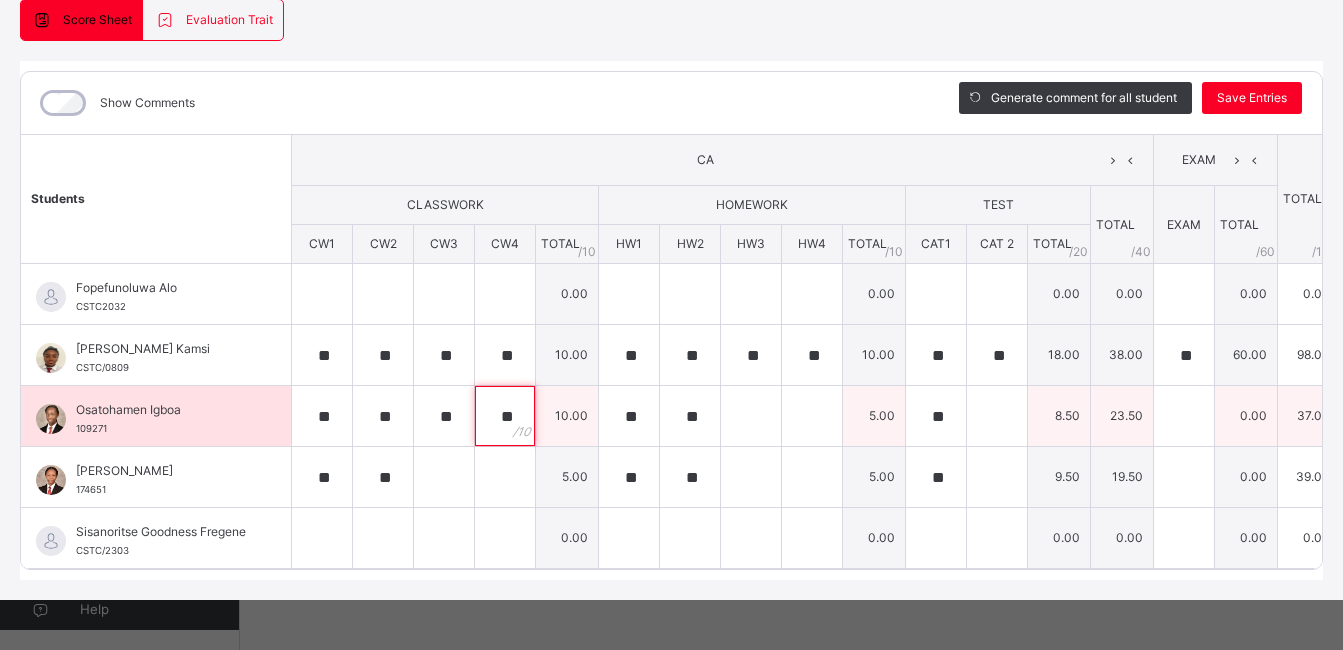 type on "**" 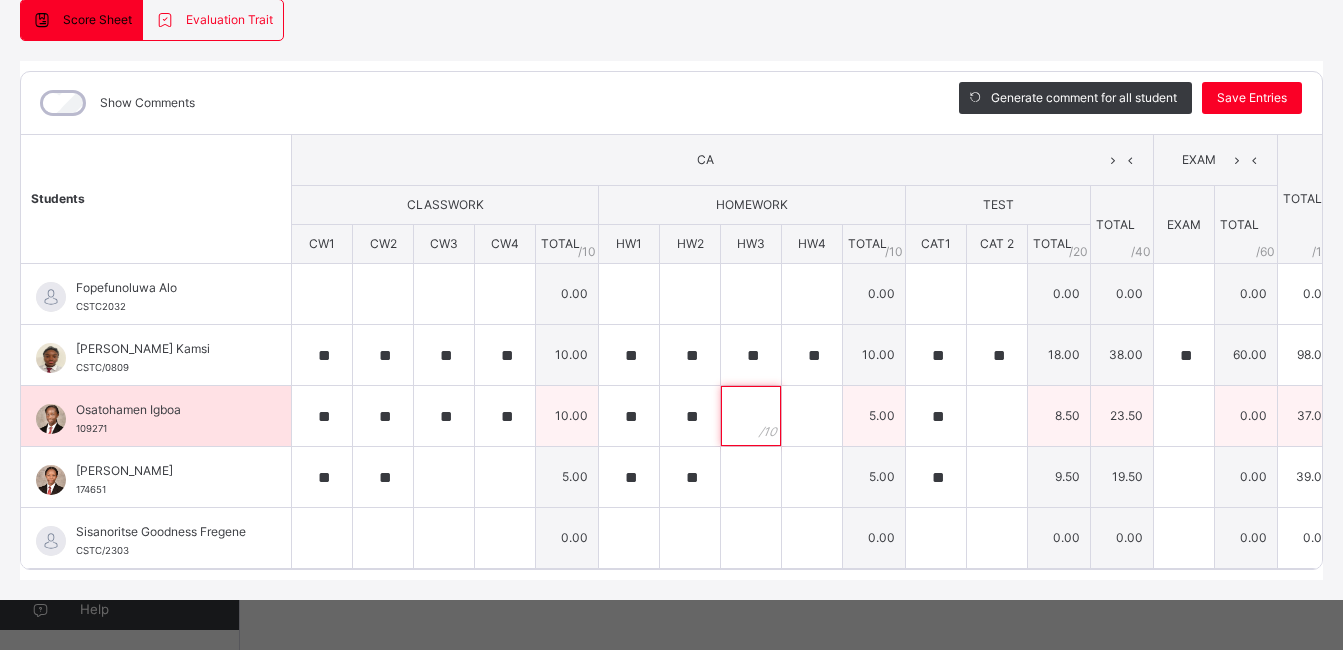 click at bounding box center (751, 416) 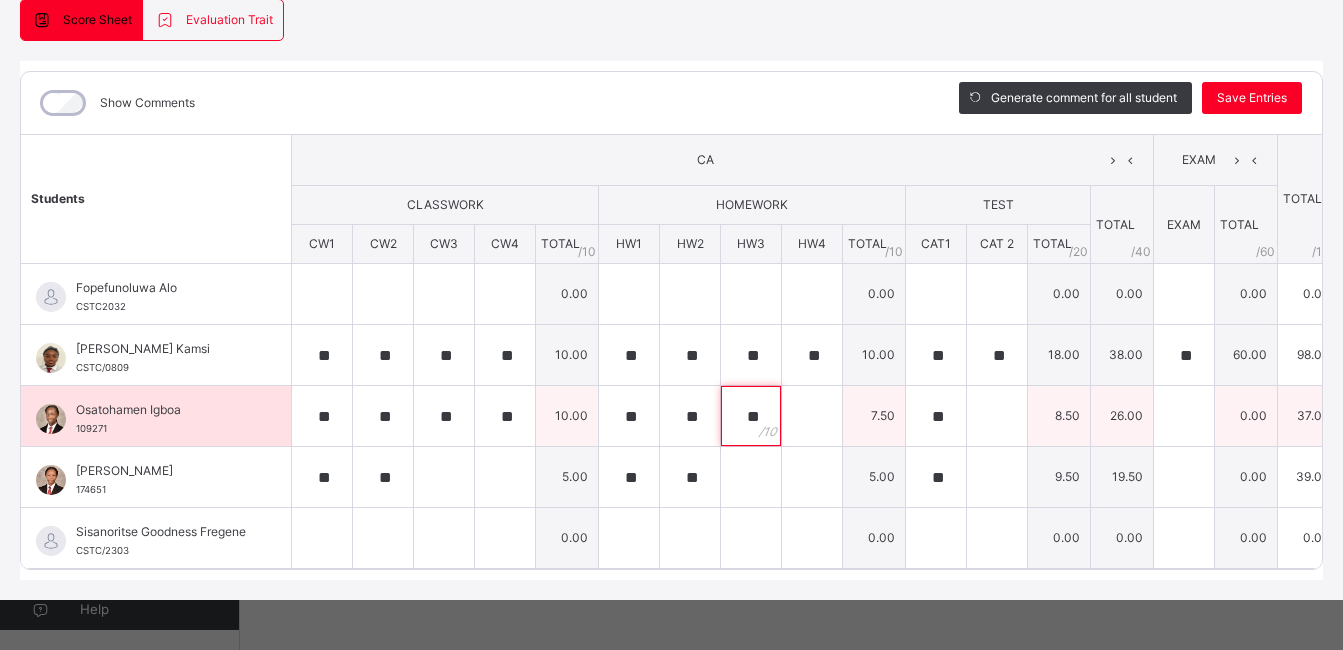 type on "**" 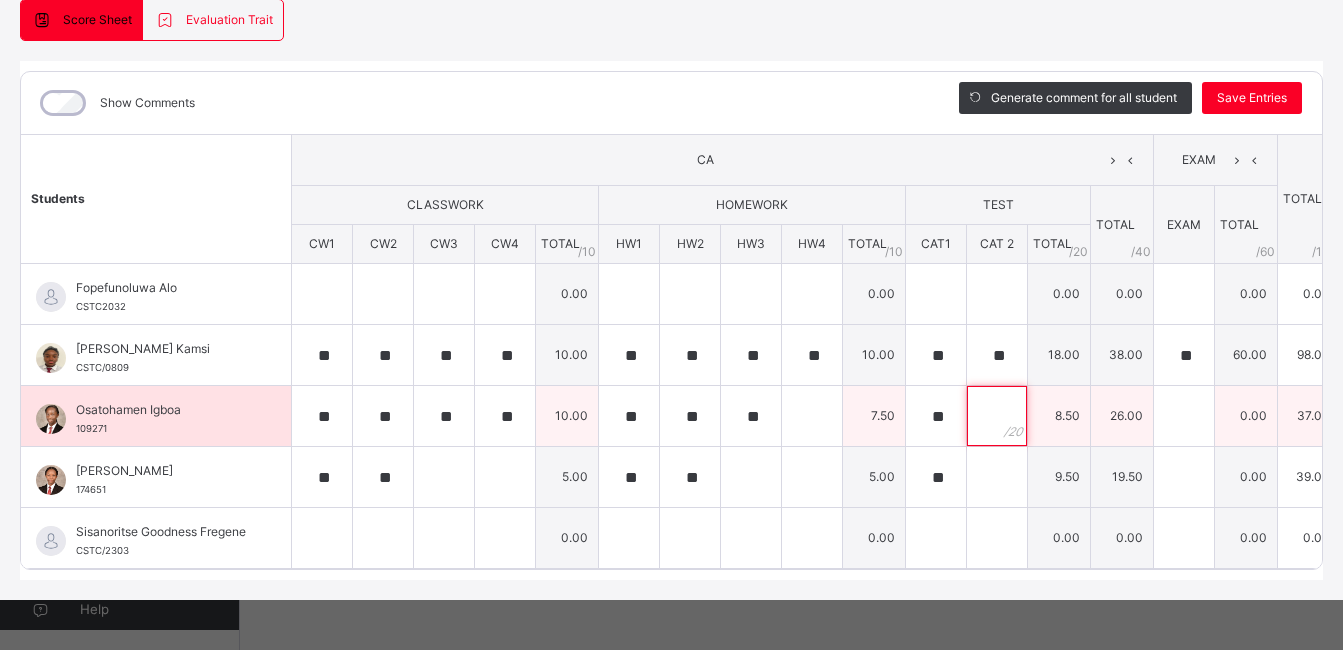 click at bounding box center [997, 416] 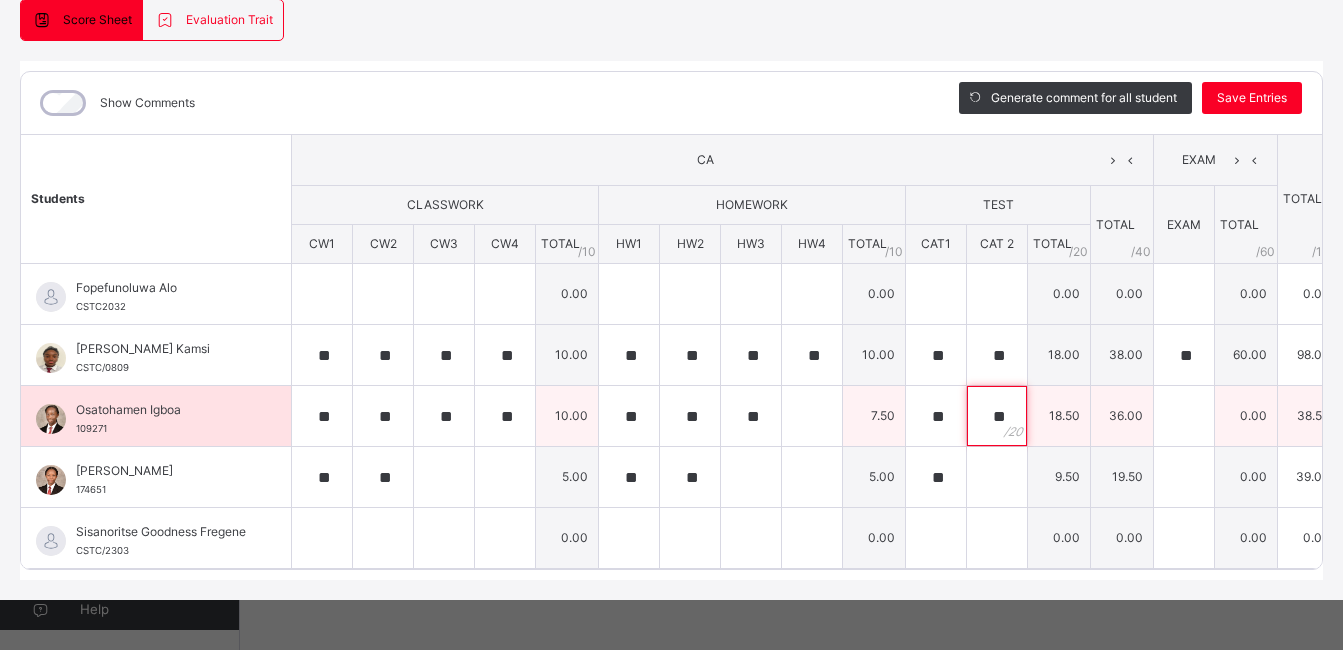 type on "**" 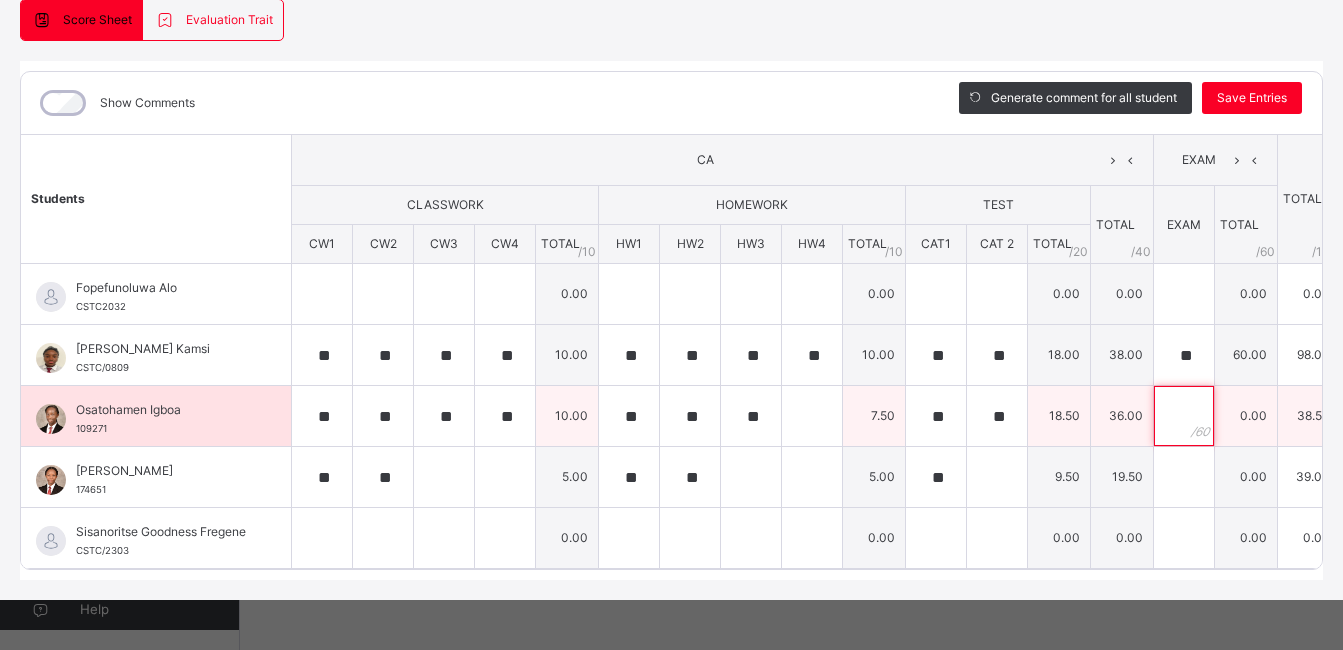 click at bounding box center (1184, 416) 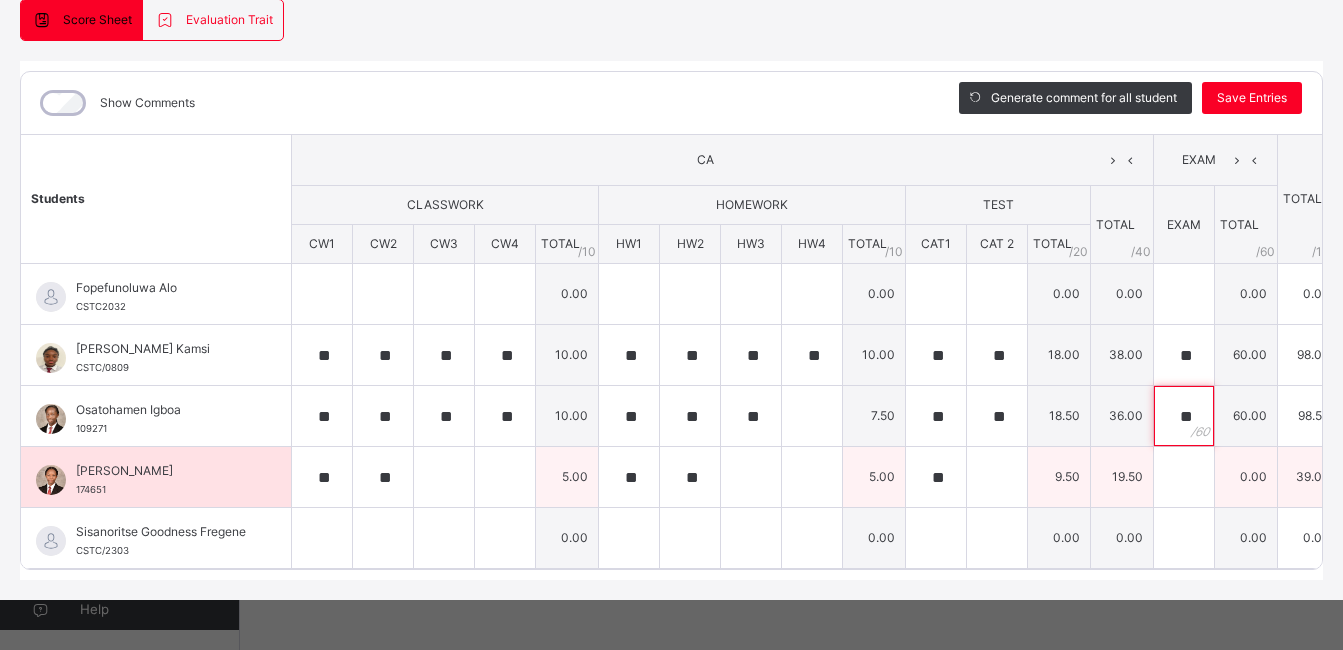 type on "**" 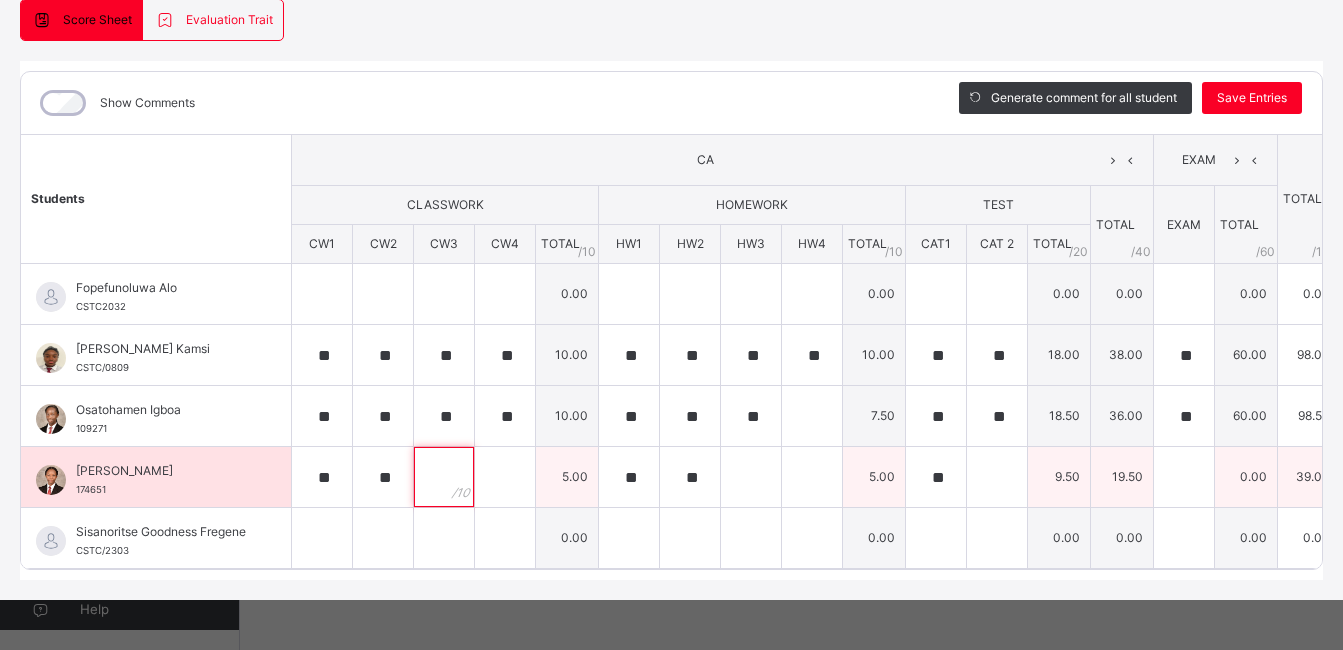 click at bounding box center (444, 477) 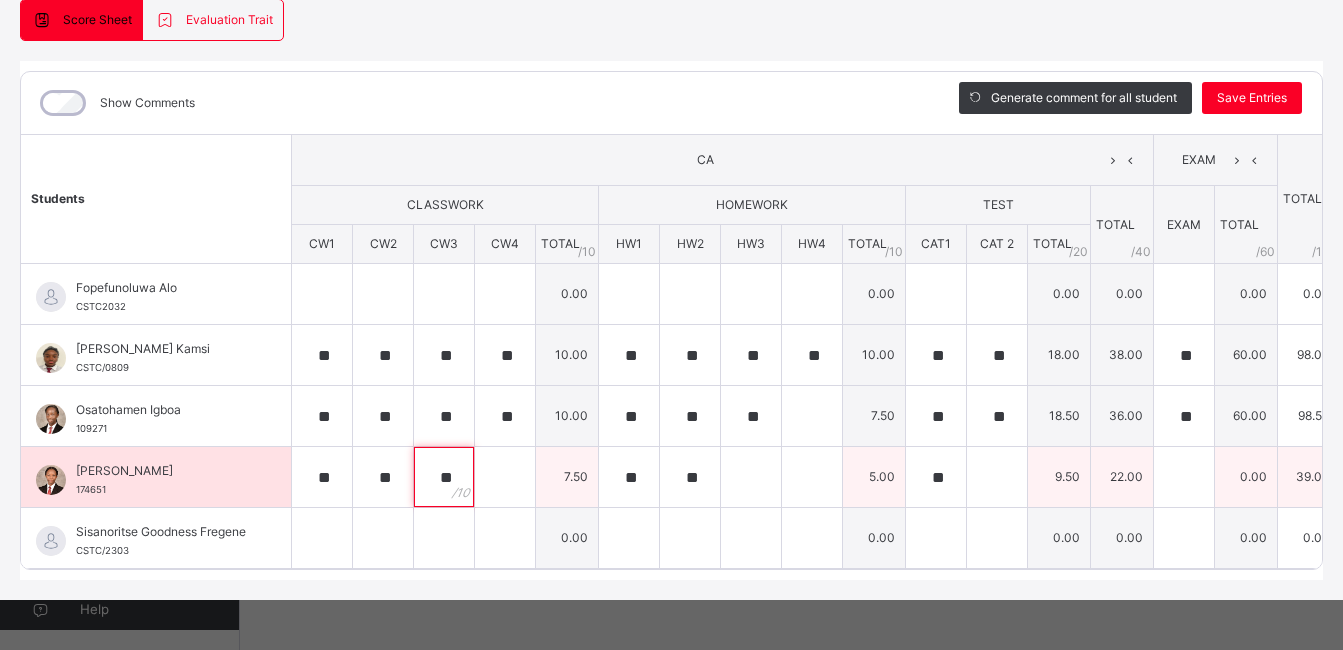 type on "**" 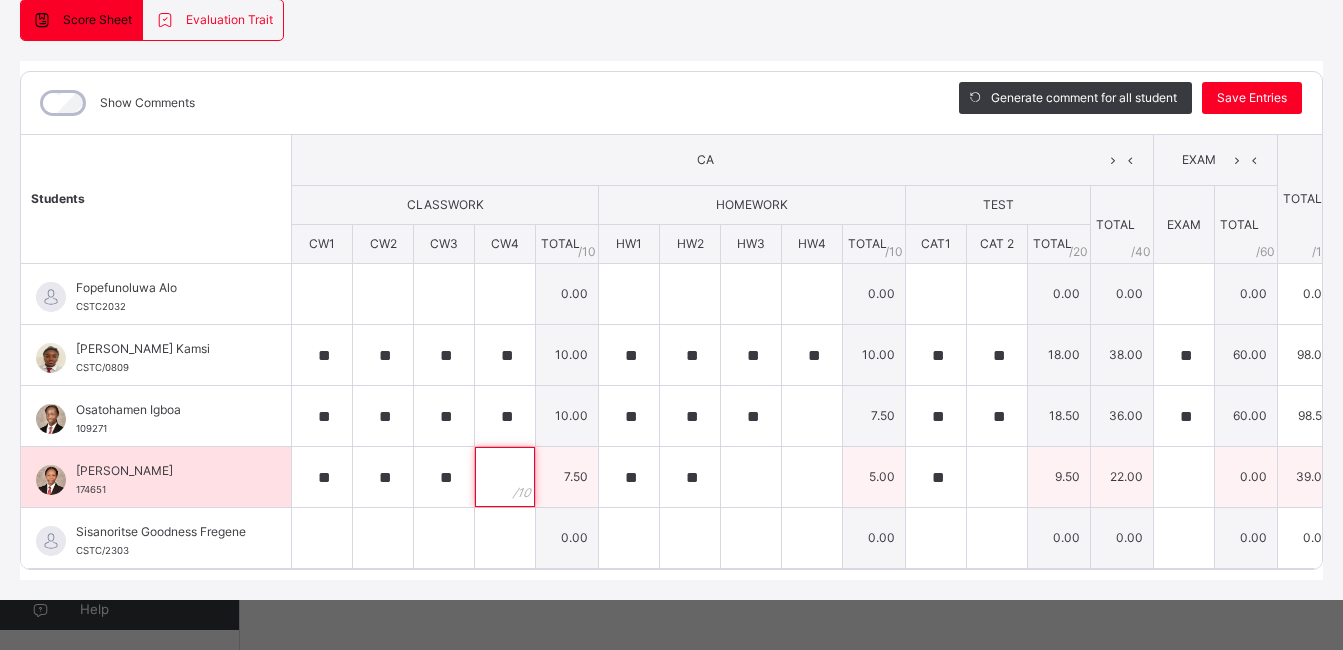 click at bounding box center (505, 477) 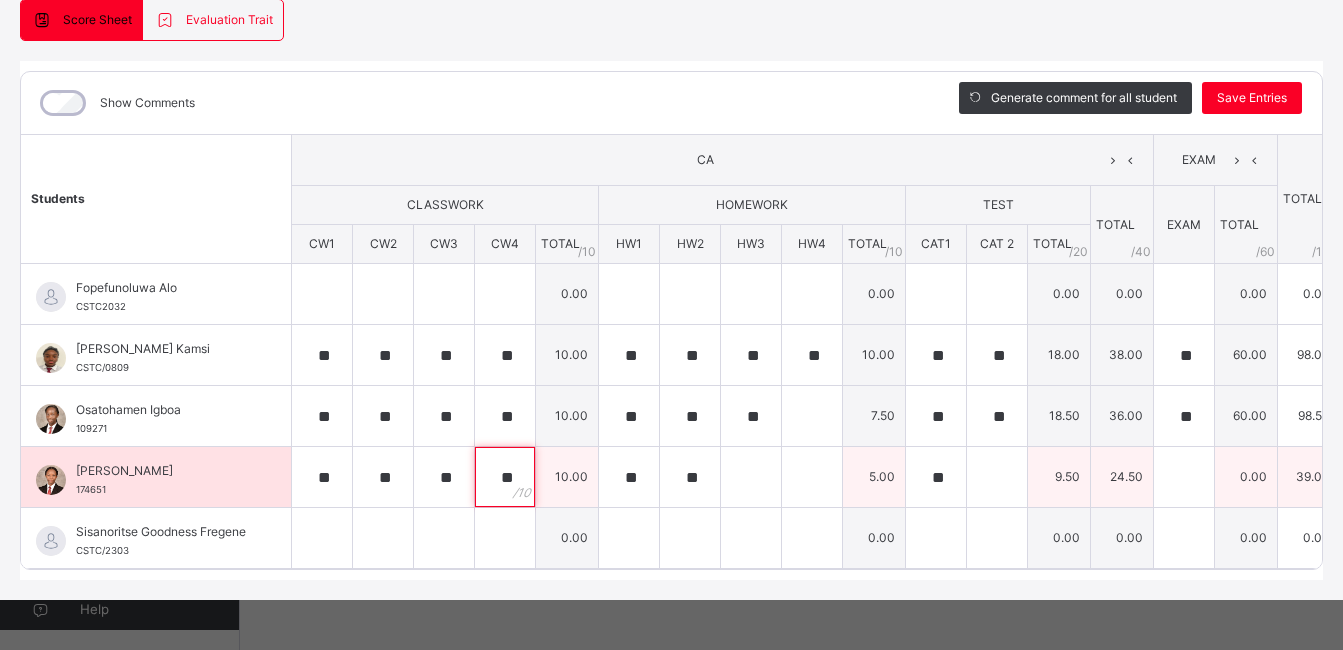 type on "**" 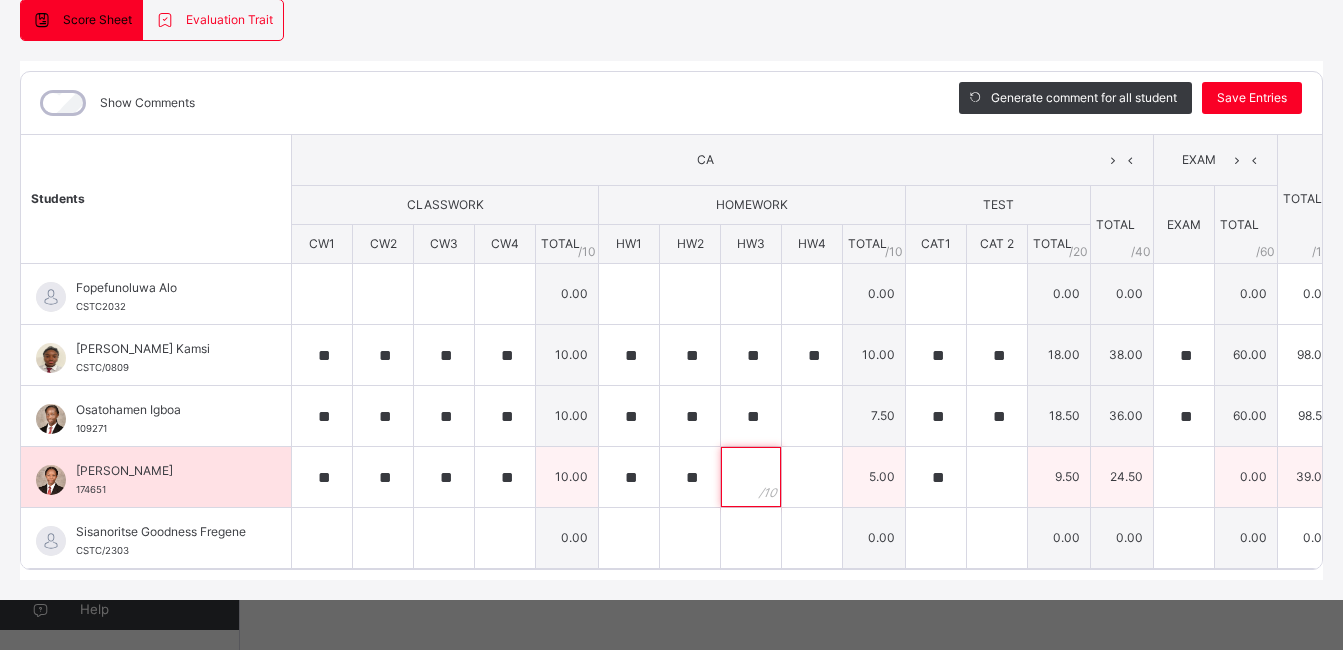 click at bounding box center [751, 477] 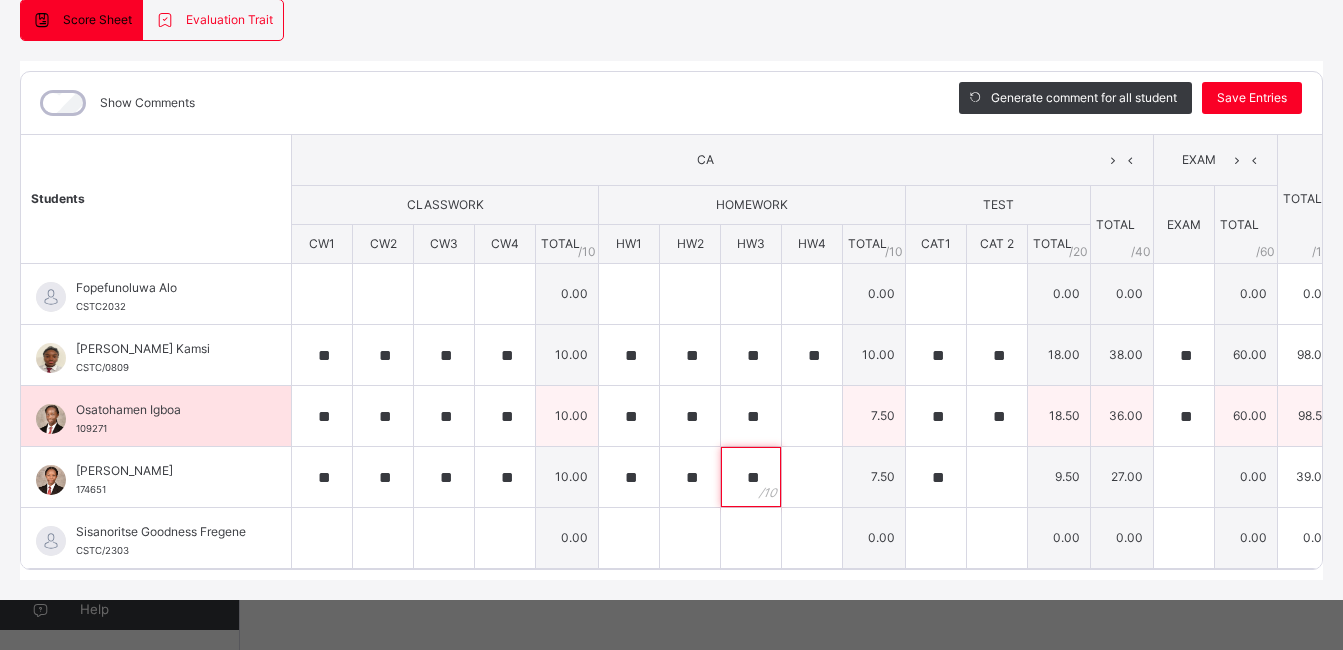 type on "**" 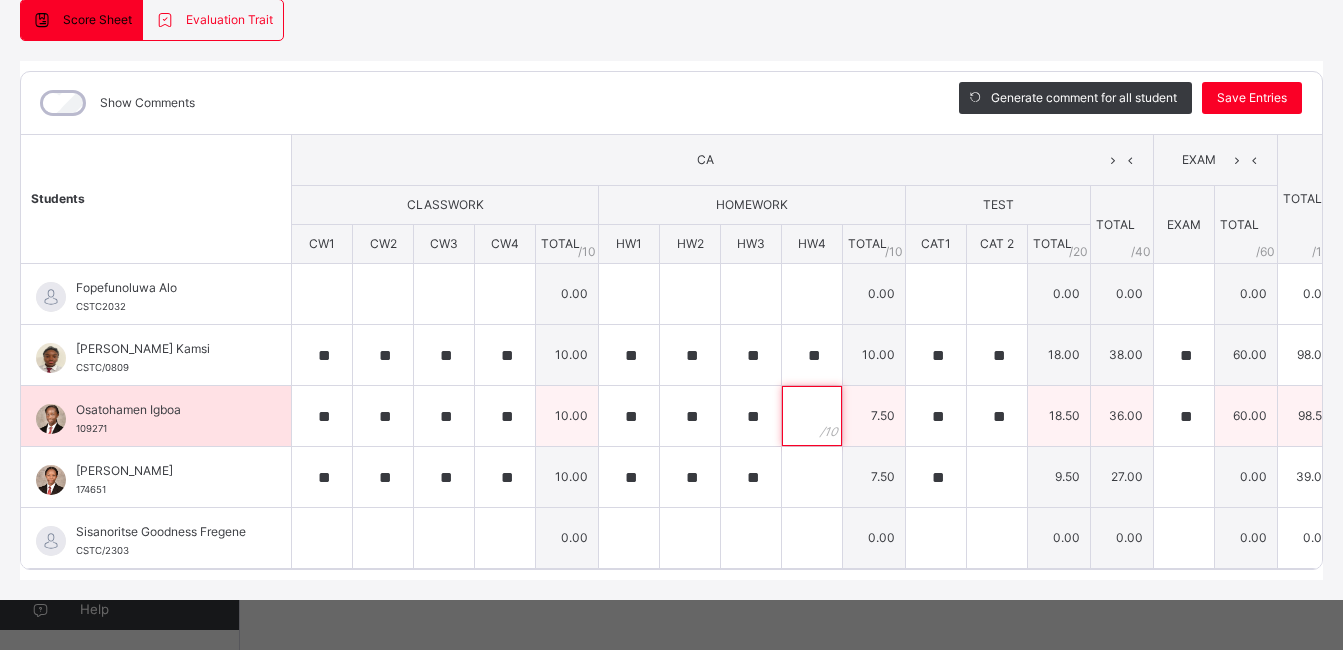 click at bounding box center (812, 416) 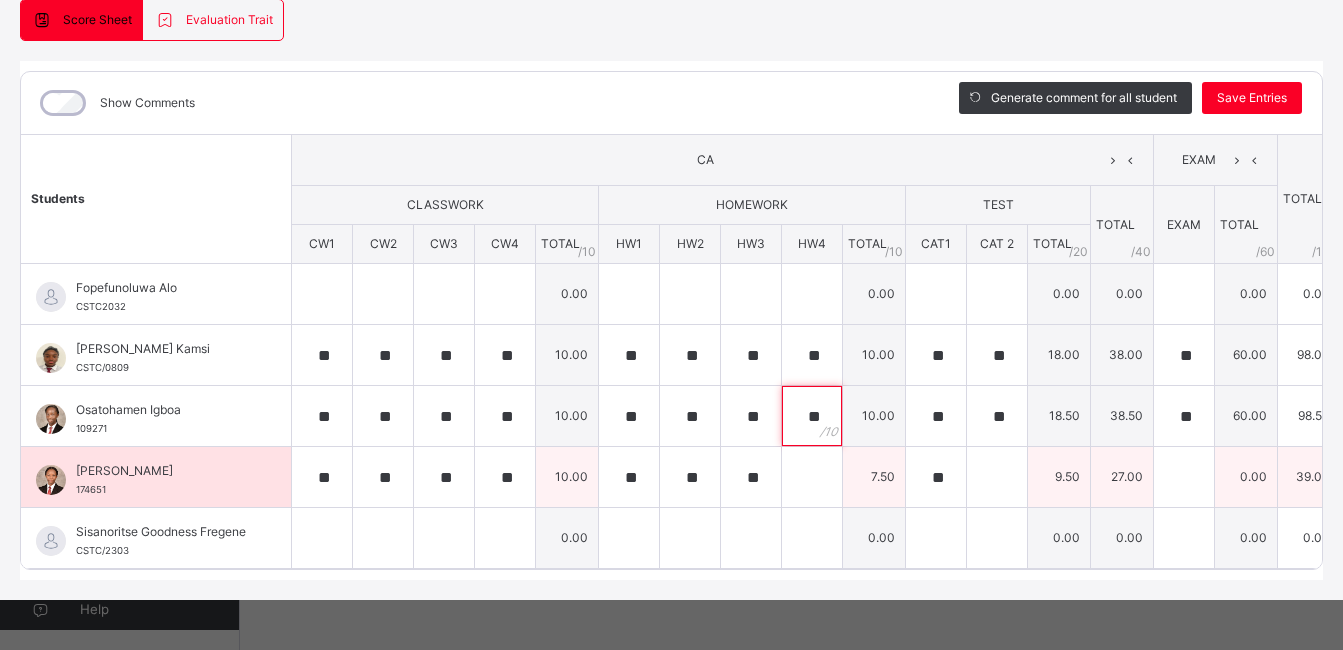 type on "**" 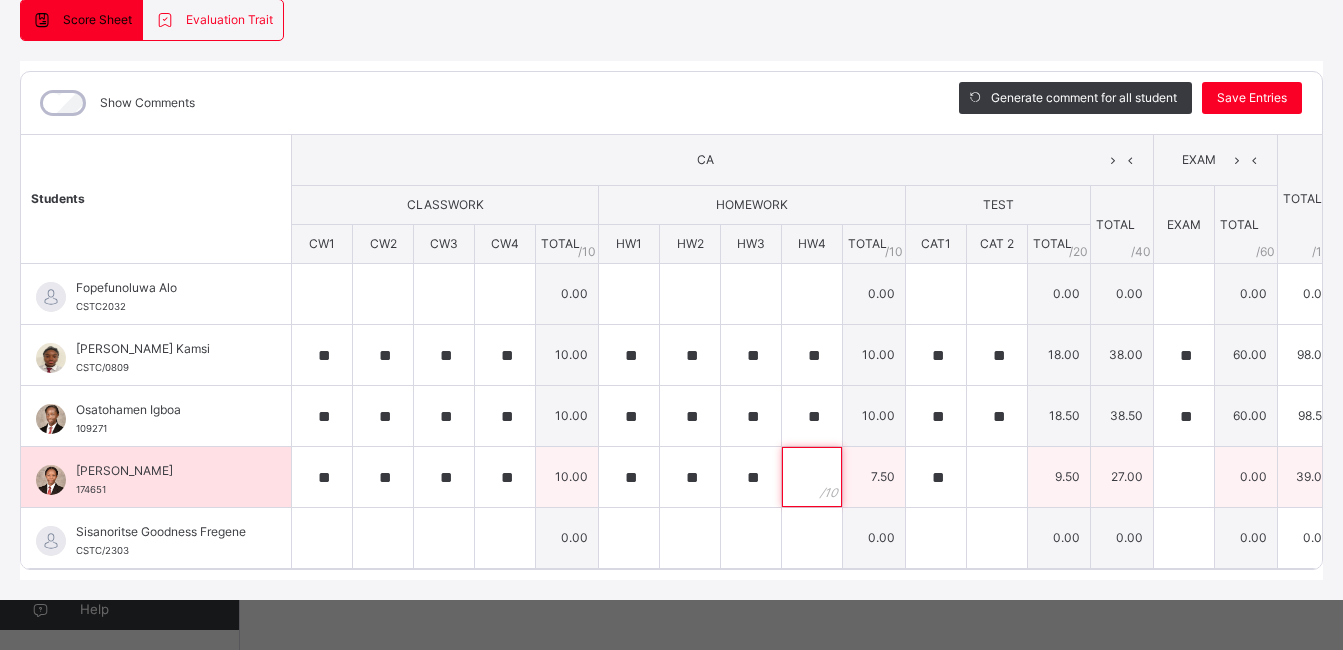 click at bounding box center (812, 477) 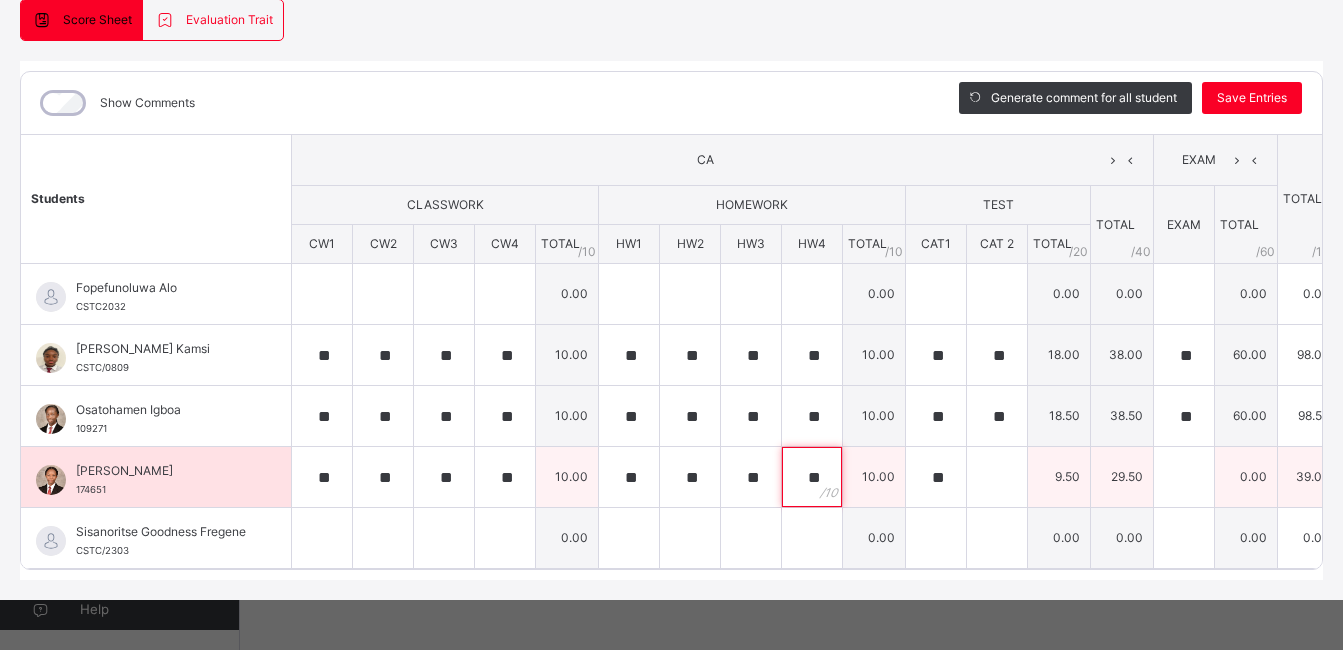type on "**" 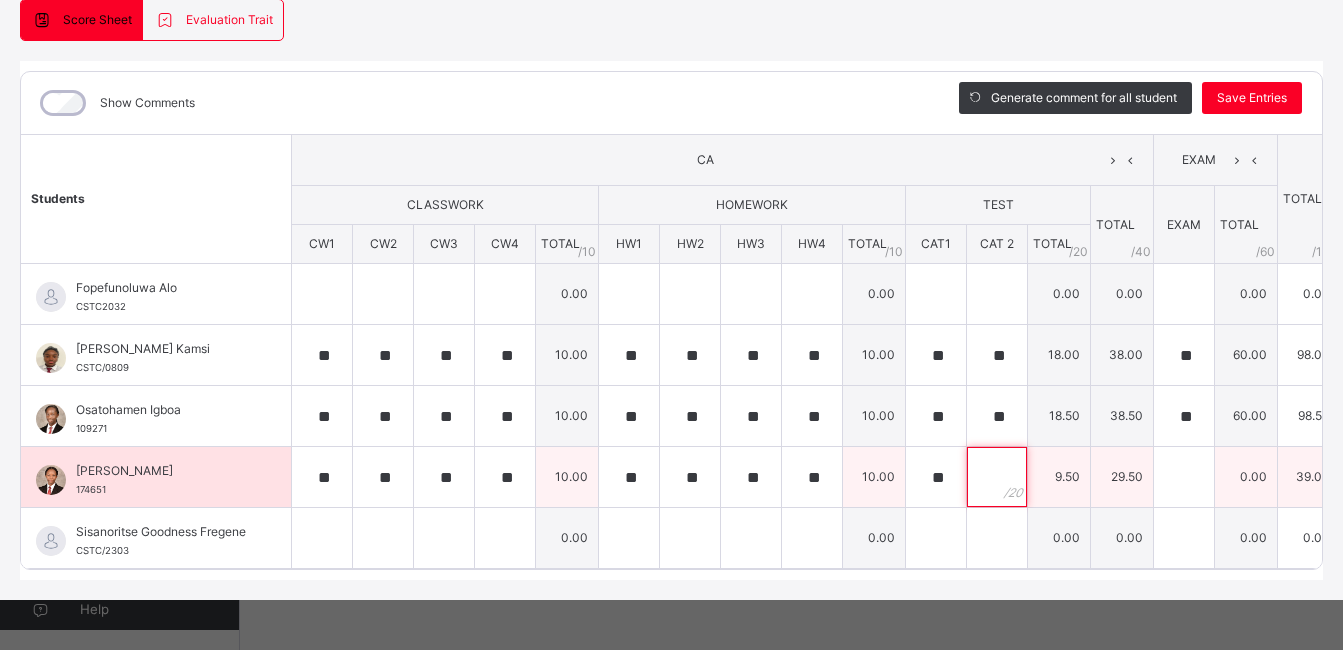 click at bounding box center [997, 477] 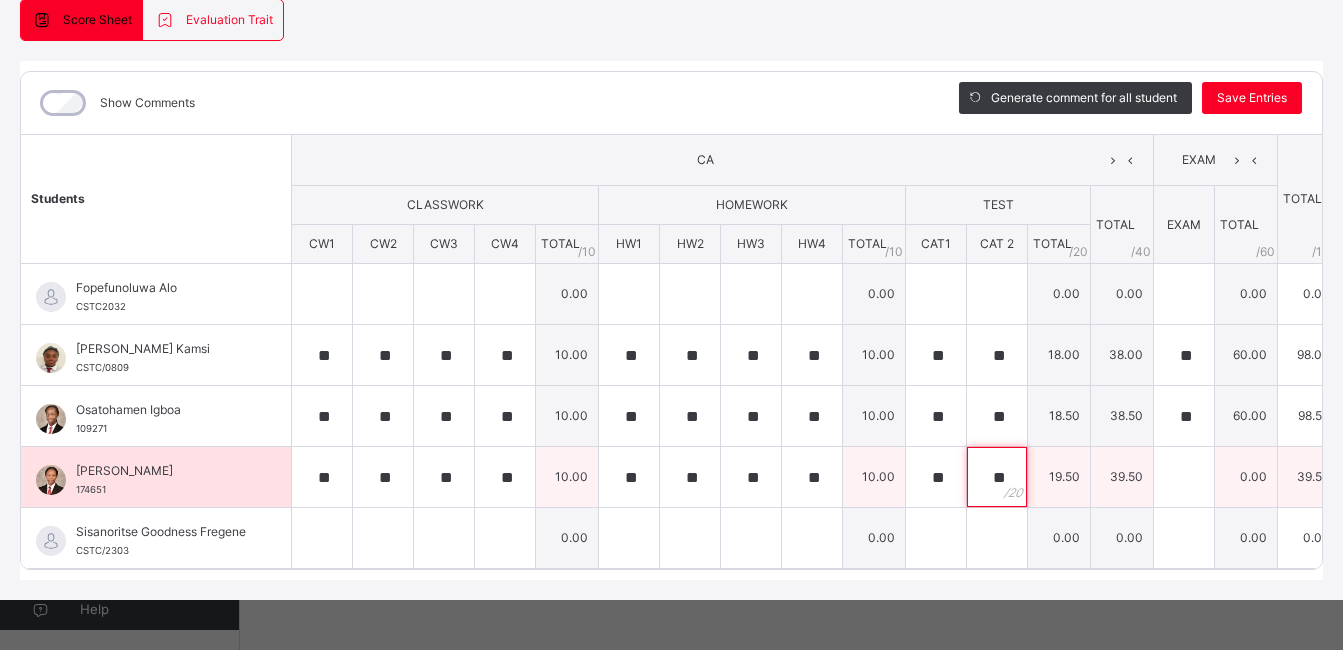 type on "**" 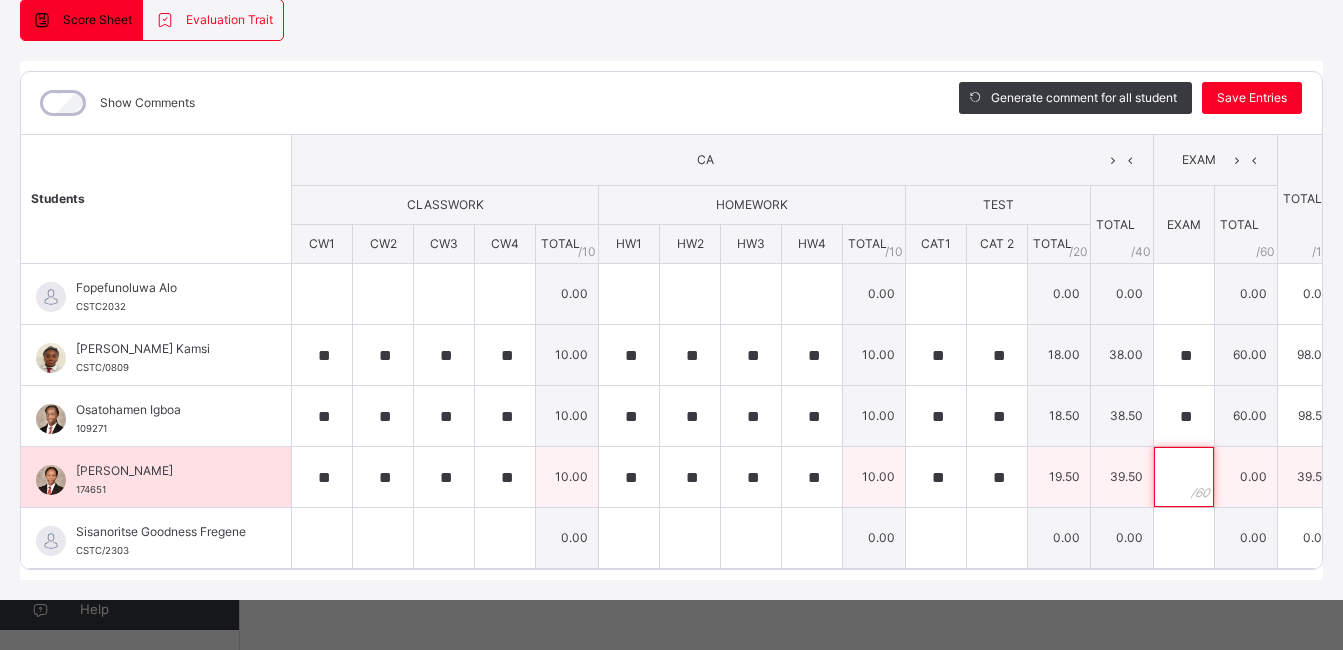 click at bounding box center (1184, 477) 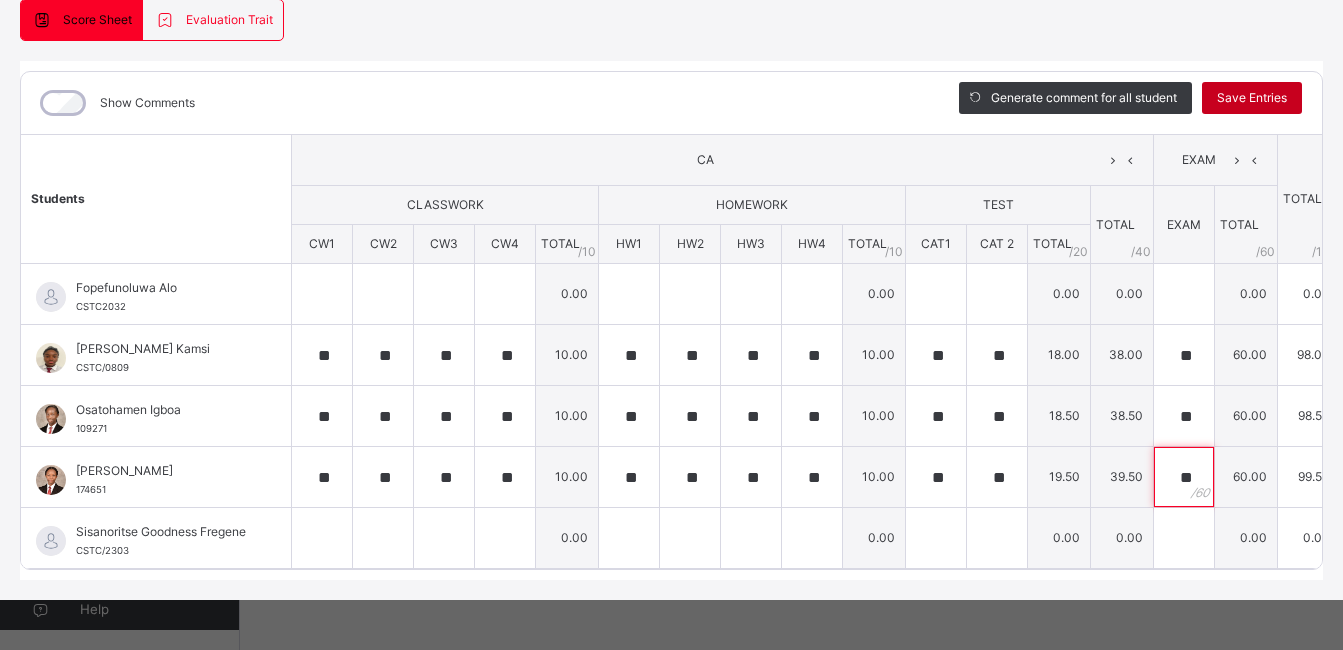 type on "**" 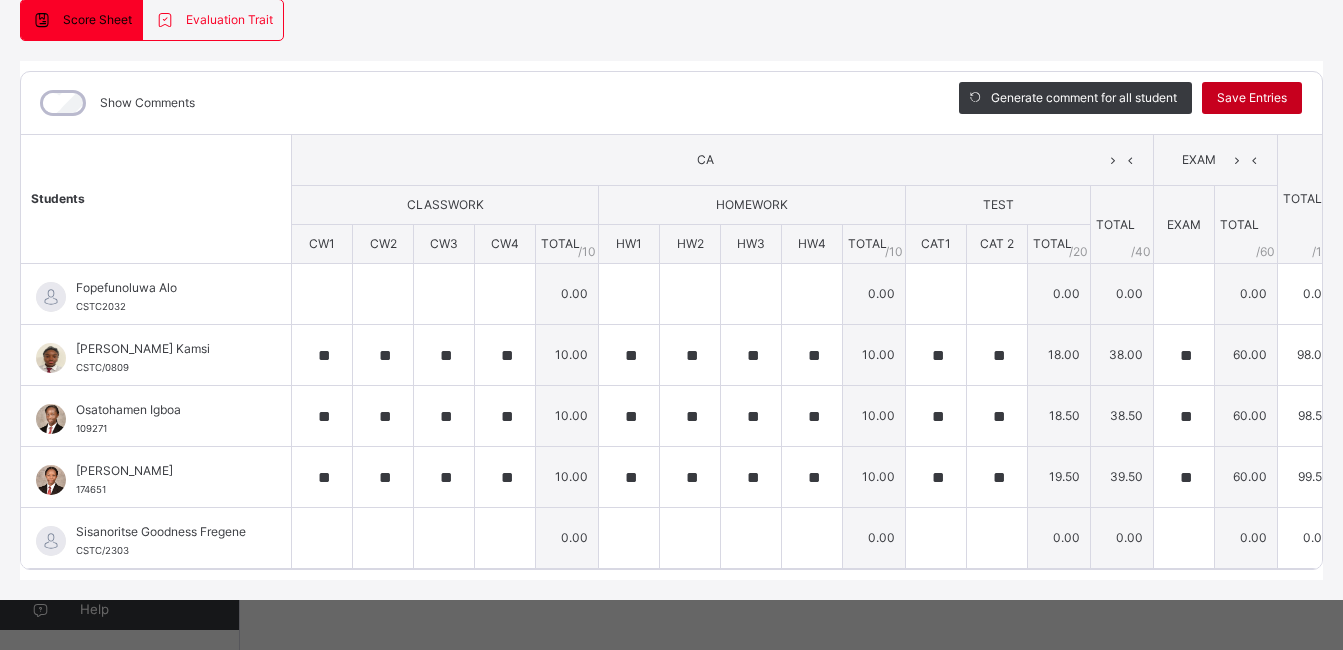 click on "Save Entries" at bounding box center (1252, 98) 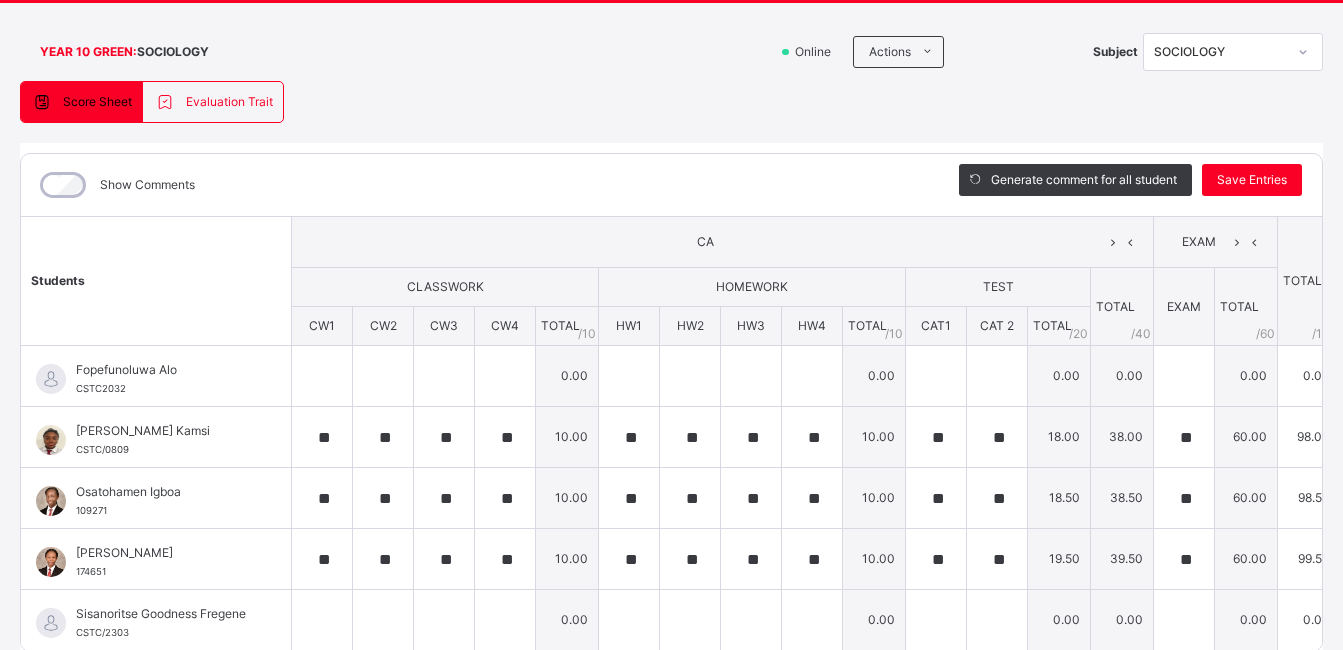 scroll, scrollTop: 113, scrollLeft: 0, axis: vertical 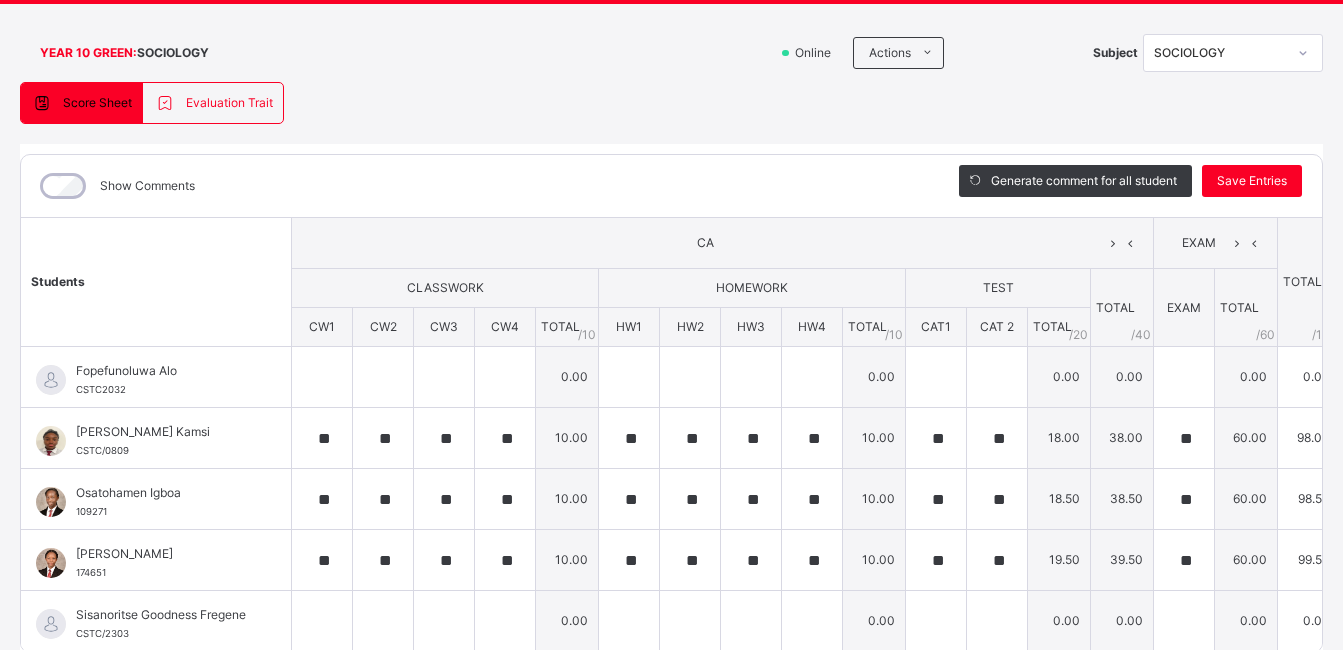 click on "Evaluation Trait" at bounding box center (229, 103) 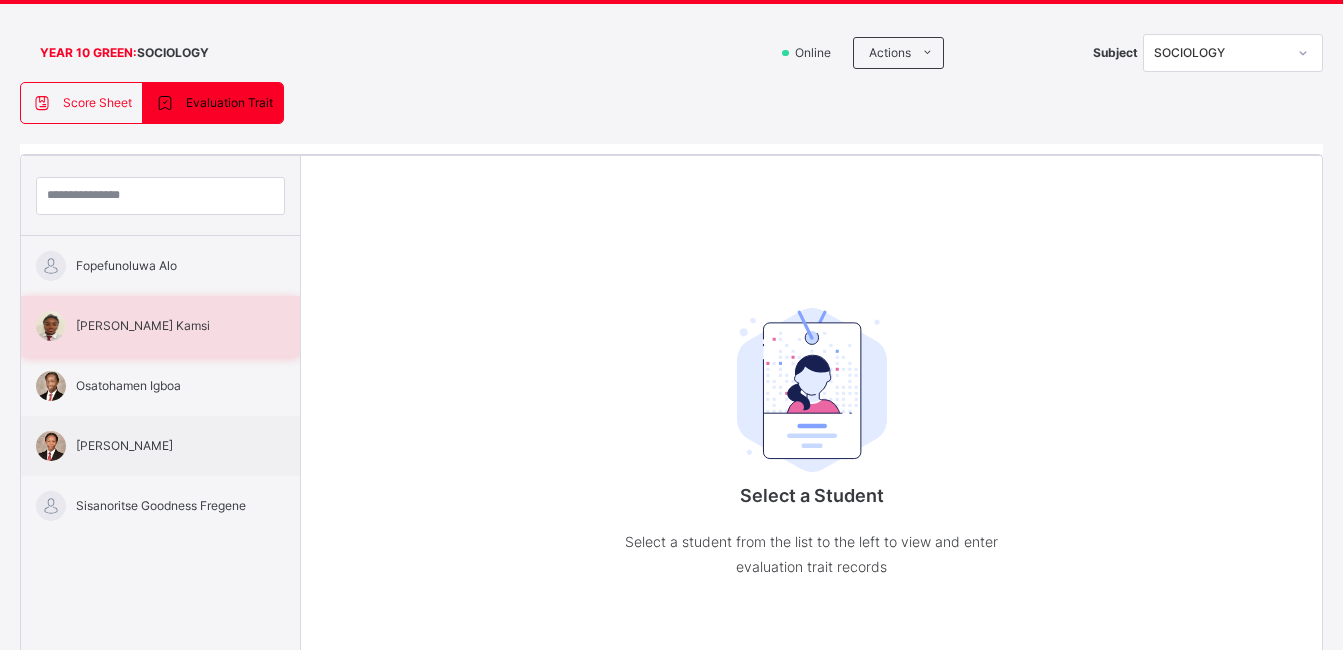 click on "Igwe  Kamsi" at bounding box center [165, 326] 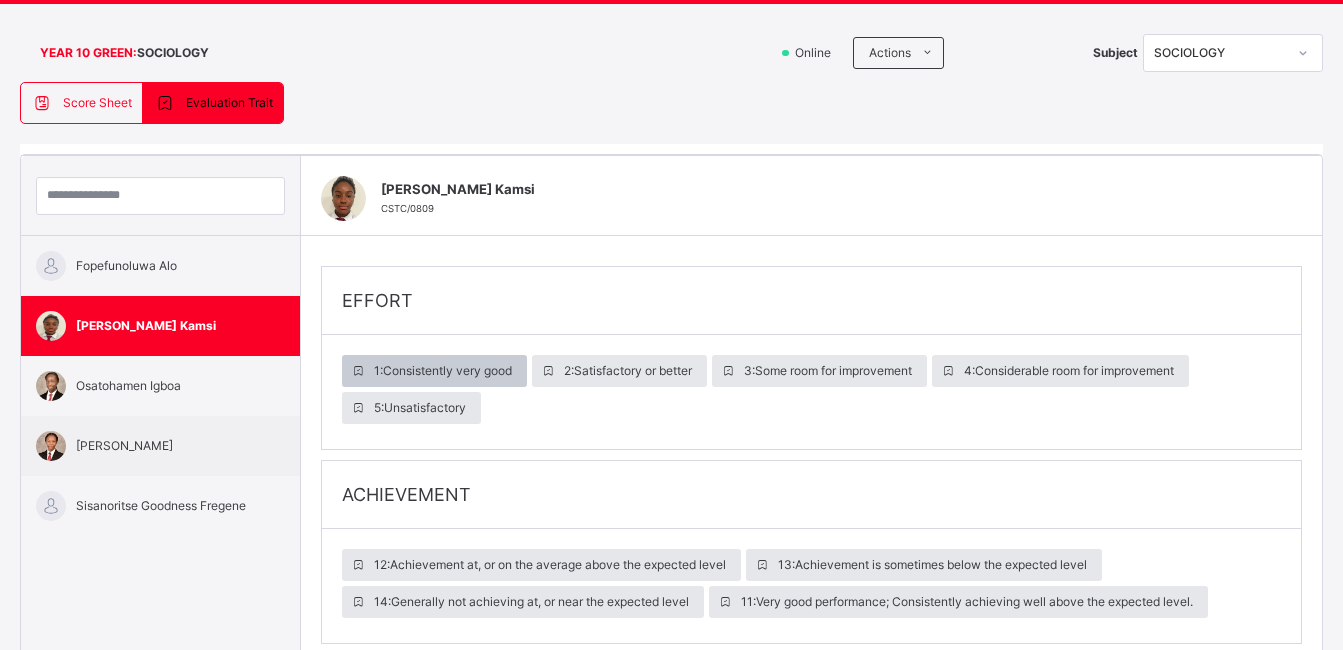 click on "1 :  Consistently very good" at bounding box center [443, 371] 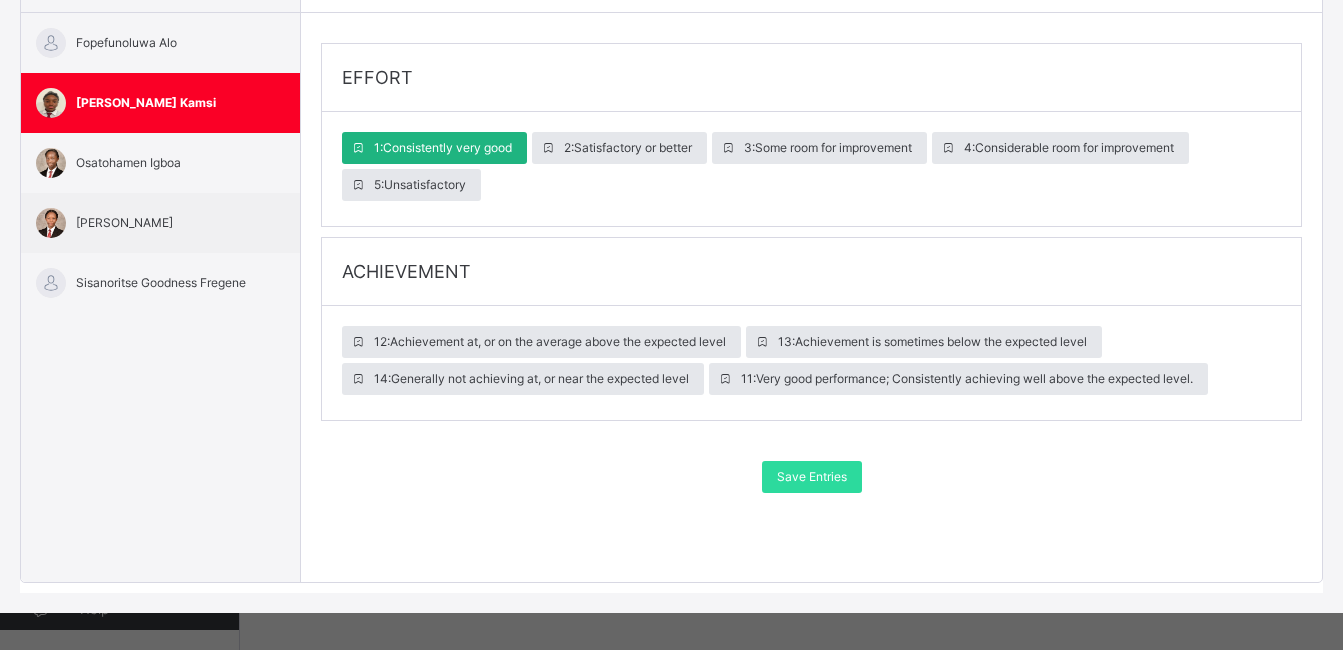 scroll, scrollTop: 349, scrollLeft: 0, axis: vertical 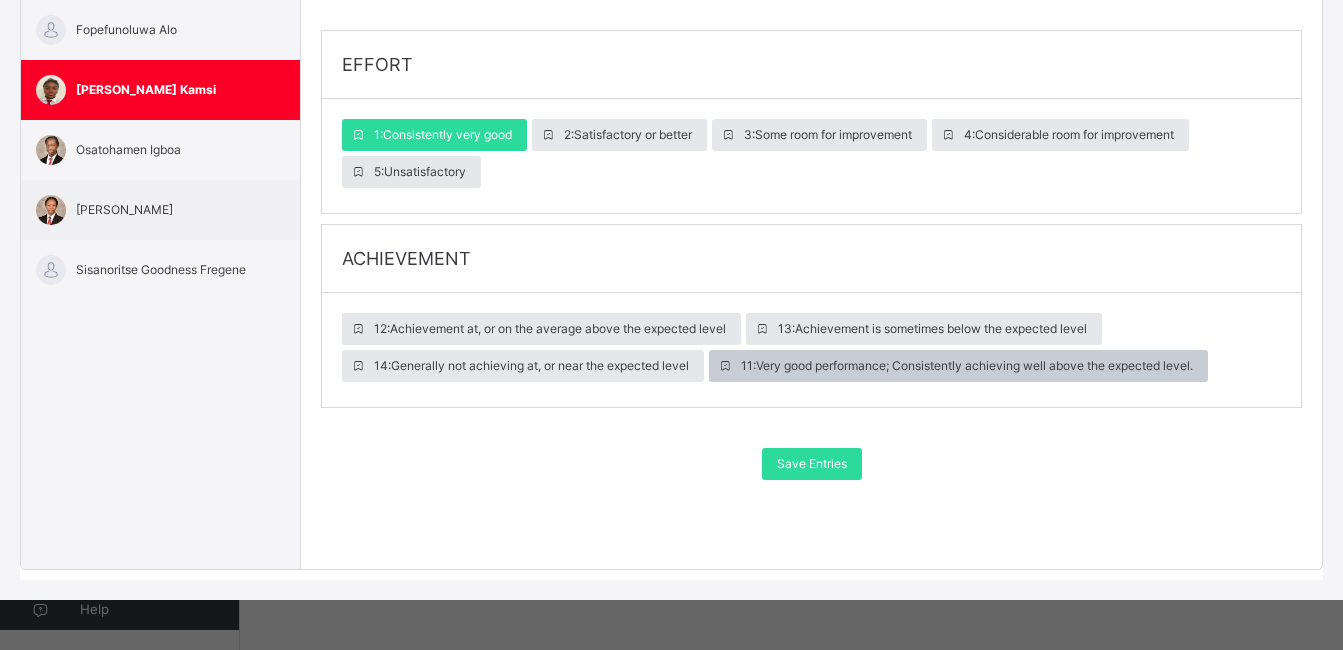 click on "11 :  Very good performance; Consistently achieving well above the expected level." at bounding box center [967, 366] 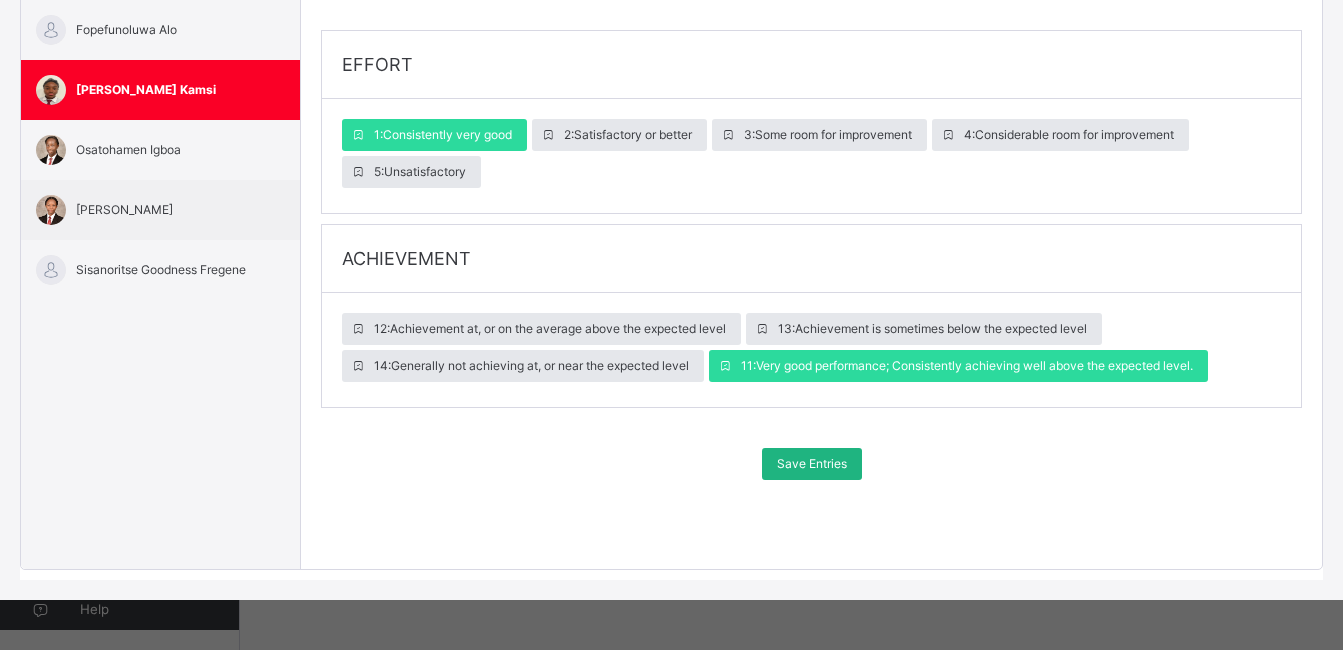 click on "Save Entries" at bounding box center [812, 464] 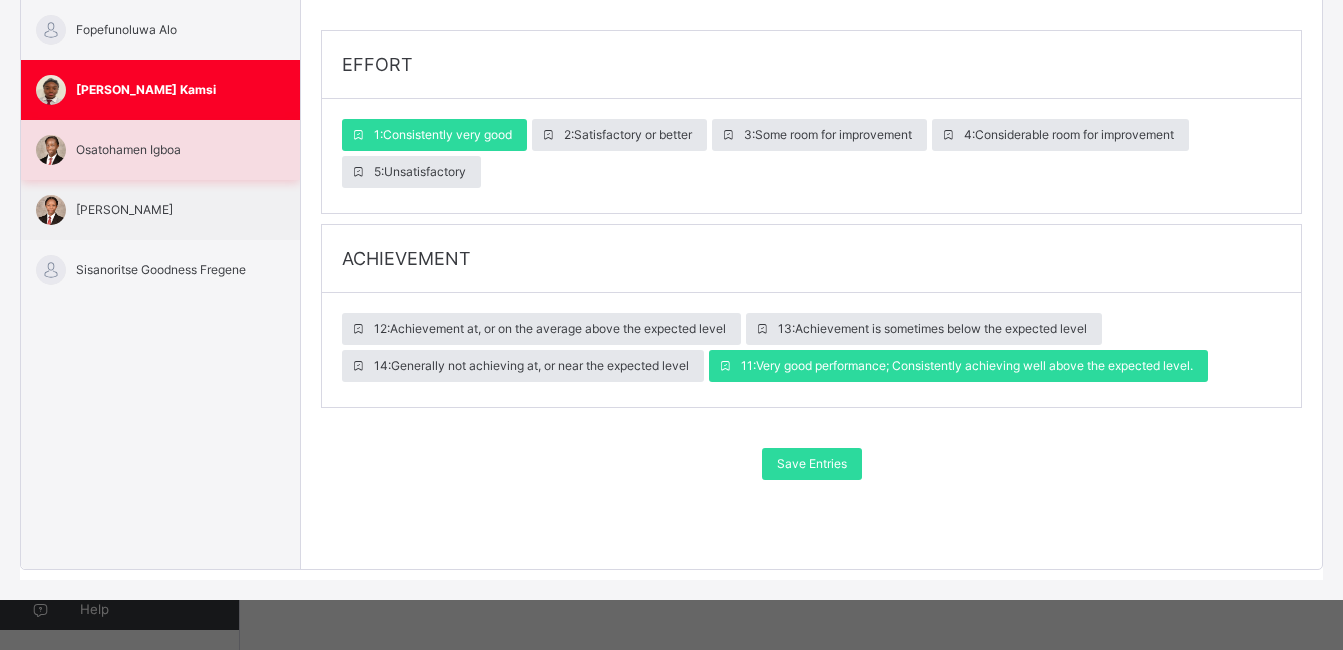 click on "Osatohamen  Igboa" at bounding box center [165, 150] 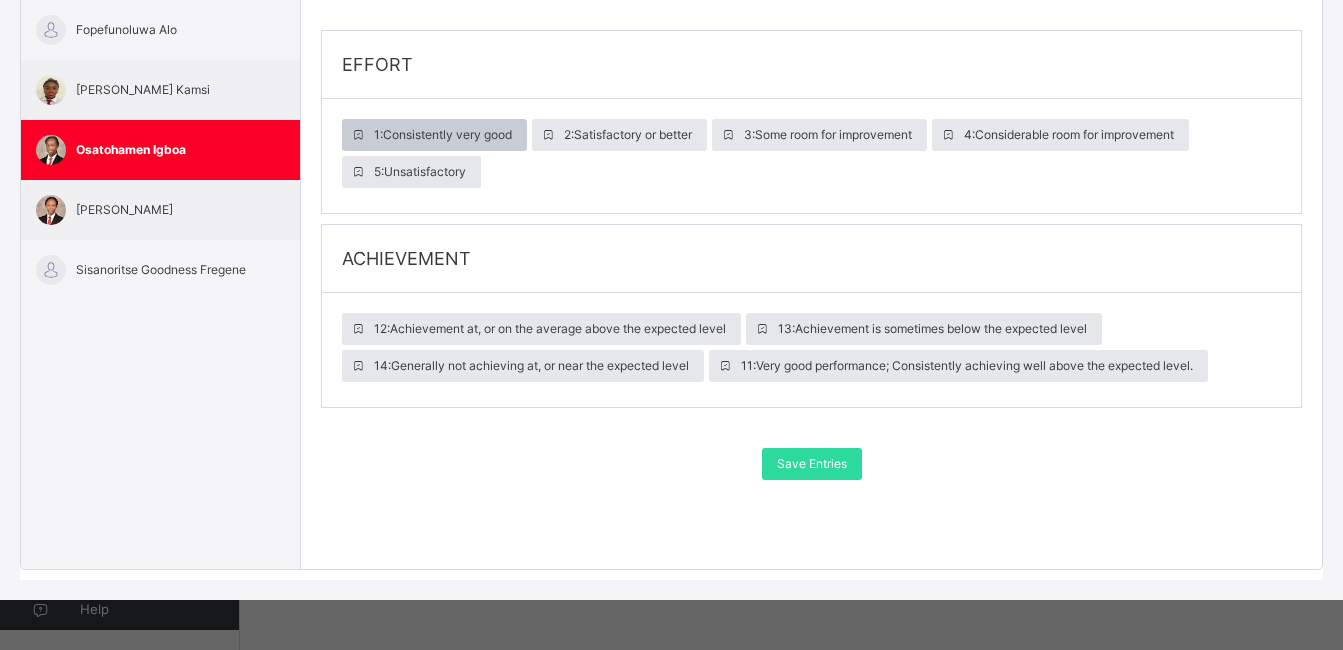 click on "1 :  Consistently very good" at bounding box center [443, 135] 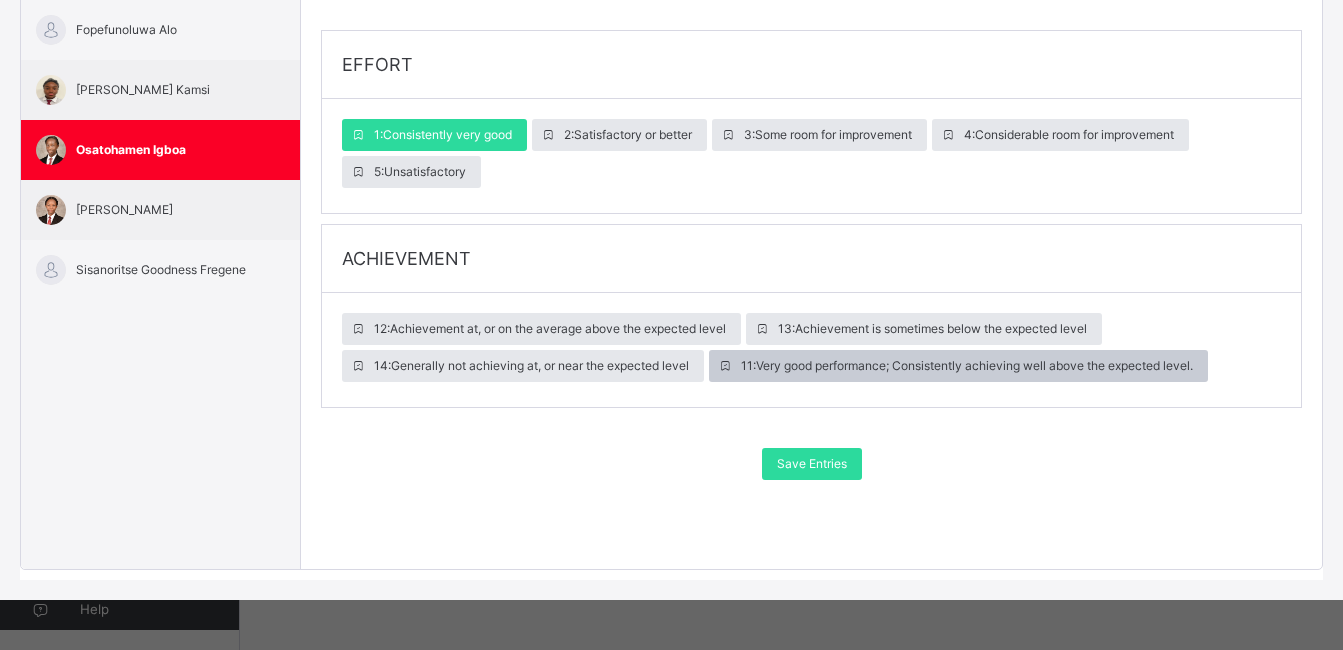 click on "11 :  Very good performance; Consistently achieving well above the expected level." at bounding box center [967, 366] 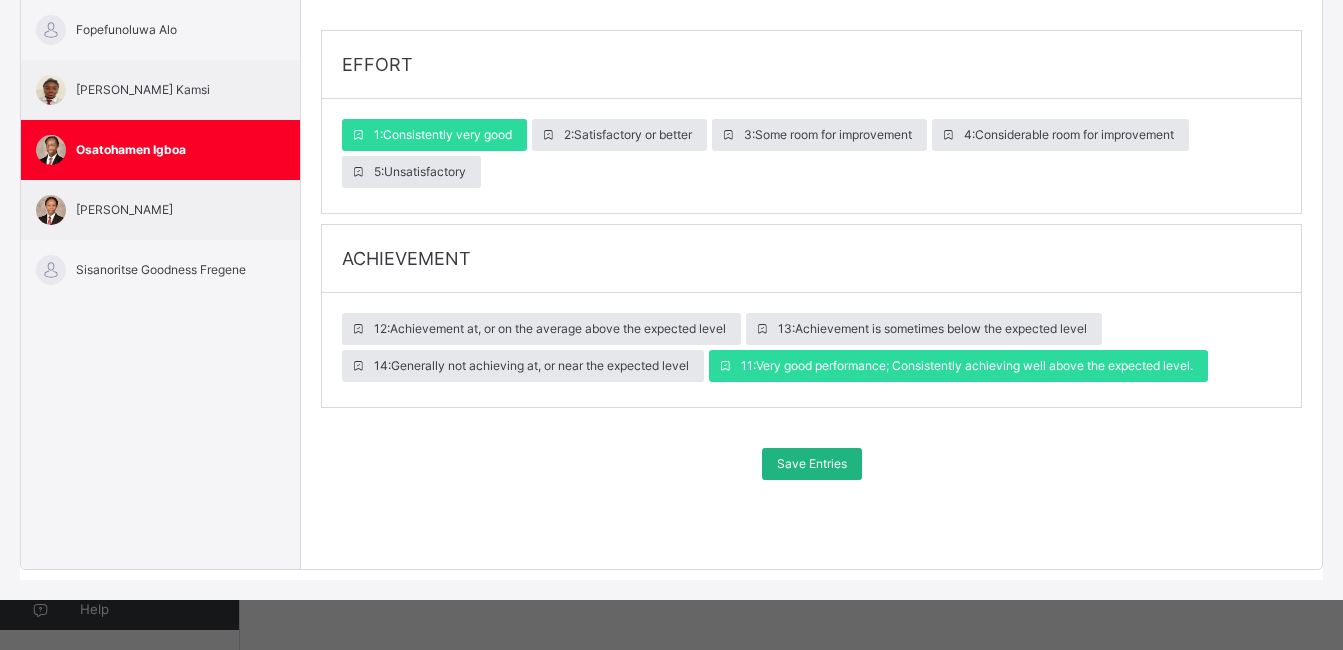 click on "Save Entries" at bounding box center (812, 464) 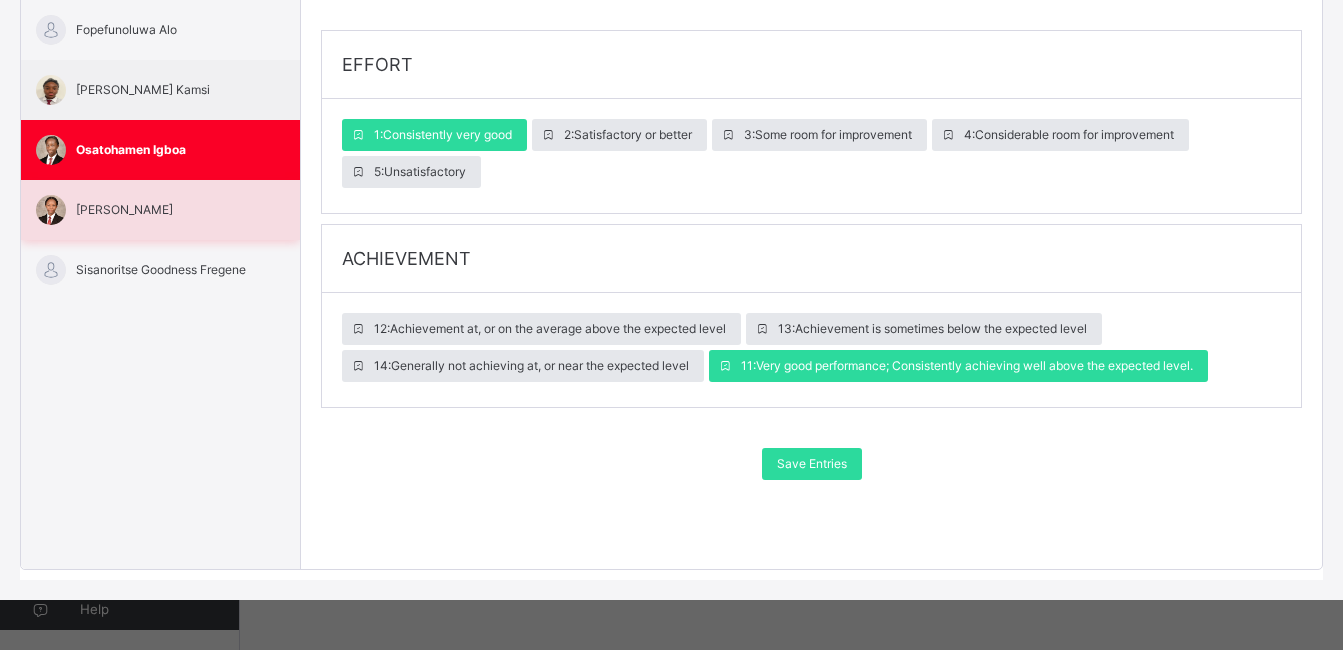 click on "Paula  Osu" at bounding box center [165, 210] 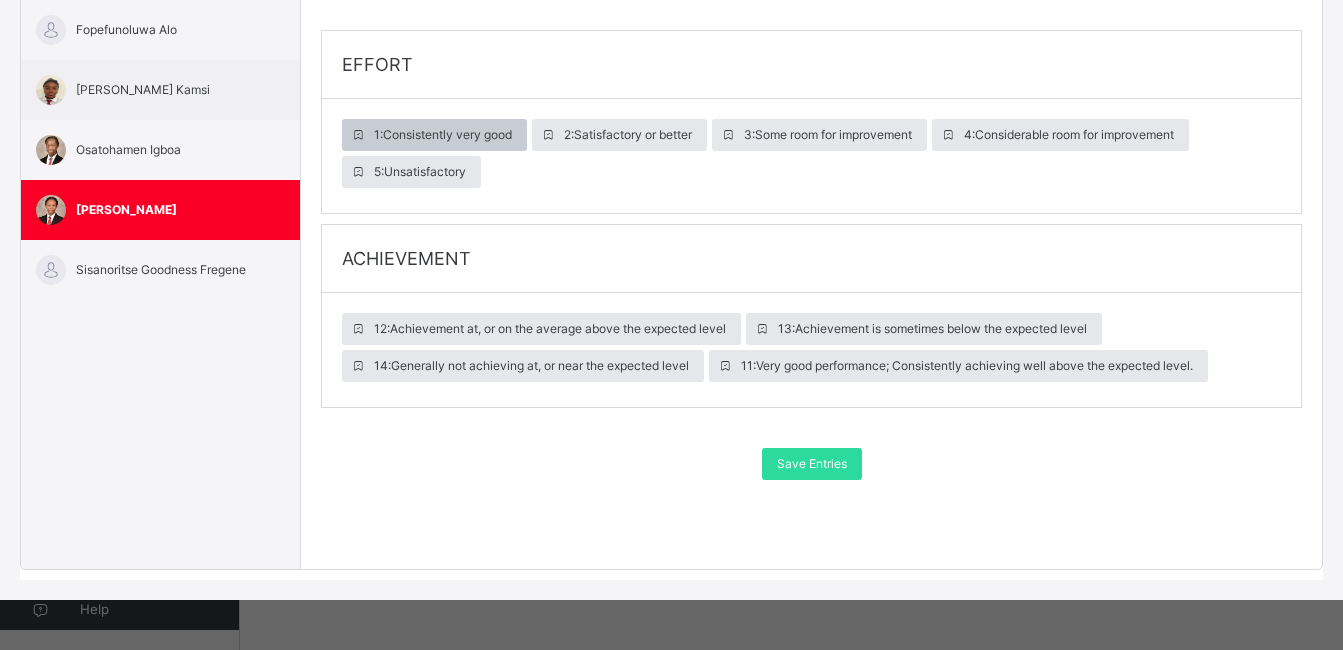 click on "1 :  Consistently very good" at bounding box center [443, 135] 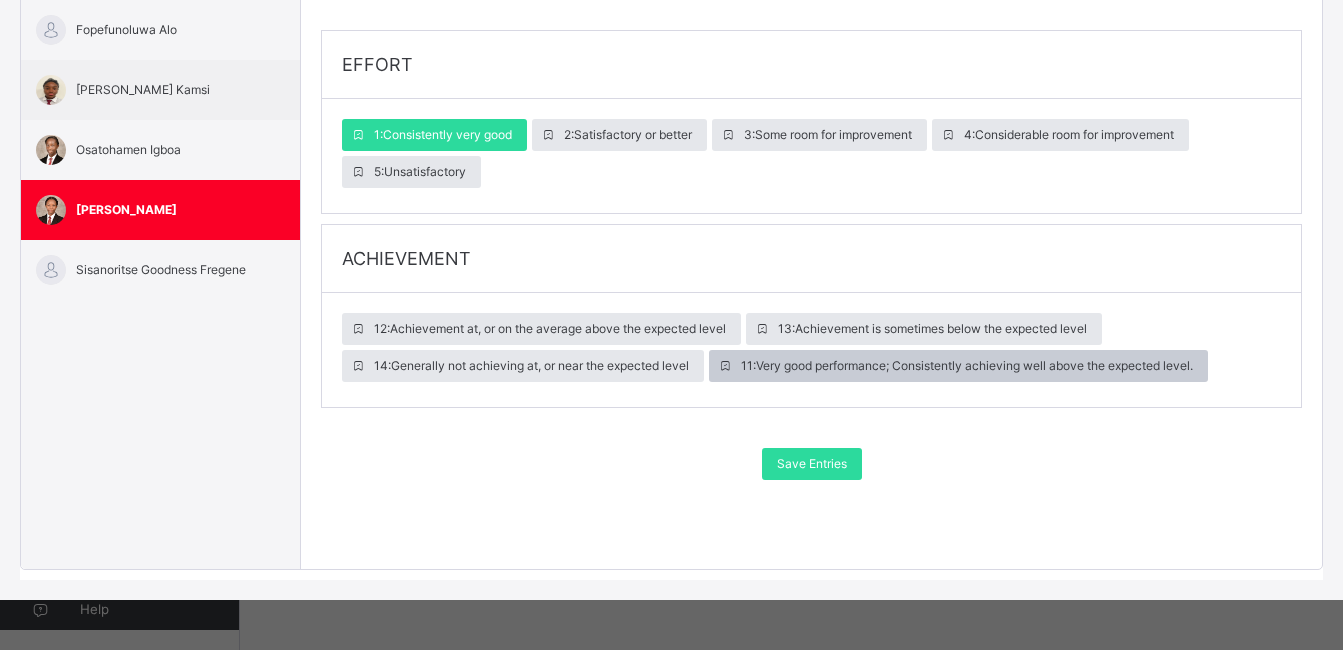 click on "11 :  Very good performance; Consistently achieving well above the expected level." at bounding box center (967, 366) 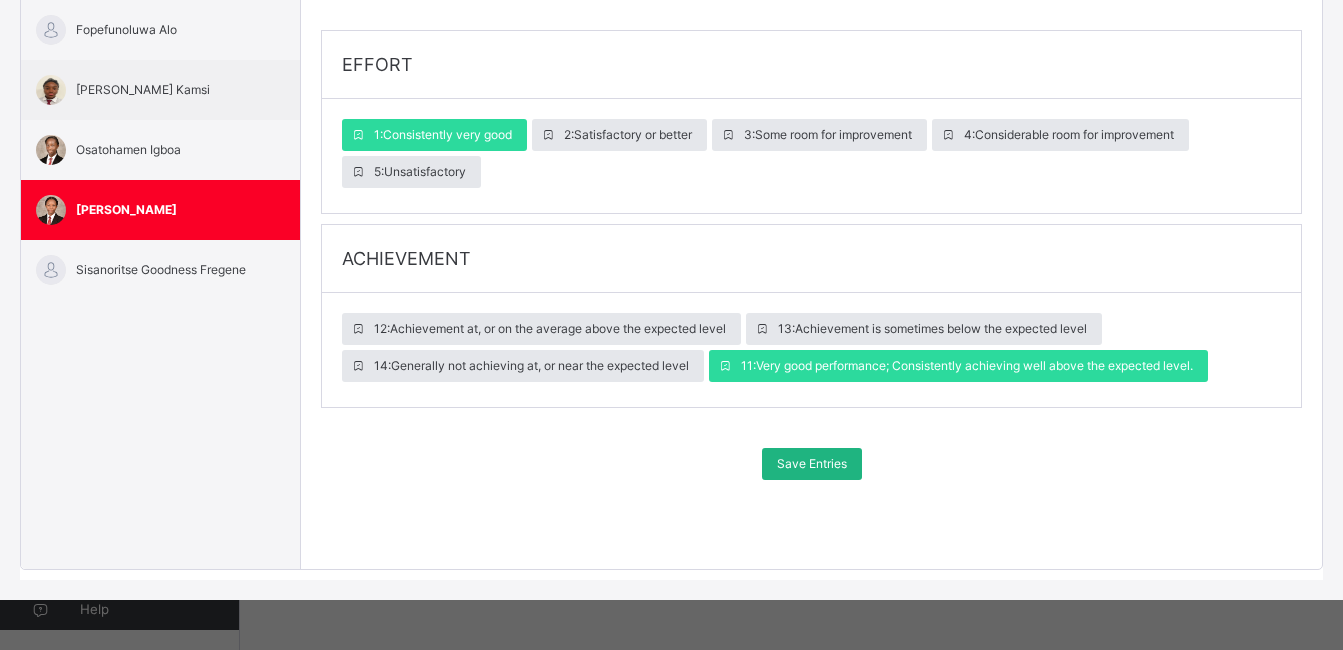 click on "Save Entries" at bounding box center (812, 464) 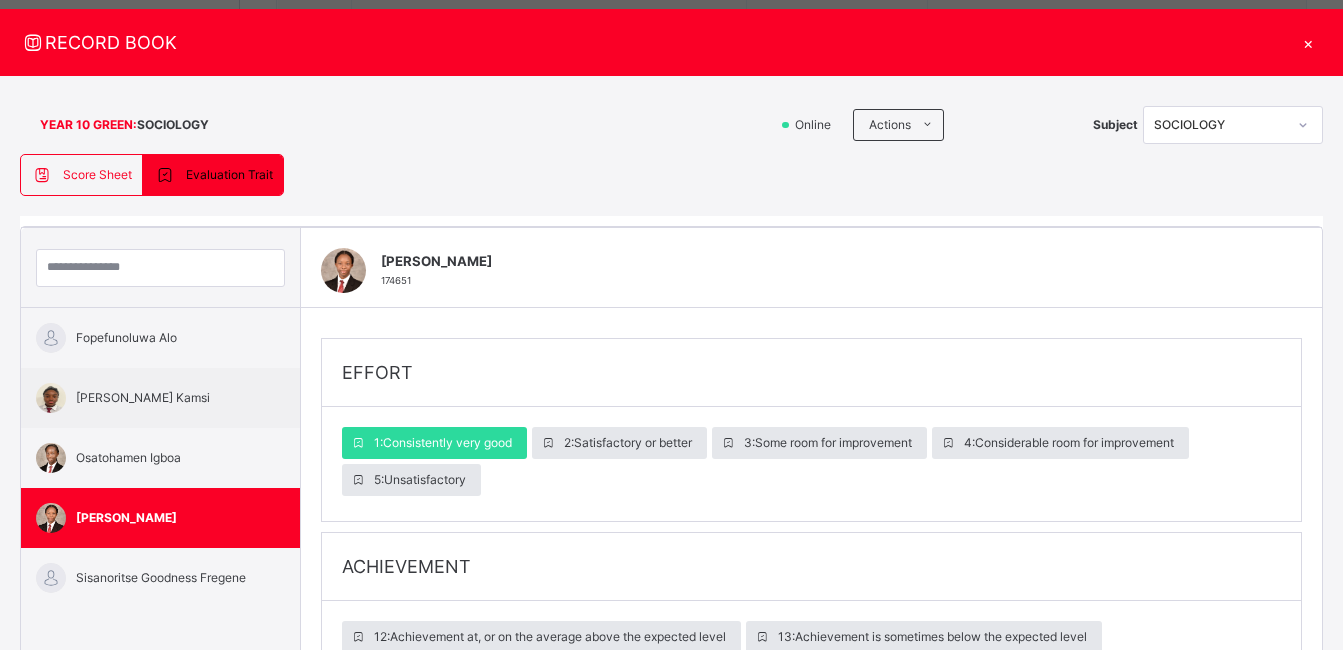scroll, scrollTop: 40, scrollLeft: 0, axis: vertical 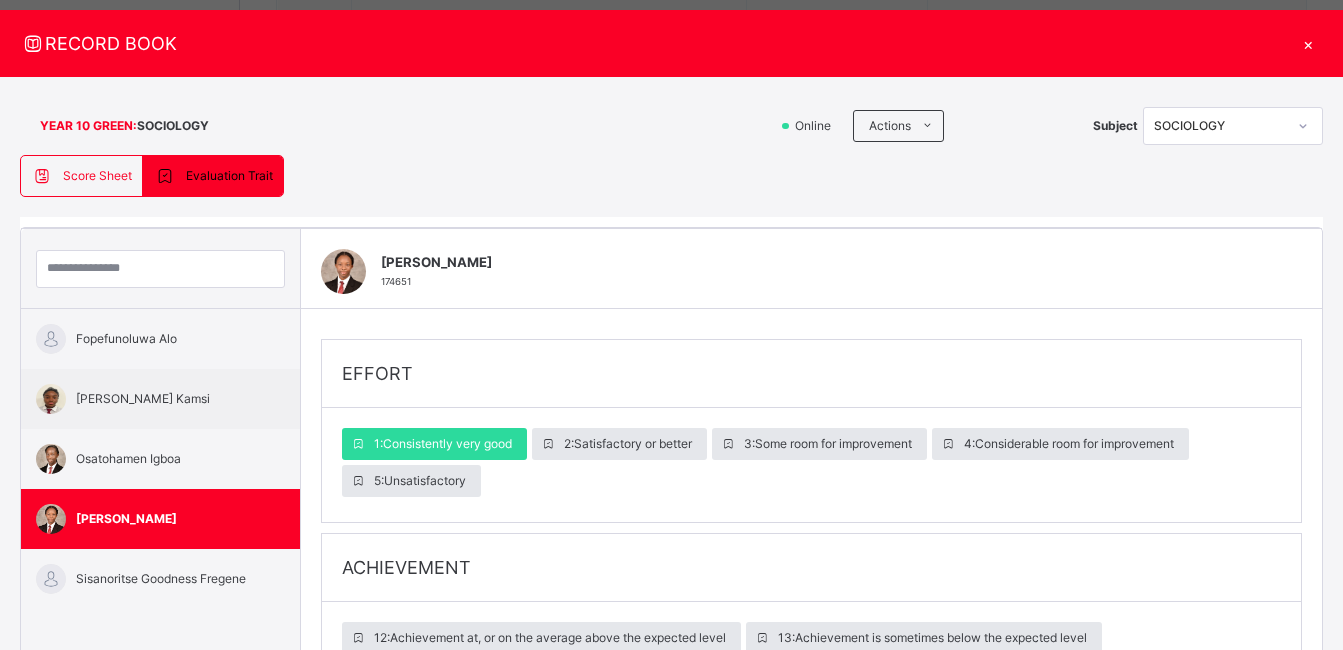 click on "Score Sheet" at bounding box center [97, 176] 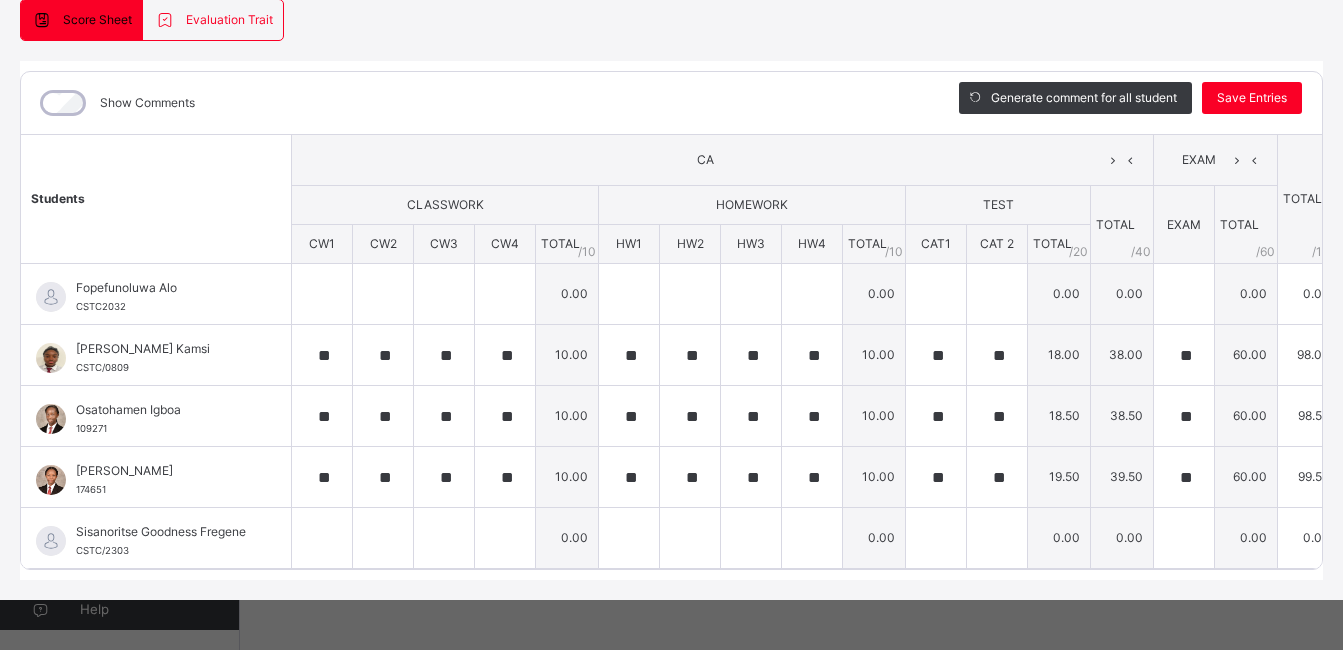 scroll, scrollTop: 226, scrollLeft: 0, axis: vertical 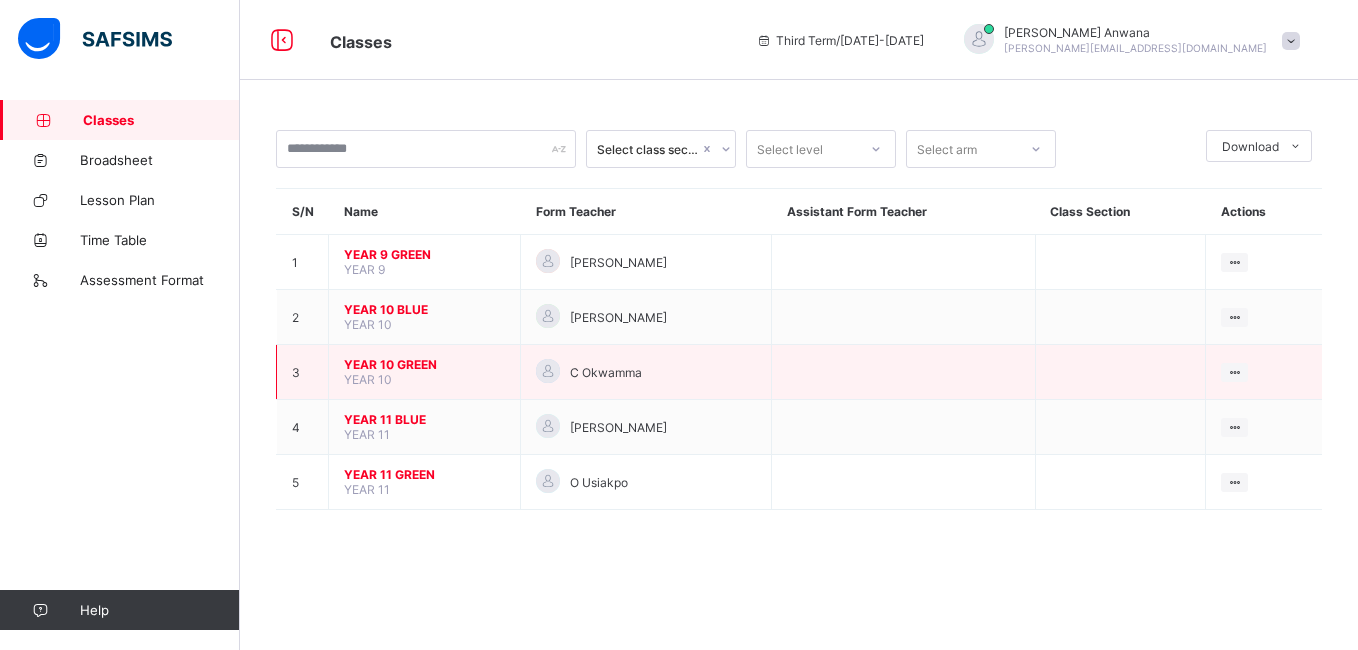 click on "YEAR 10   GREEN   YEAR 10" at bounding box center [425, 372] 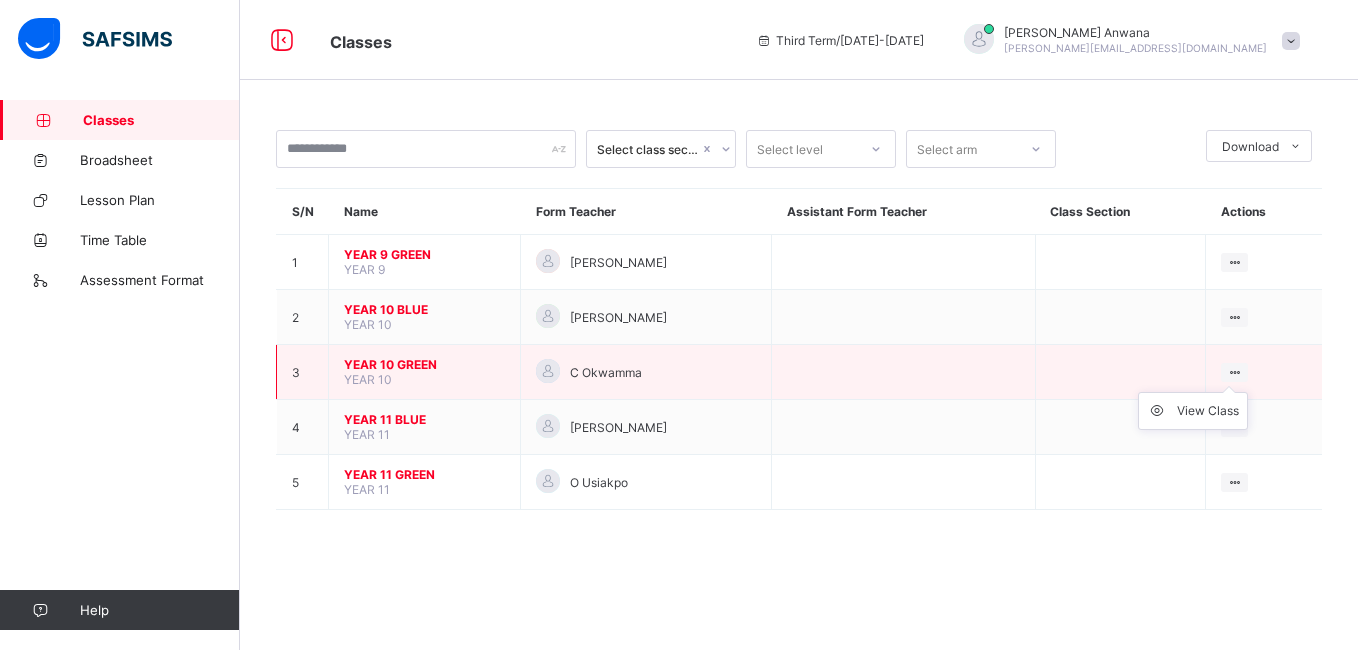 click at bounding box center [1234, 372] 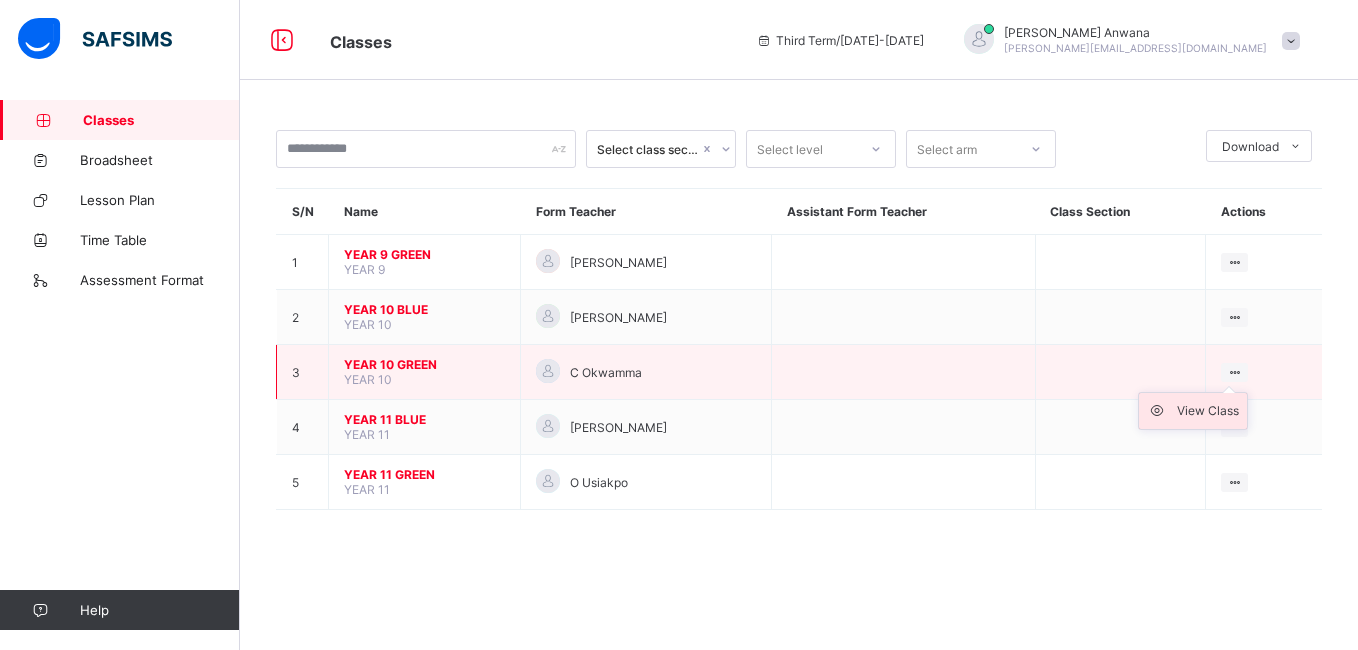 click on "View Class" at bounding box center [1208, 411] 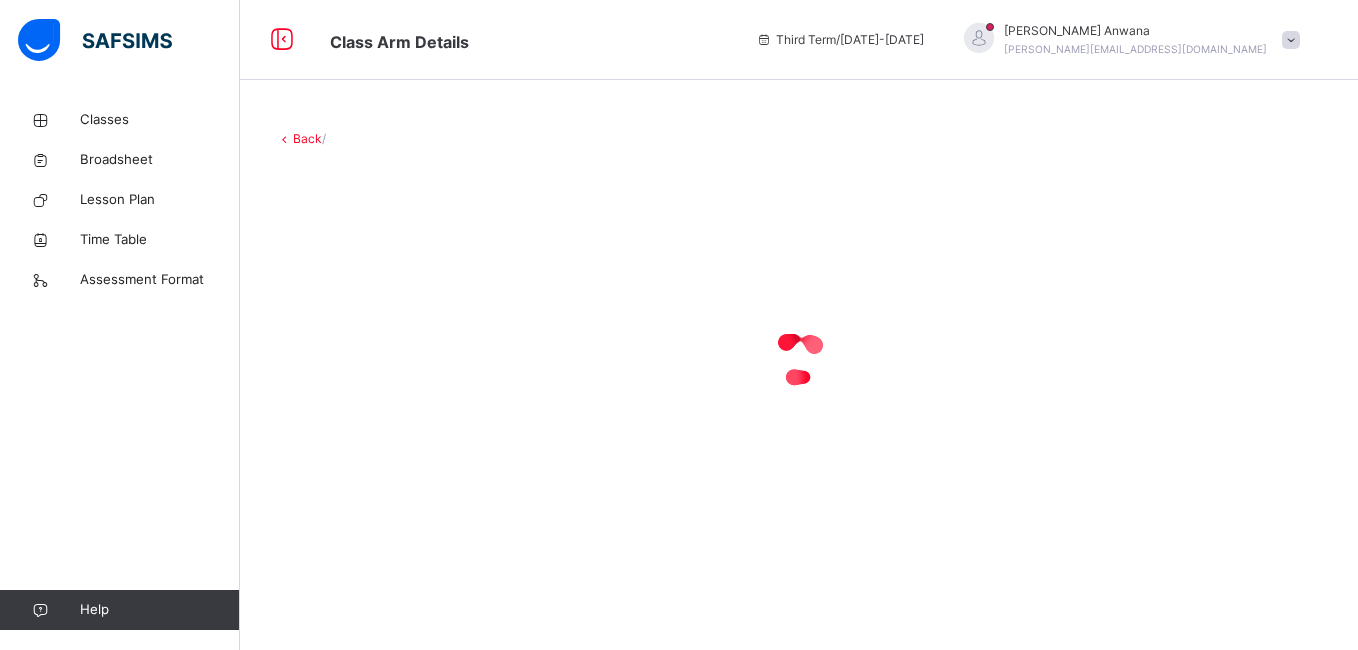 click on "Class Arm Details" at bounding box center (528, 40) 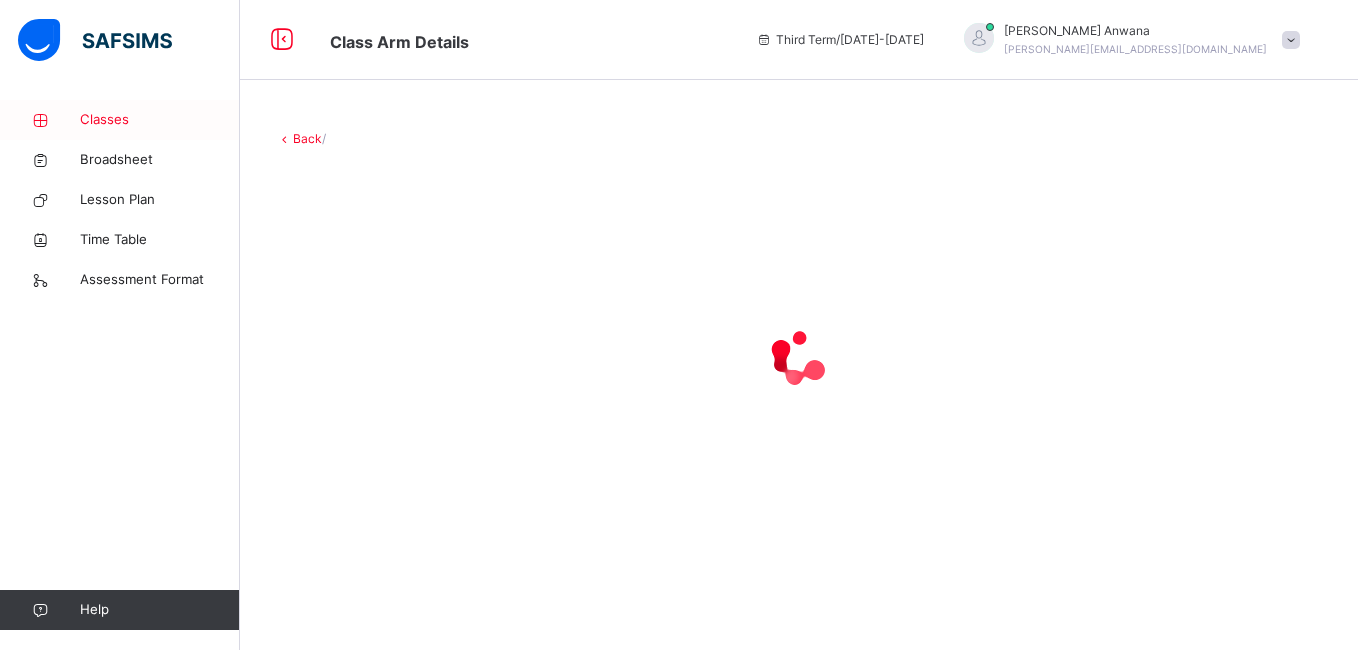click on "Classes" at bounding box center (160, 120) 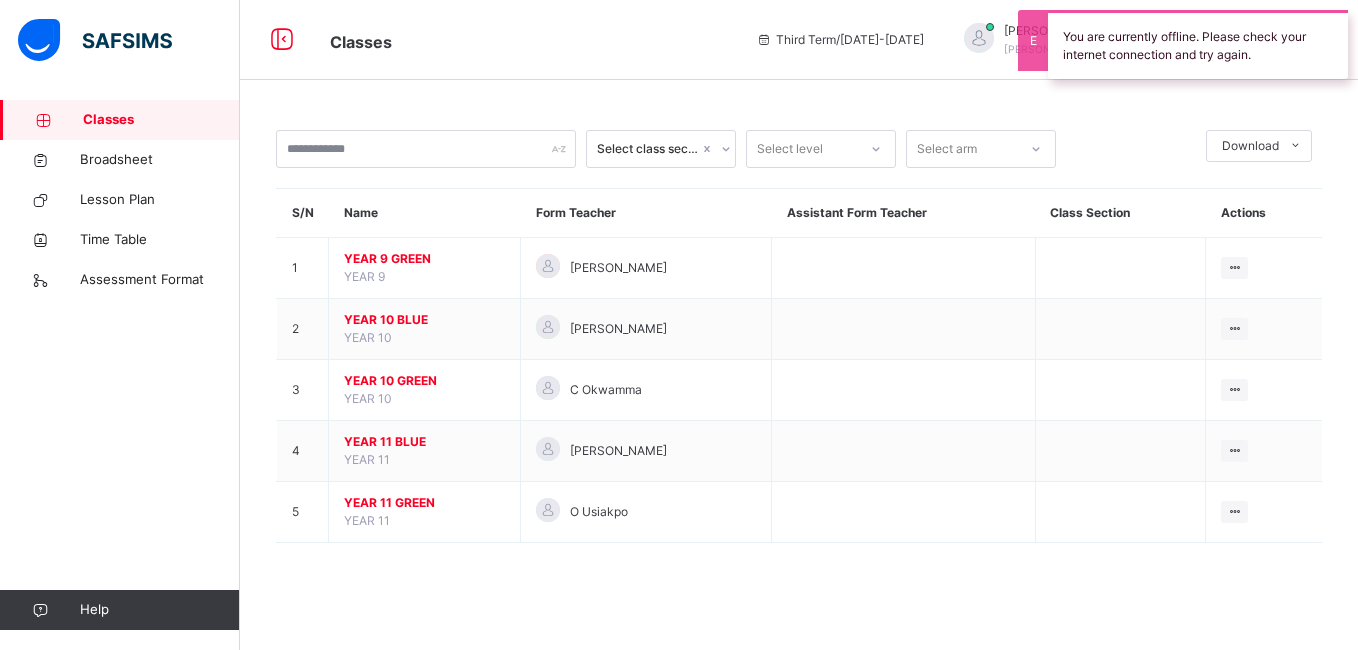 click on "Classes" at bounding box center [528, 40] 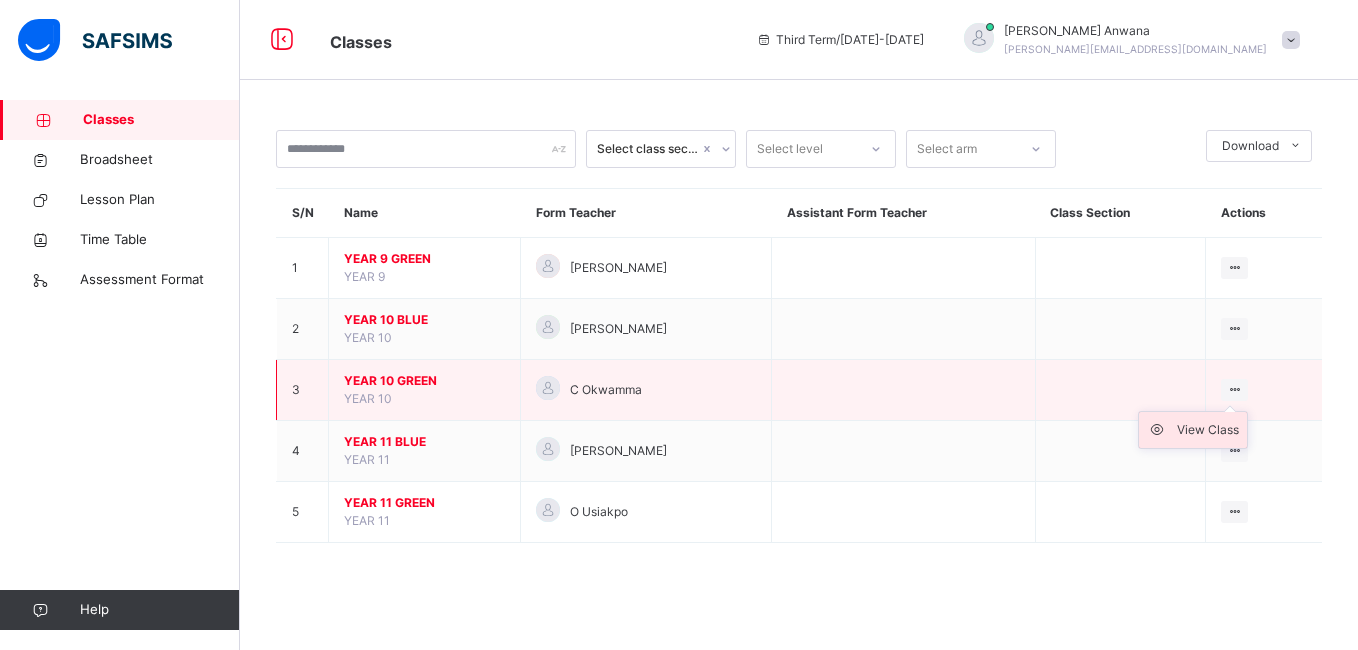 click on "View Class" at bounding box center (1208, 430) 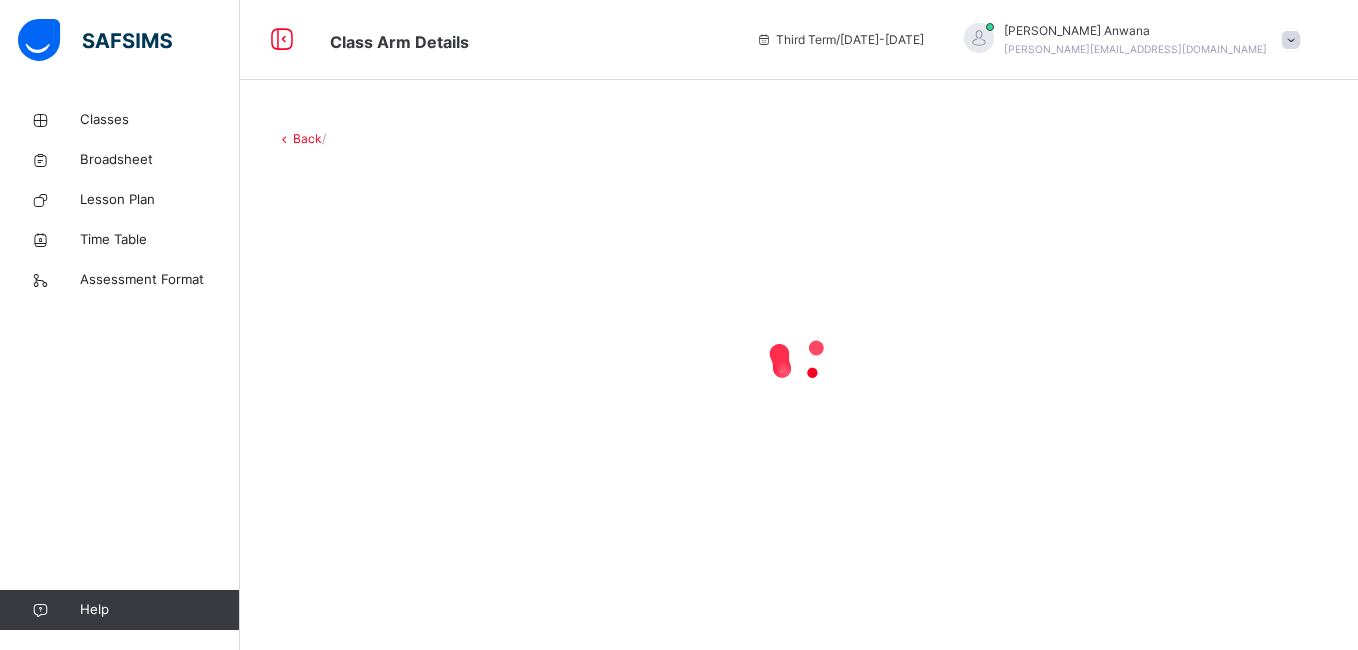 drag, startPoint x: 730, startPoint y: 275, endPoint x: 887, endPoint y: 256, distance: 158.14551 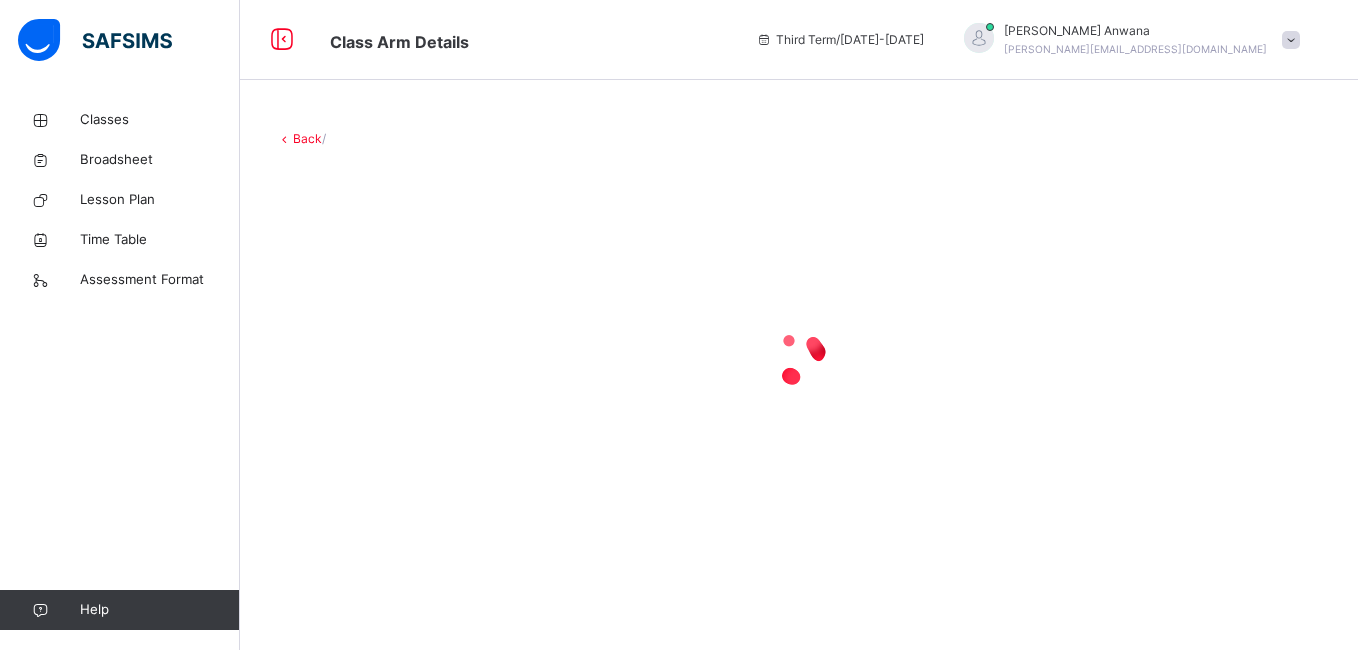 click at bounding box center [799, 358] 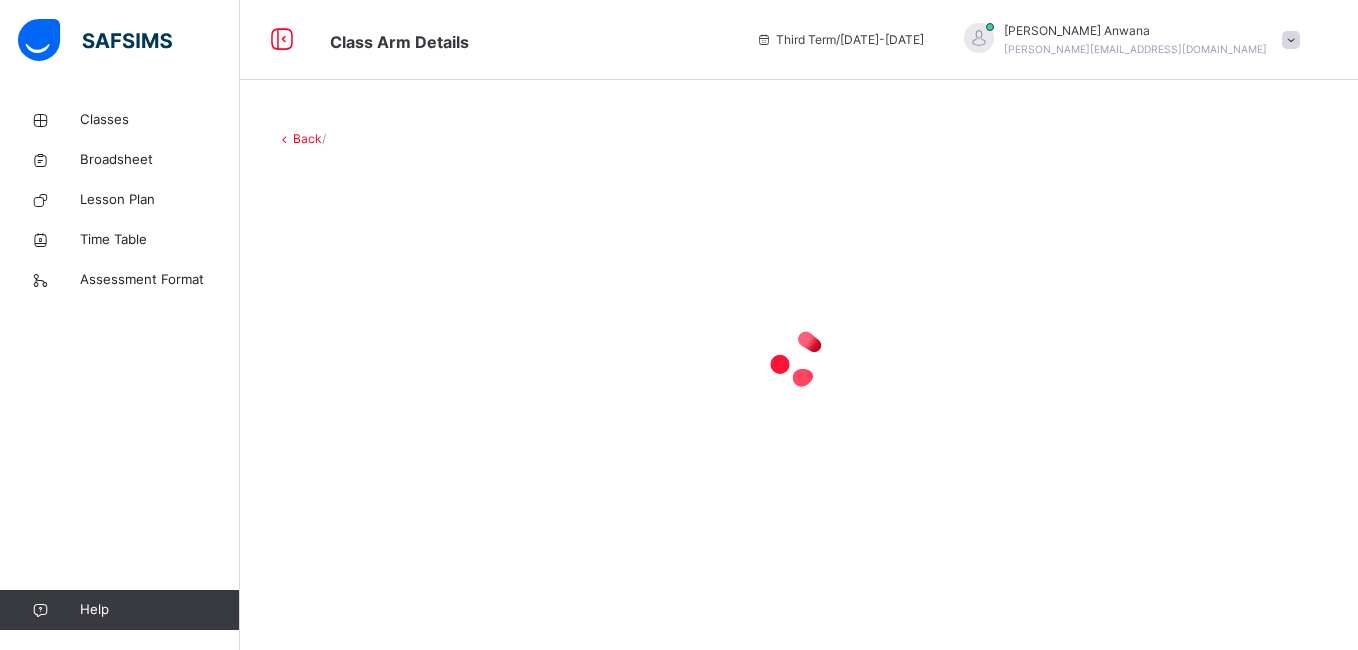 click at bounding box center [799, 358] 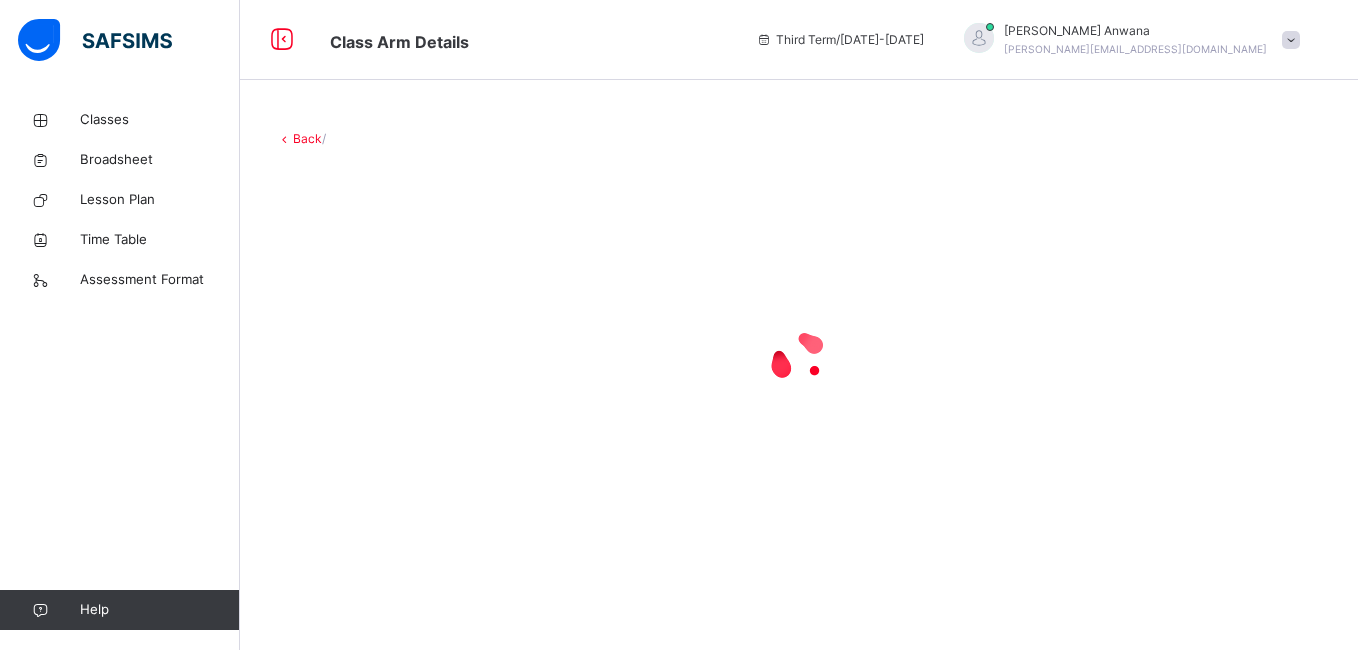 click at bounding box center [799, 358] 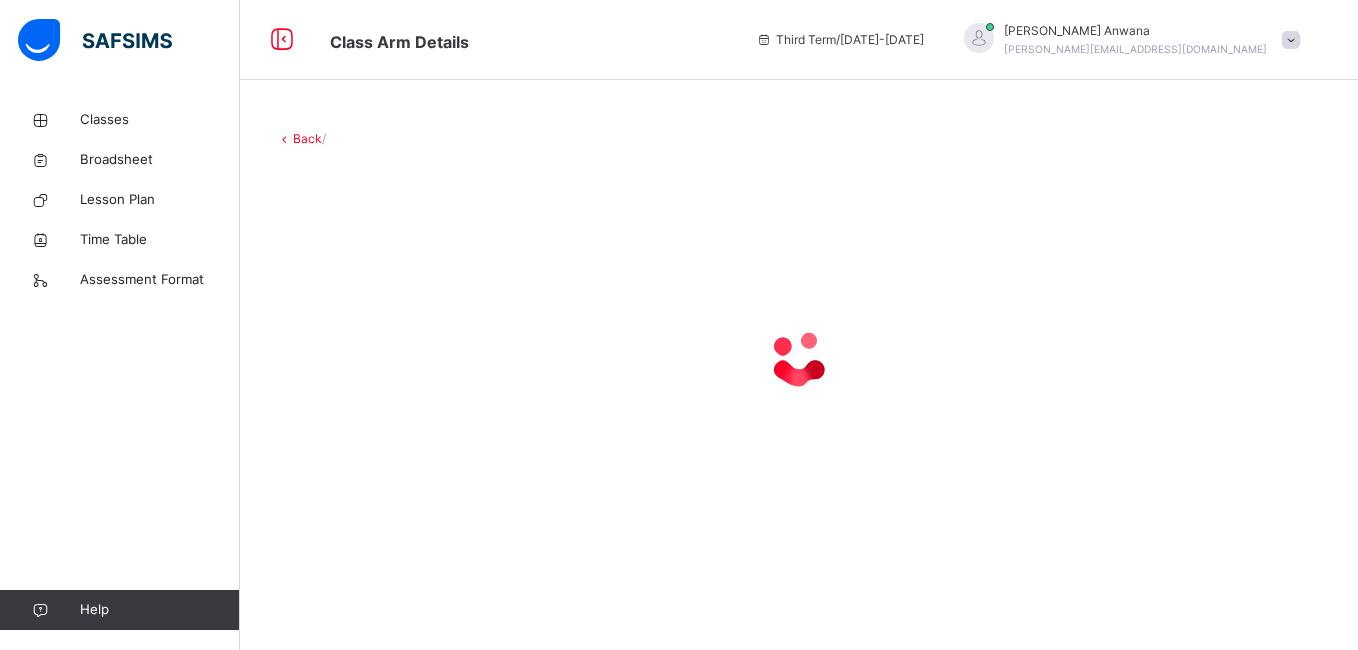 click at bounding box center [799, 358] 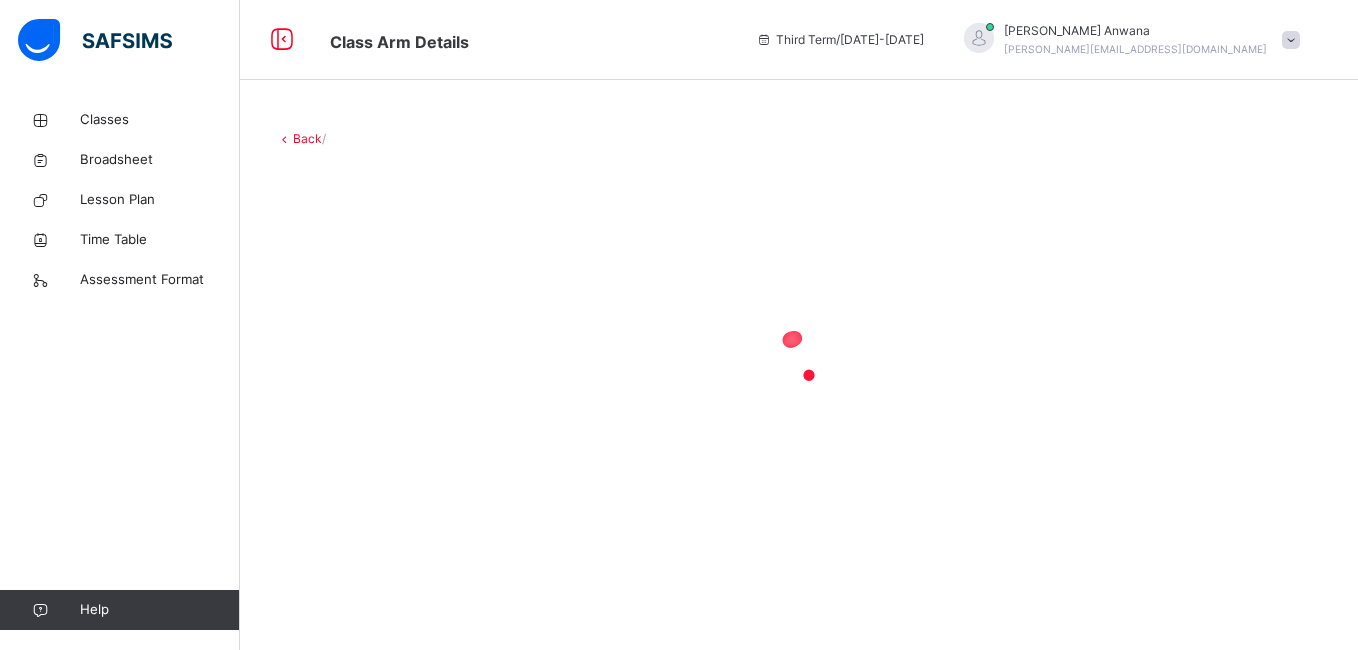 click at bounding box center [799, 358] 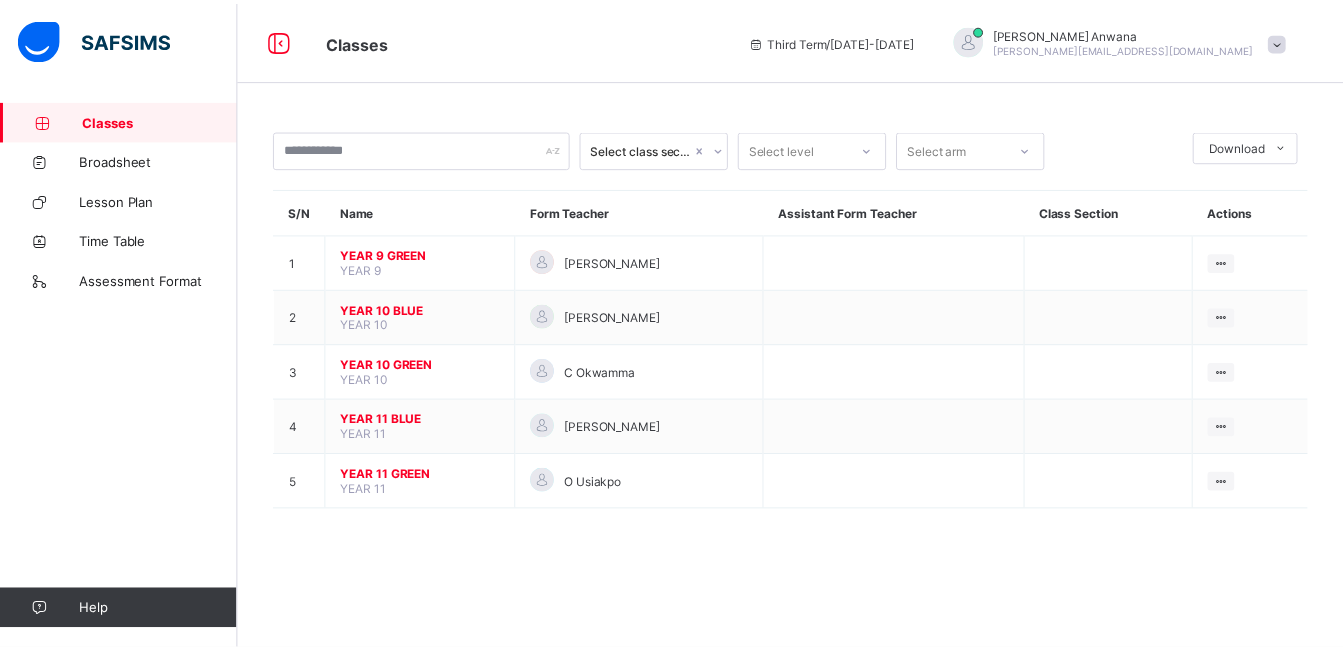 scroll, scrollTop: 0, scrollLeft: 0, axis: both 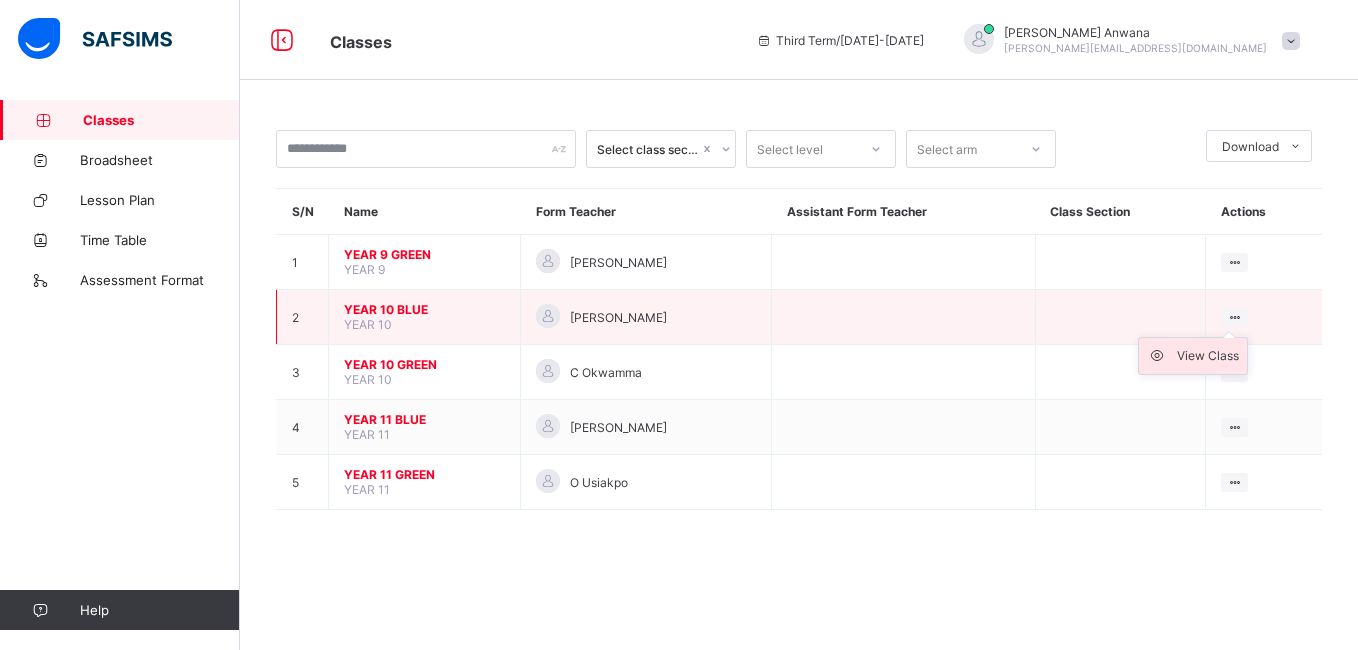click on "View Class" at bounding box center (1208, 356) 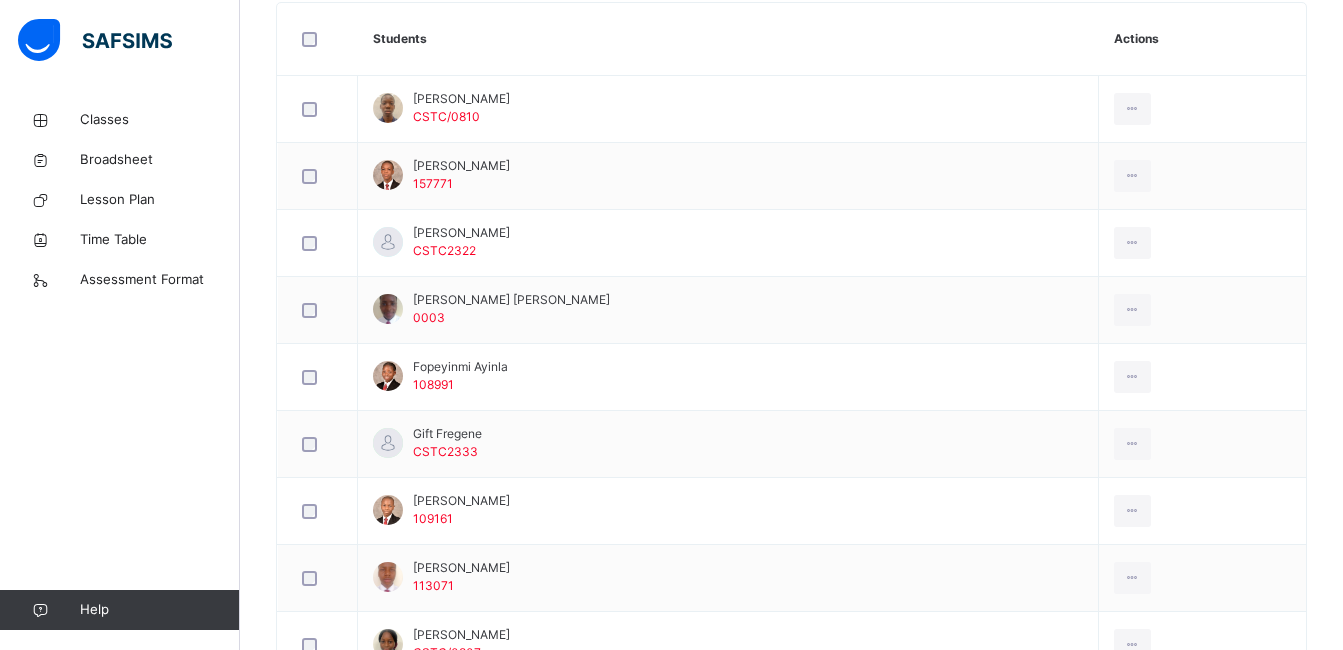 click on "Fopeyinmi  Ayinla 108991" at bounding box center (728, 377) 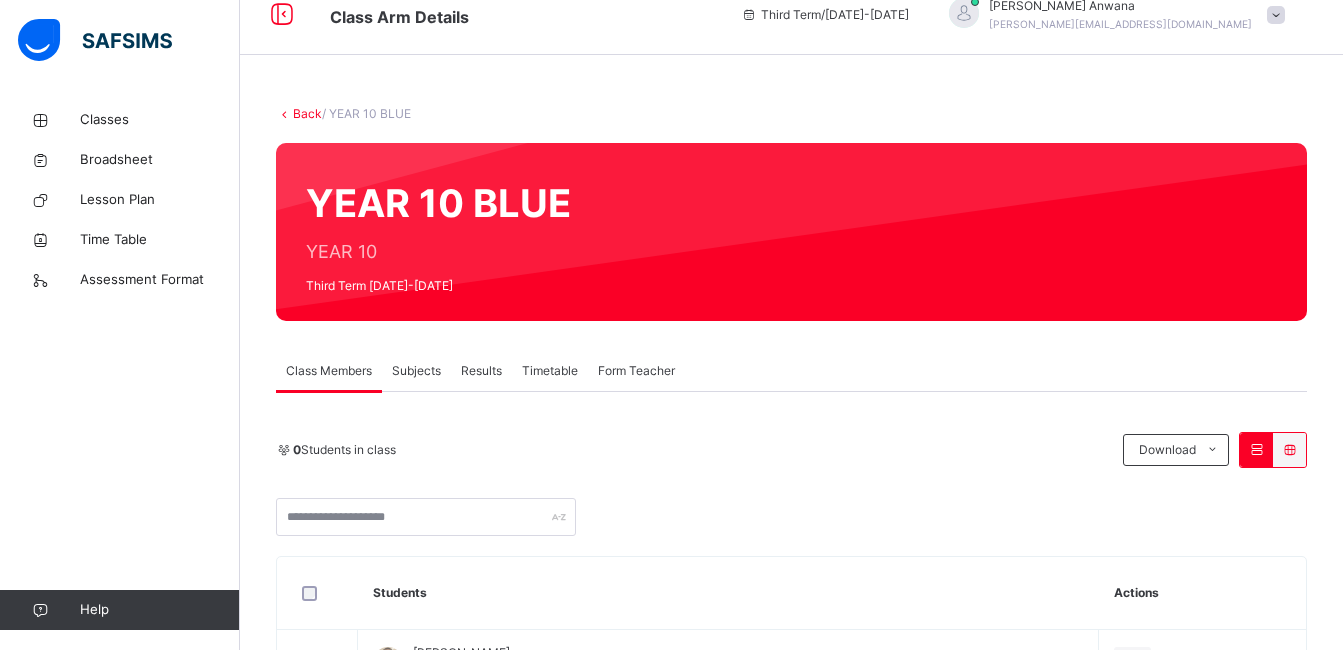scroll, scrollTop: 26, scrollLeft: 0, axis: vertical 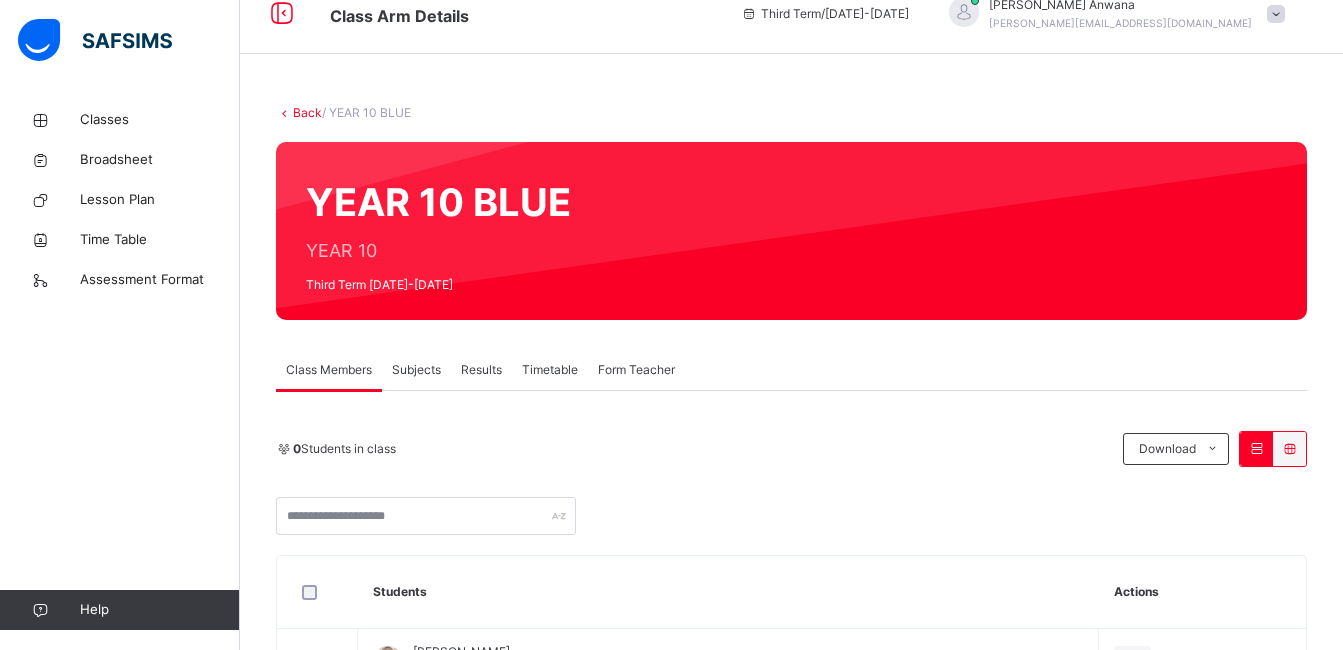 click on "Subjects" at bounding box center (416, 370) 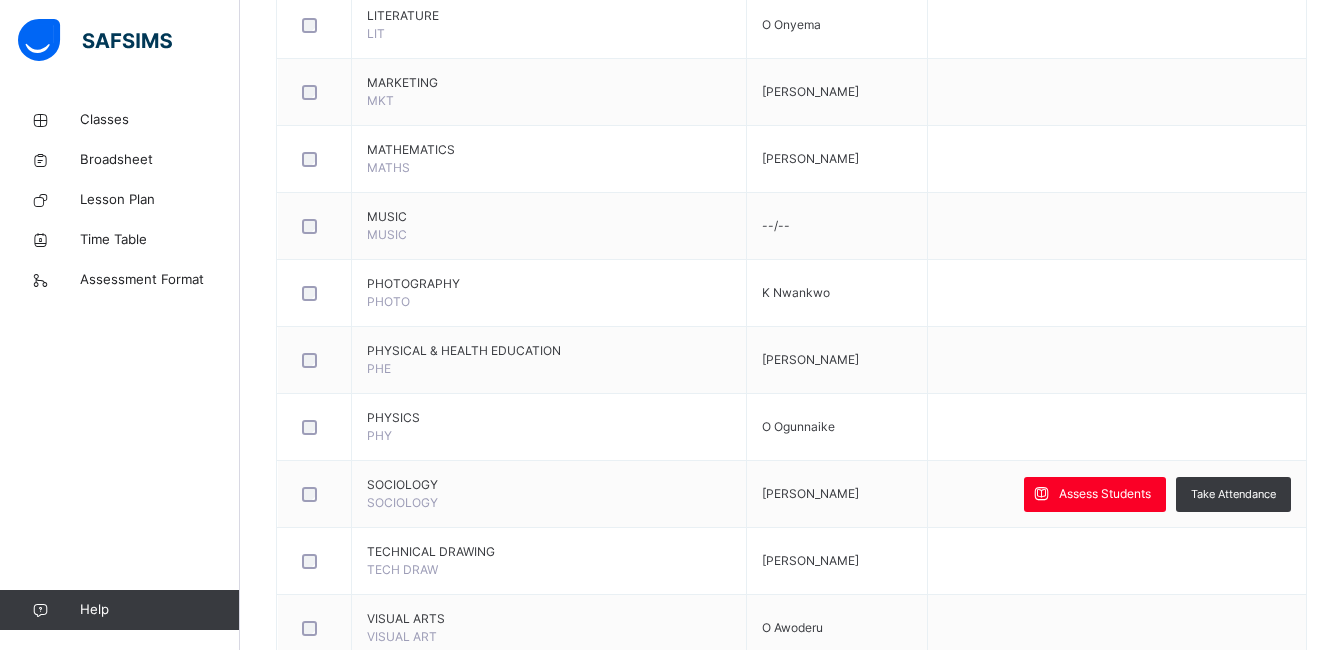scroll, scrollTop: 1983, scrollLeft: 0, axis: vertical 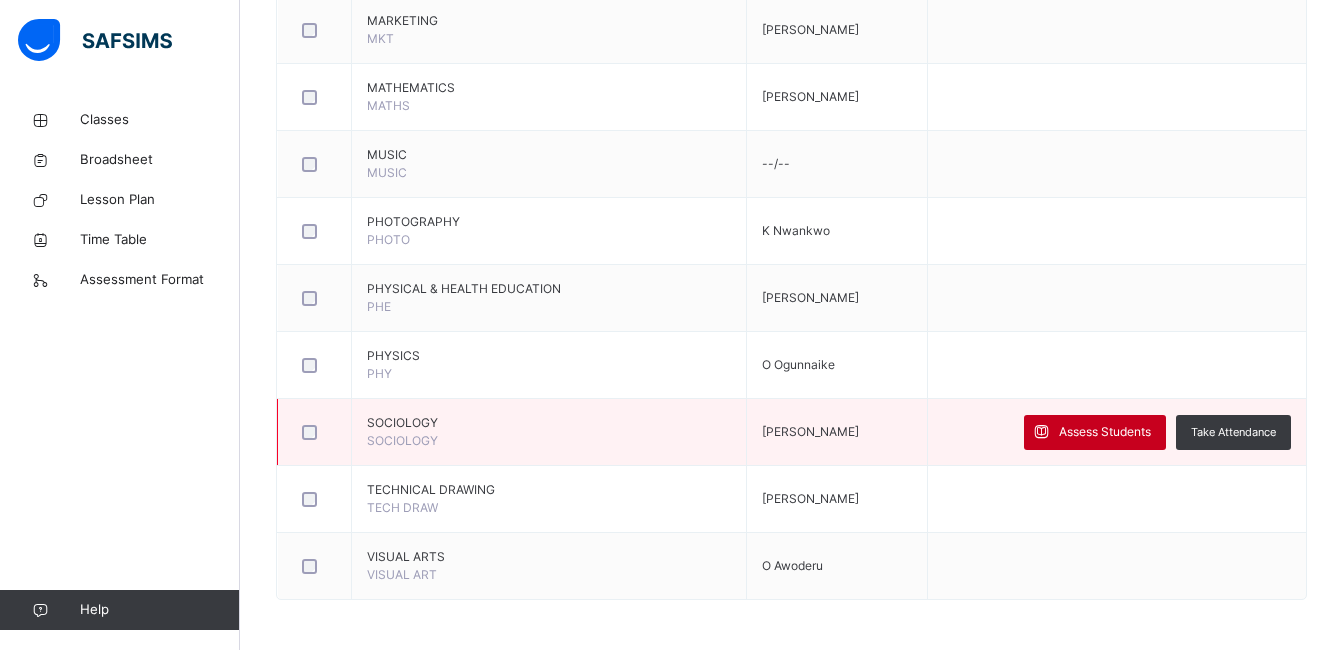 click on "Assess Students" at bounding box center [1105, 432] 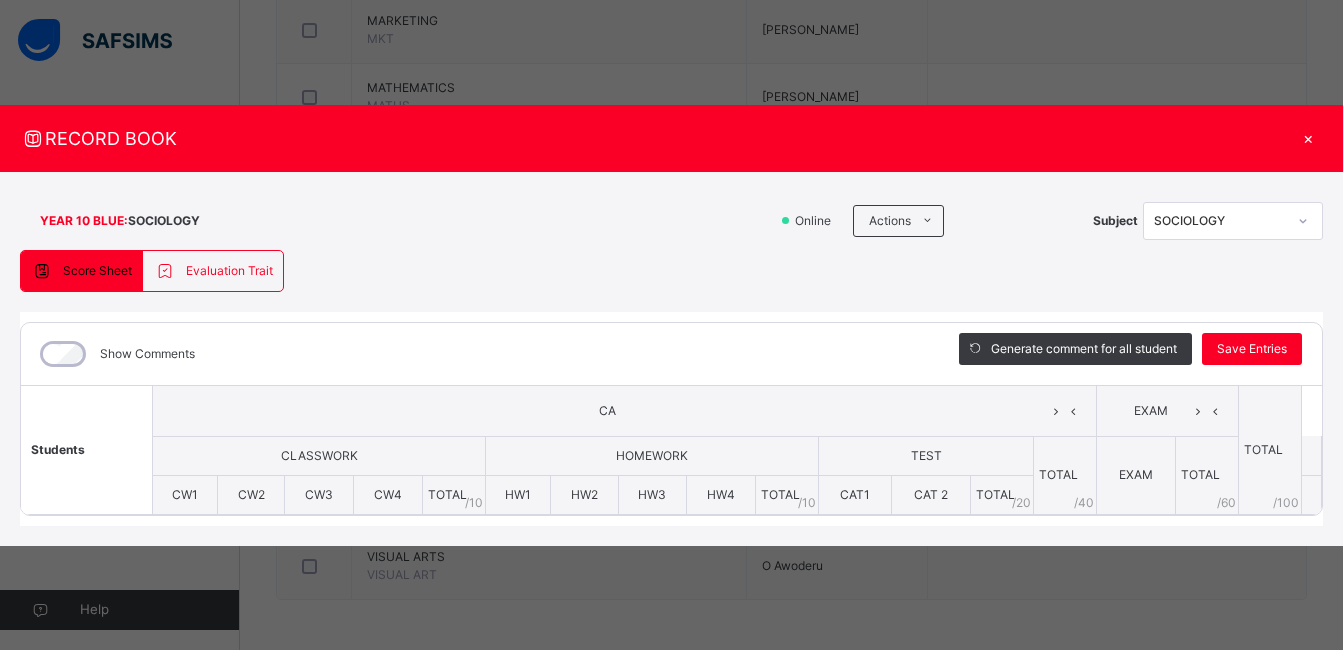 scroll, scrollTop: 0, scrollLeft: 0, axis: both 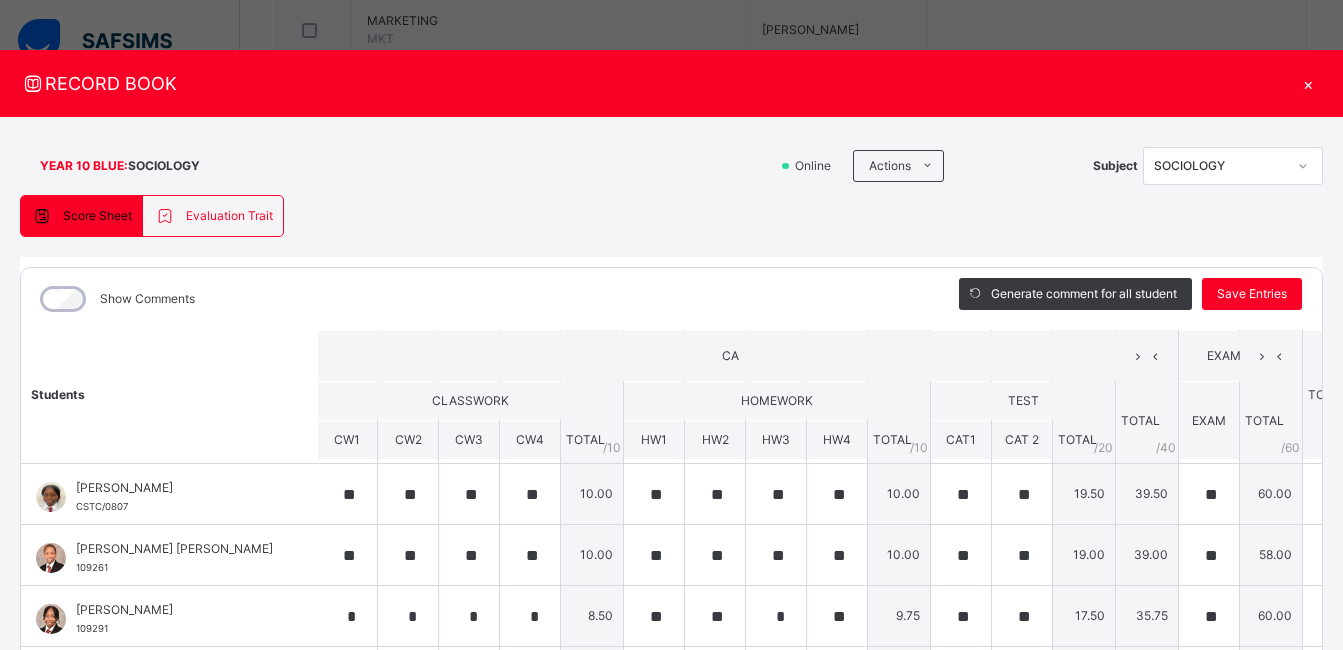 click on "×" at bounding box center [1308, 83] 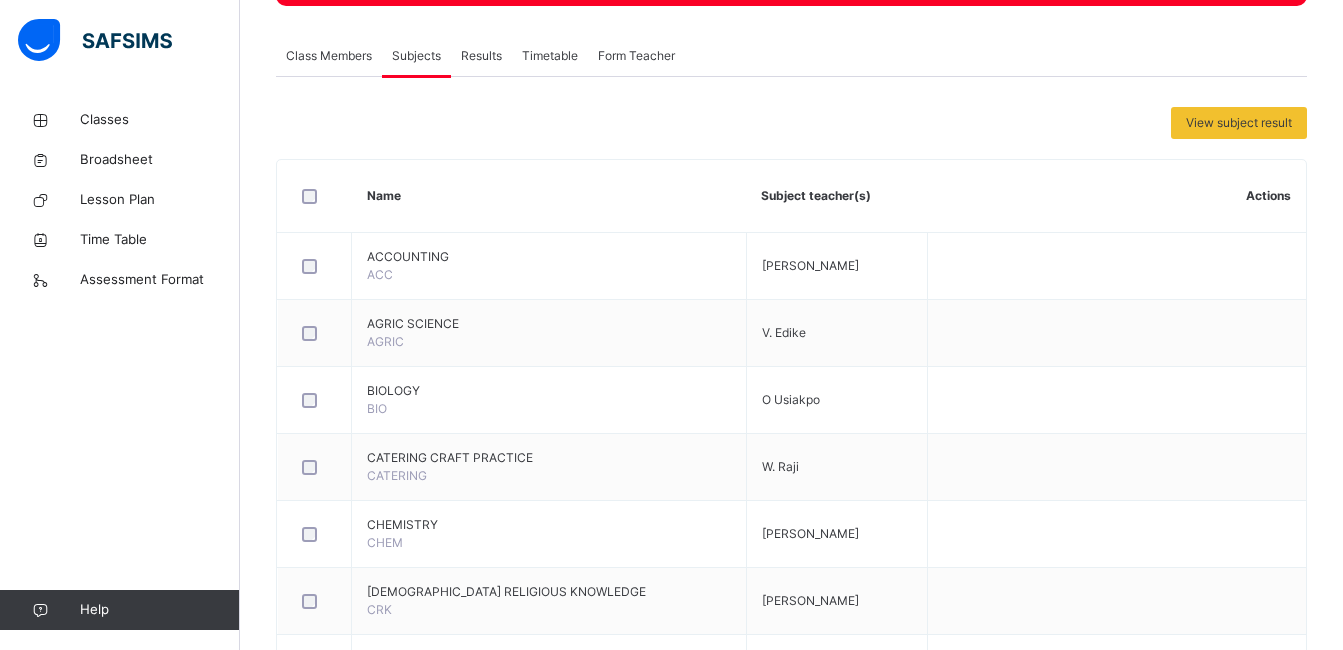 scroll, scrollTop: 0, scrollLeft: 0, axis: both 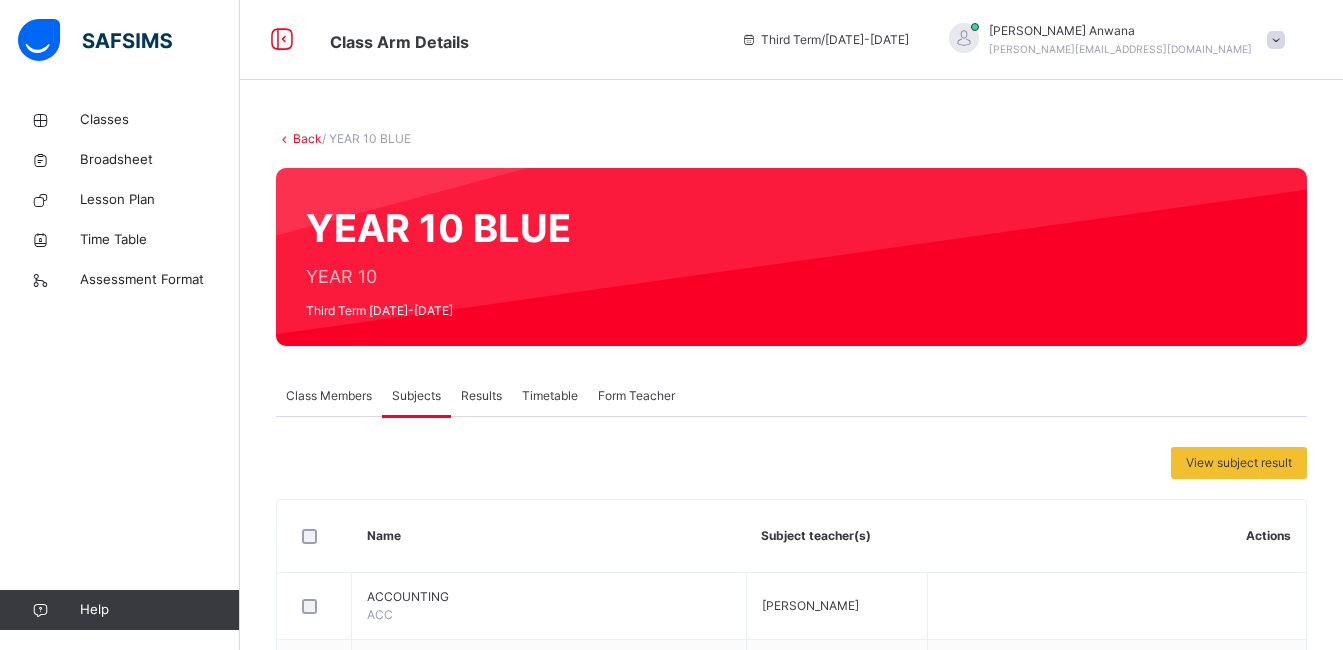 click on "Back" at bounding box center [307, 138] 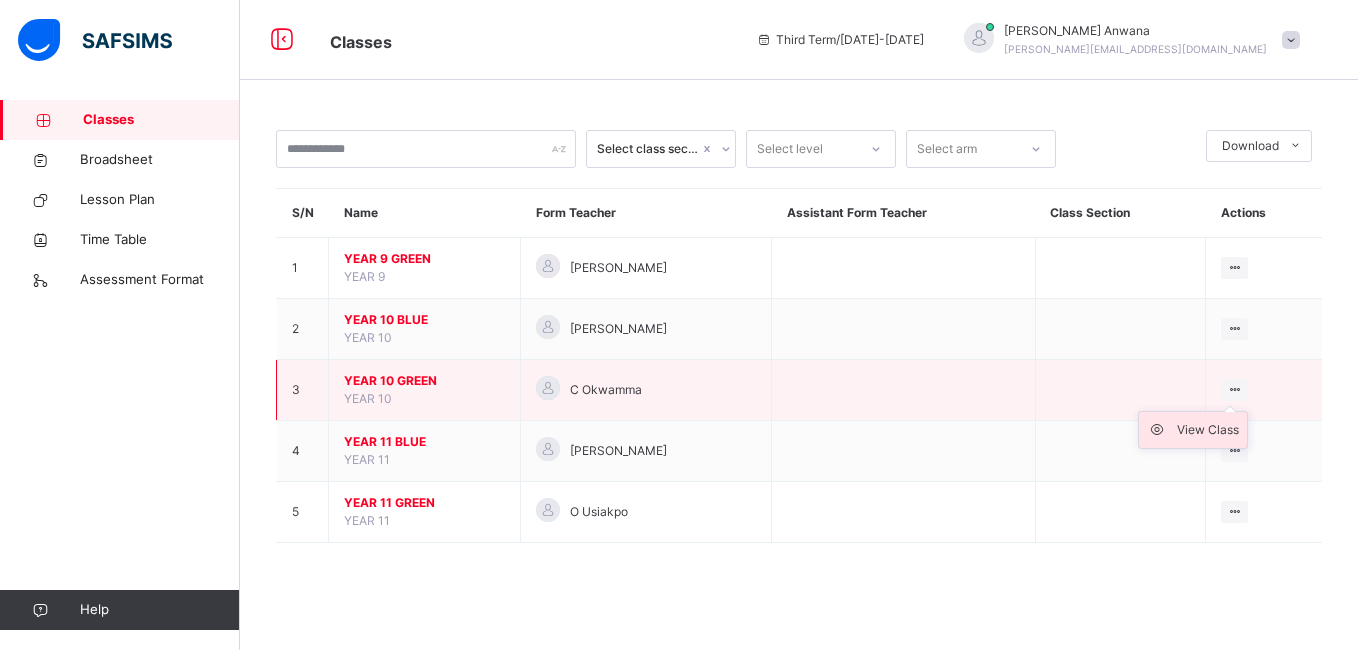 click on "View Class" at bounding box center (1208, 430) 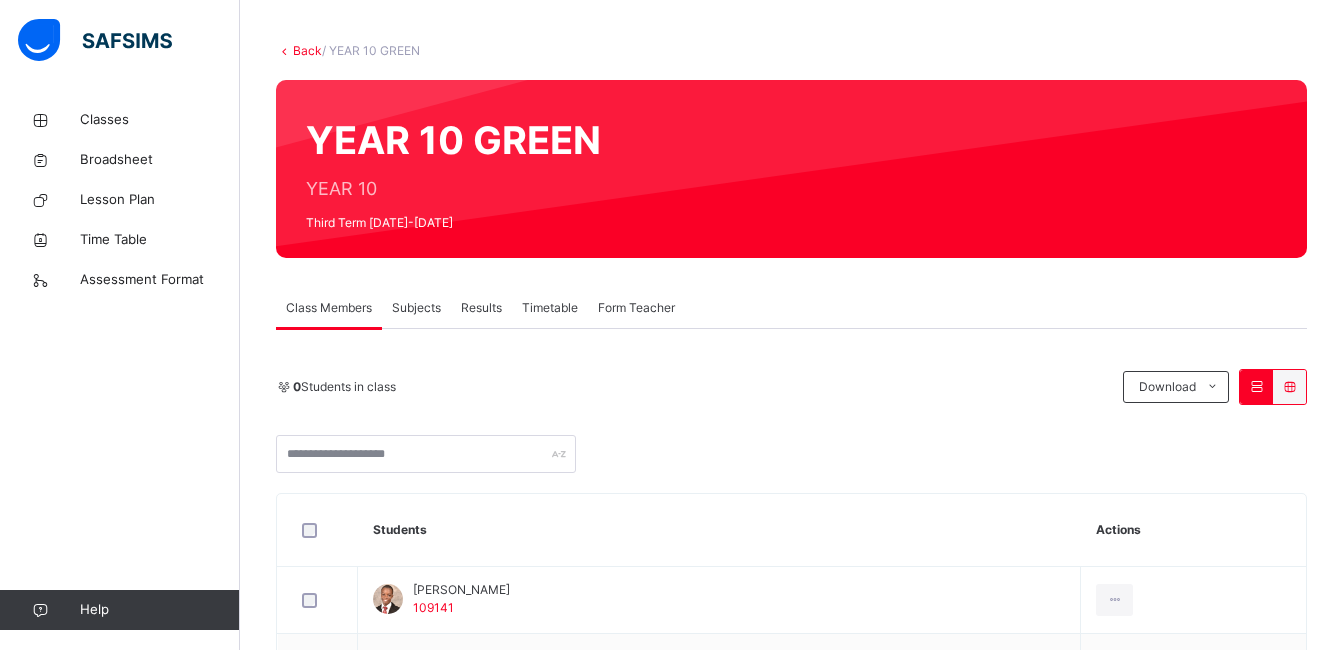 scroll, scrollTop: 87, scrollLeft: 0, axis: vertical 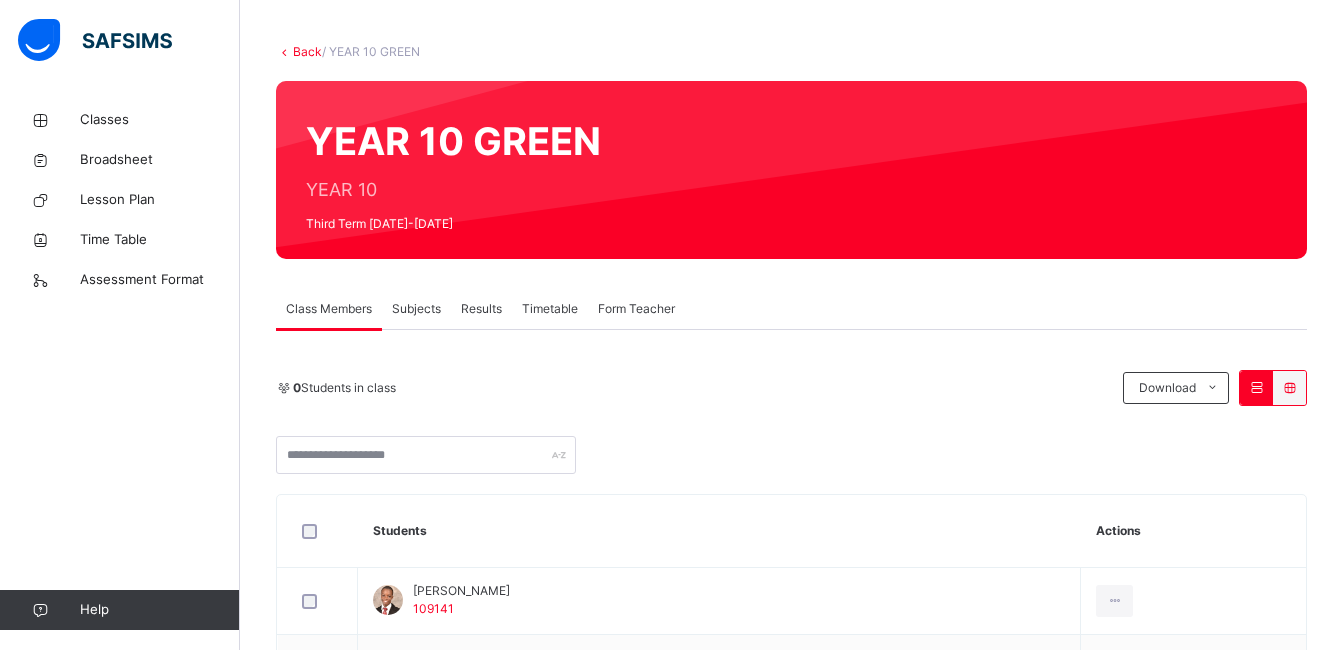 click on "Subjects" at bounding box center [416, 309] 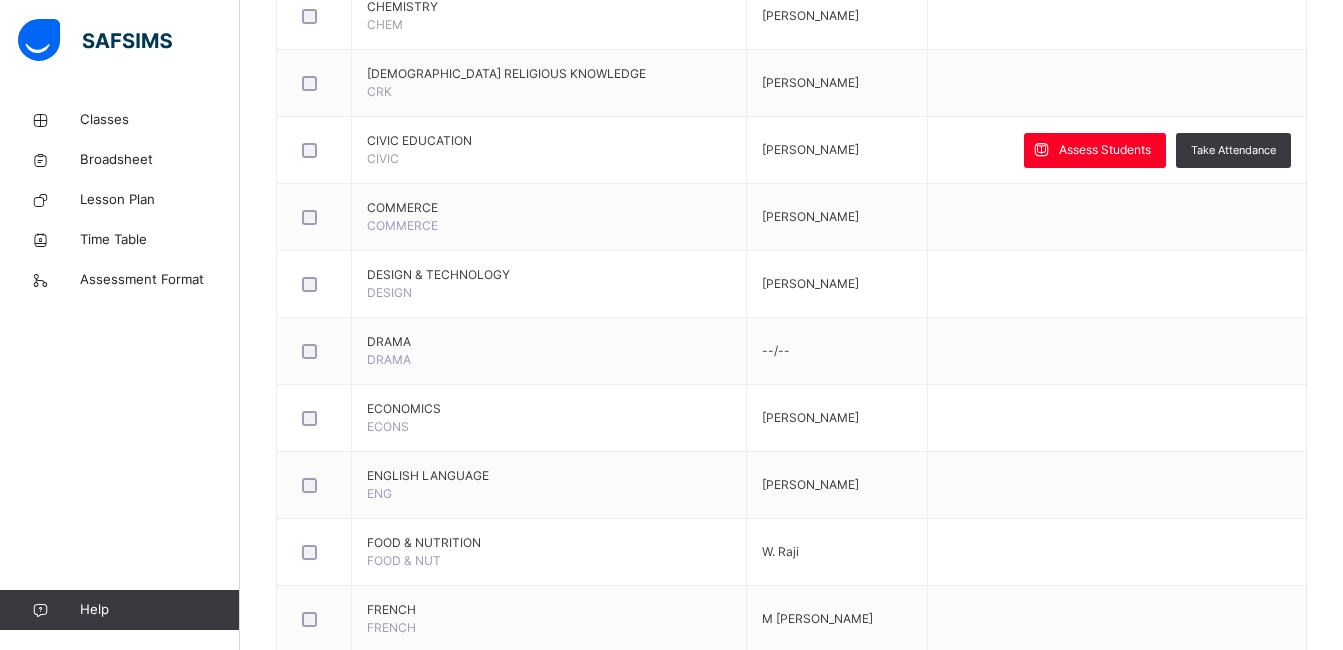 scroll, scrollTop: 1983, scrollLeft: 0, axis: vertical 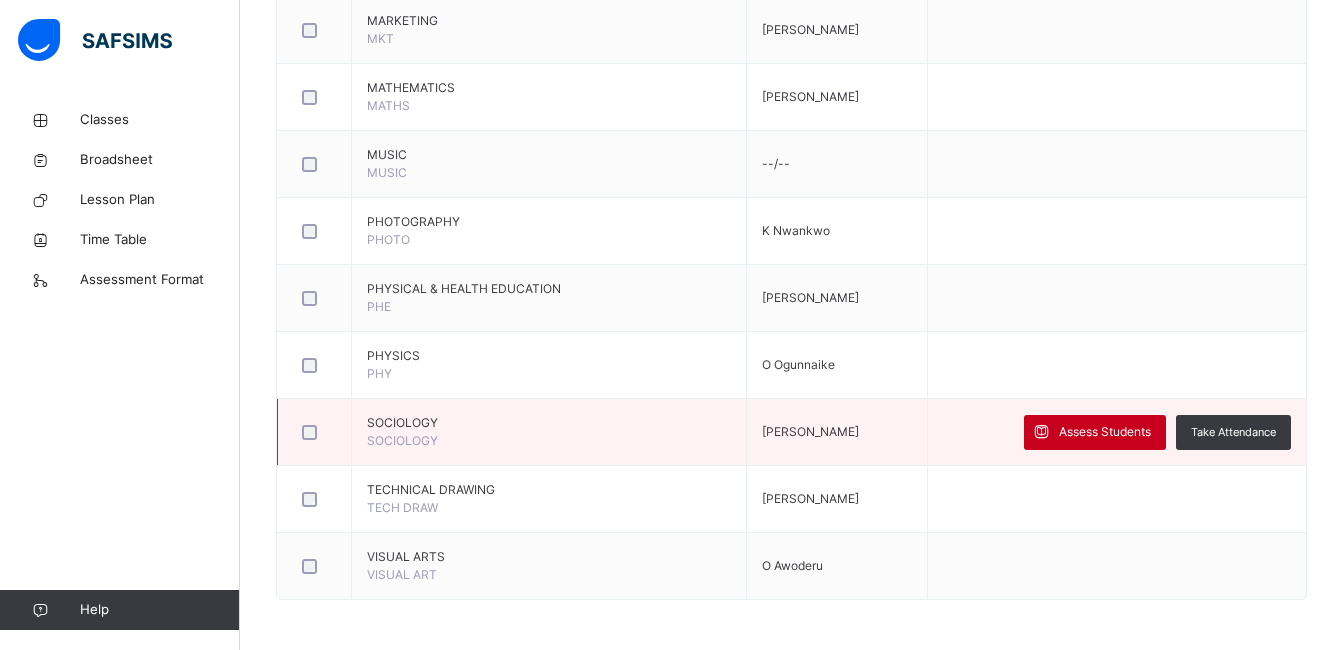 drag, startPoint x: 1144, startPoint y: 438, endPoint x: 1135, endPoint y: 447, distance: 12.727922 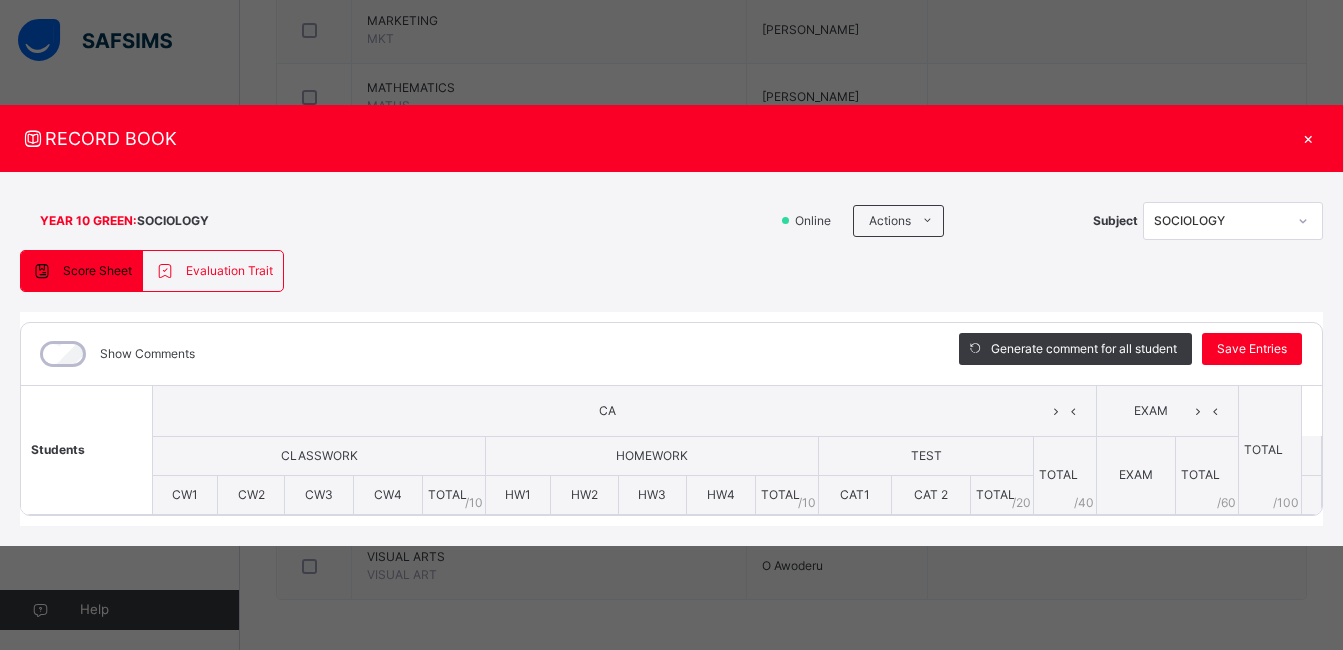 scroll, scrollTop: 0, scrollLeft: 0, axis: both 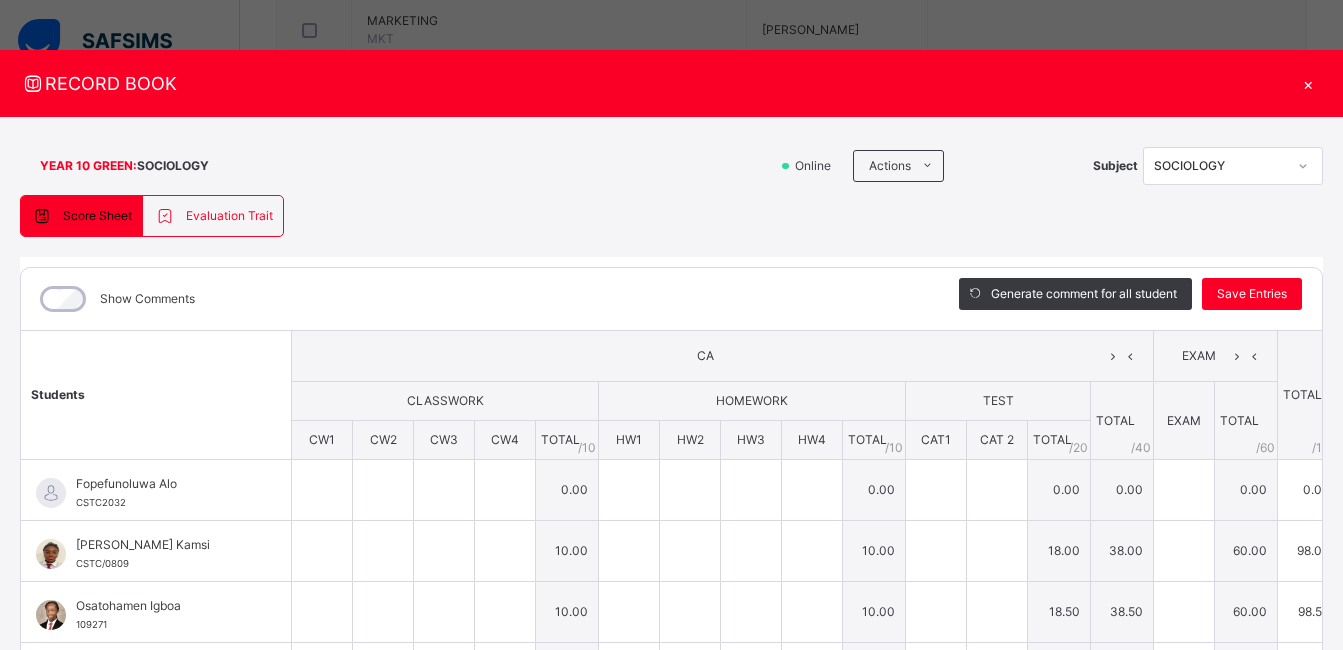 type on "**" 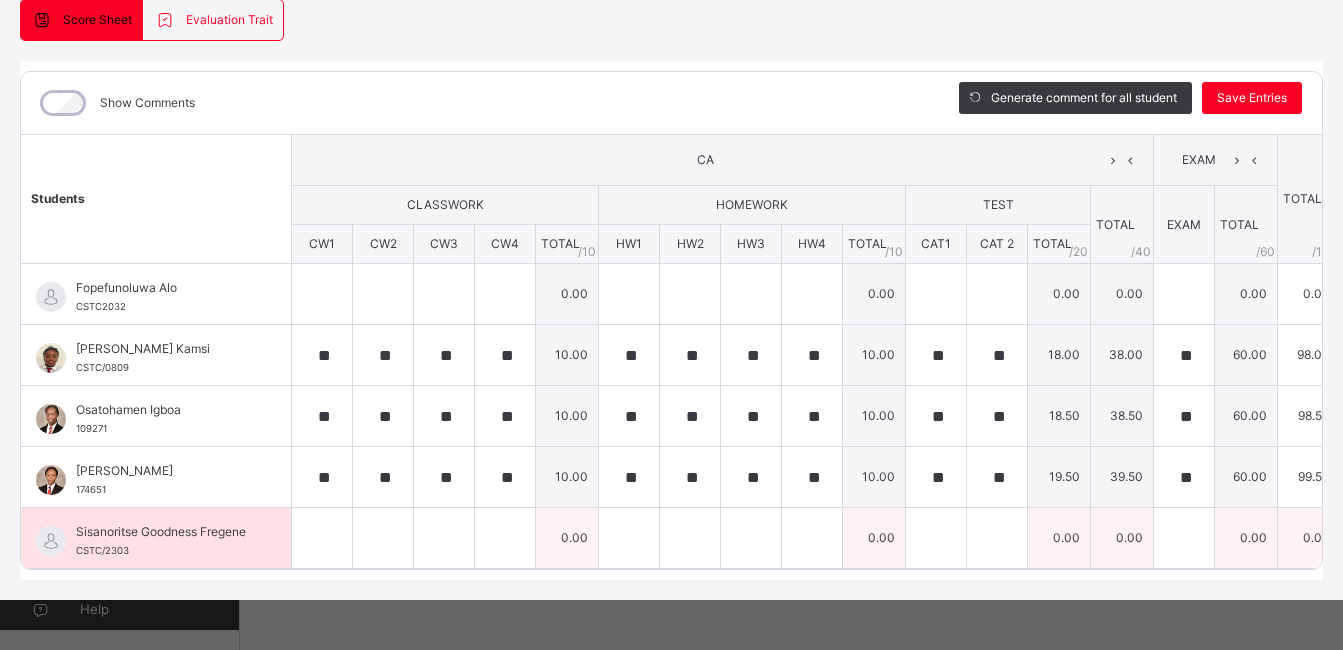 scroll, scrollTop: 226, scrollLeft: 0, axis: vertical 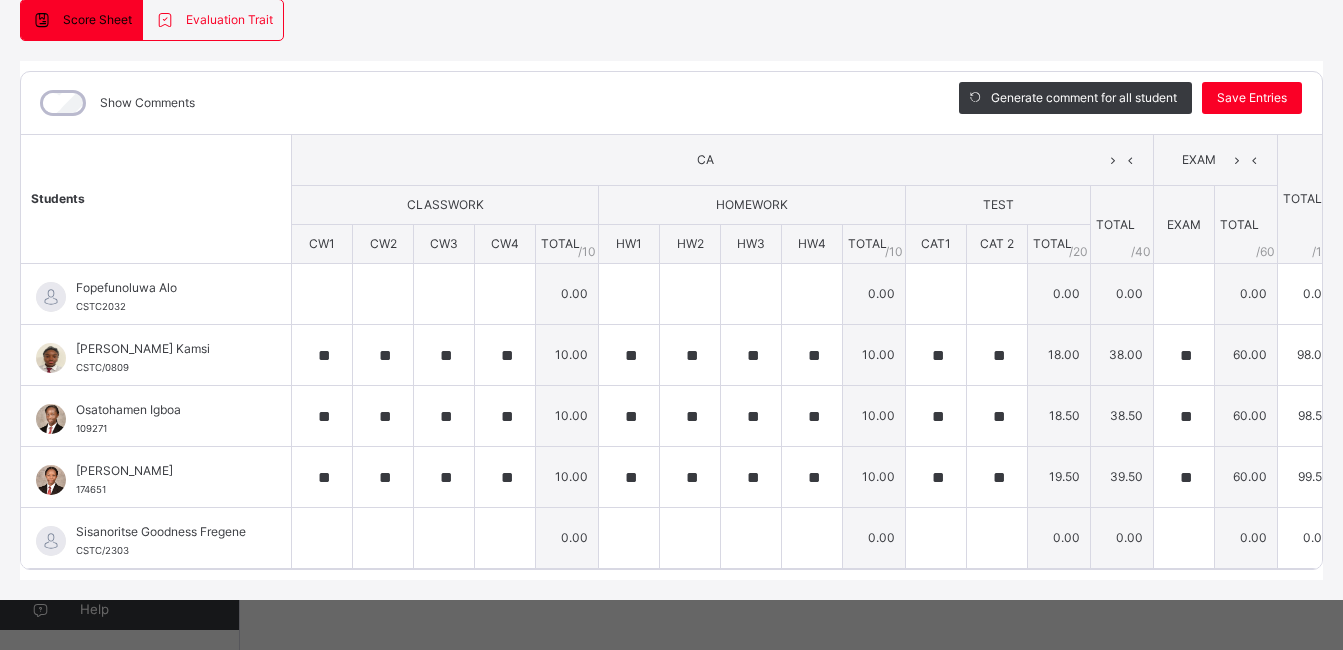 click on "RECORD BOOK × YEAR 10   GREEN :   SOCIOLOGY Online Actions  Download Empty Score Sheet  Upload/map score sheet Subject  SOCIOLOGY Corona Day Secondary School Lekki Date: 16th Jul 2025, 10:07:59 am Score Sheet Evaluation Trait Score Sheet Evaluation Trait Show Comments   Generate comment for all student   Save Entries Class Level:  YEAR 10   GREEN Subject:  SOCIOLOGY Session:  2024/2025 Session Session:  Third Term Students CA  EXAM TOTAL /100 Comment CLASSWORK HOMEWORK TEST TOTAL / 40 EXAM TOTAL / 60 CW1 CW2 CW3 CW4 TOTAL / 10 HW1 HW2 HW3 HW4 TOTAL / 10 CAT1 CAT 2 TOTAL / 20 Fopefunoluwa  Alo CSTC2032 Fopefunoluwa  Alo CSTC2032 0.00 0.00 0.00 0.00 0.00 0.00 Generate comment 0 / 250   ×   Subject Teacher’s Comment Generate and see in full the comment developed by the AI with an option to regenerate the comment JS Fopefunoluwa  Alo   CSTC2032   Total 0.00  / 100.00 Sims Bot   Regenerate     Use this comment   Igwe  Kamsi CSTC/0809 Igwe  Kamsi CSTC/0809 ** ** ** ** 10.00 ** ** ** ** 10.00 ** ** 18.00 38.00" at bounding box center (671, 325) 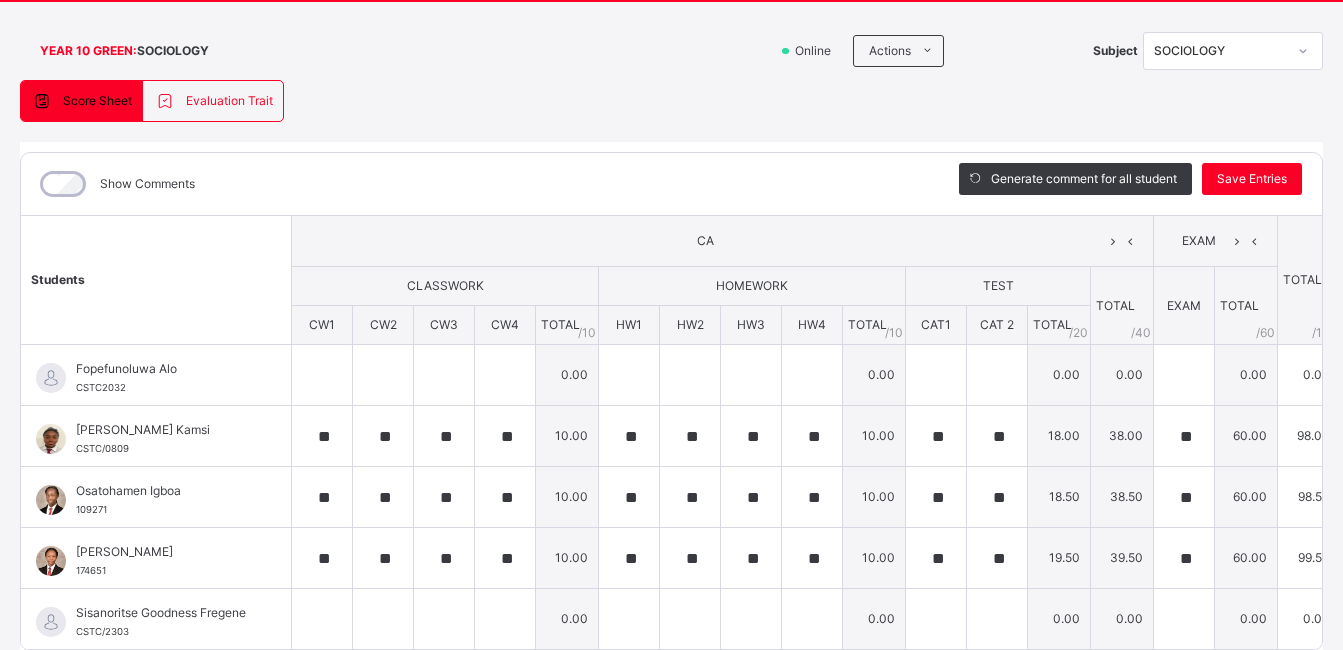 scroll, scrollTop: 0, scrollLeft: 0, axis: both 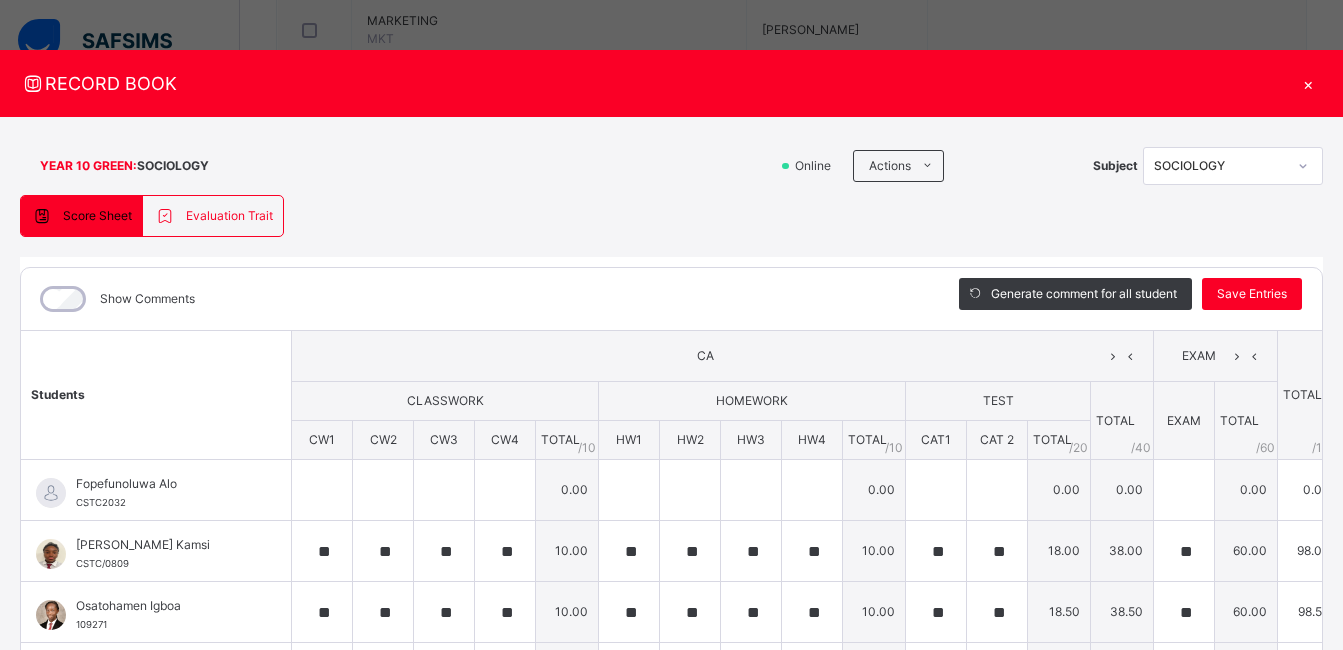 click on "×" at bounding box center [1308, 83] 